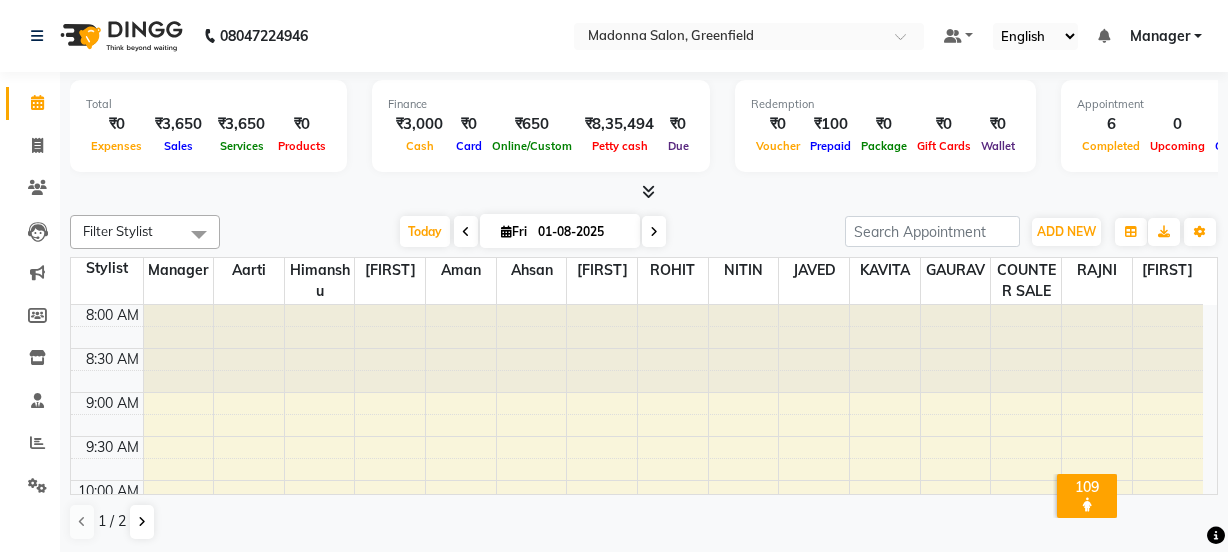 scroll, scrollTop: 0, scrollLeft: 0, axis: both 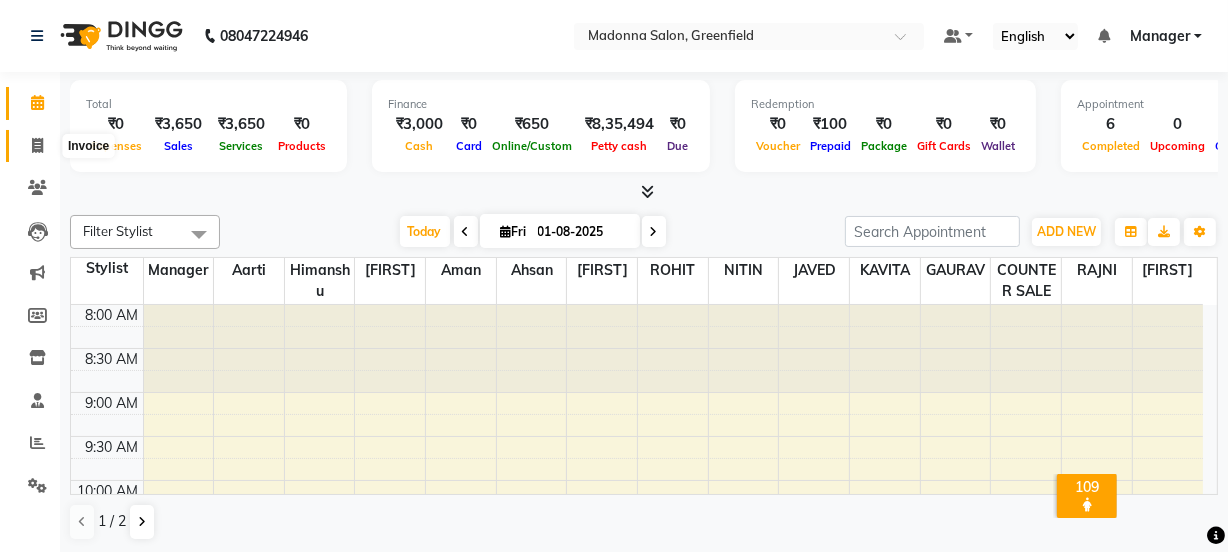 click 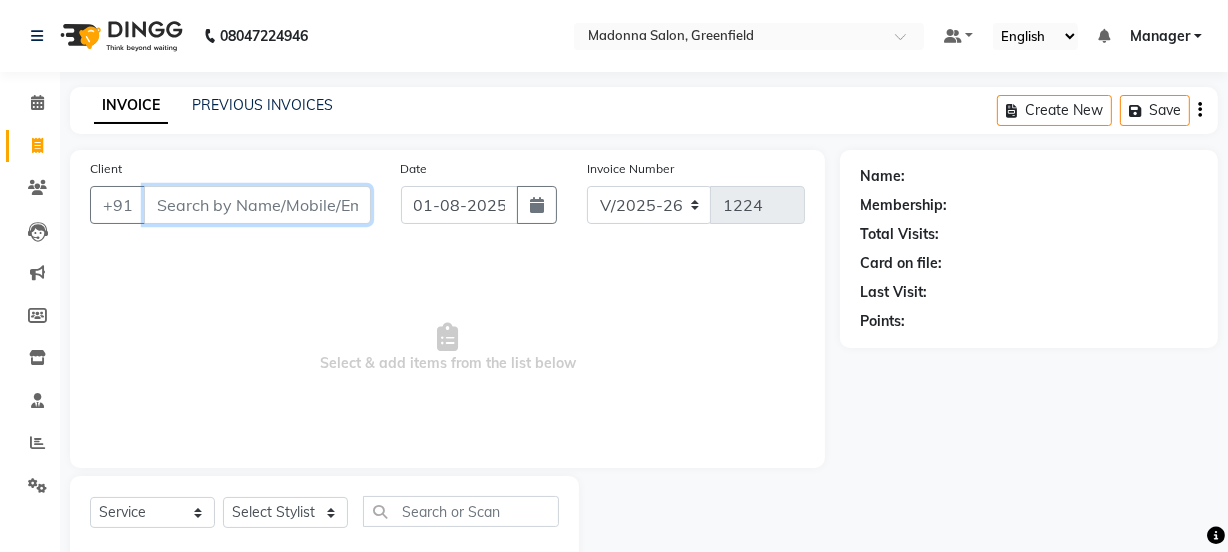 click on "Client" at bounding box center [257, 205] 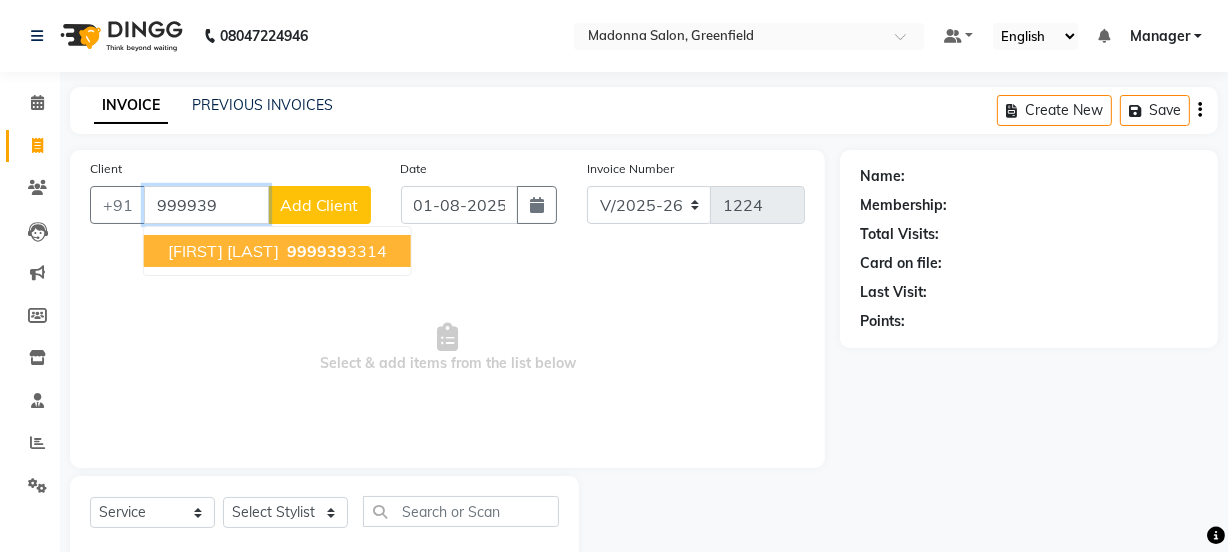 click on "SUHANI DUGGAL" at bounding box center (223, 251) 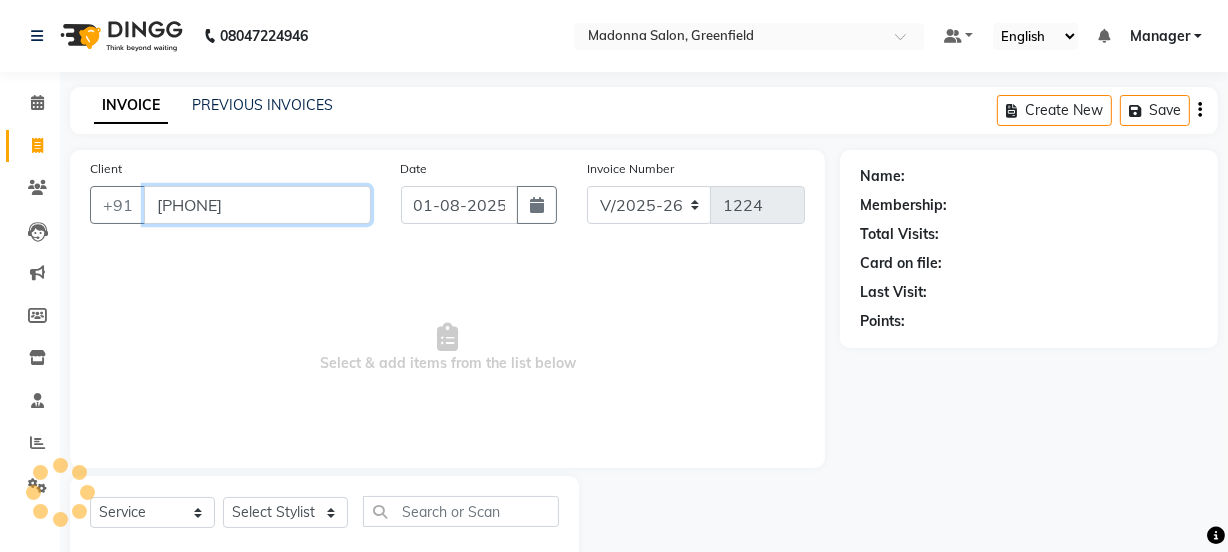 type on "9999393314" 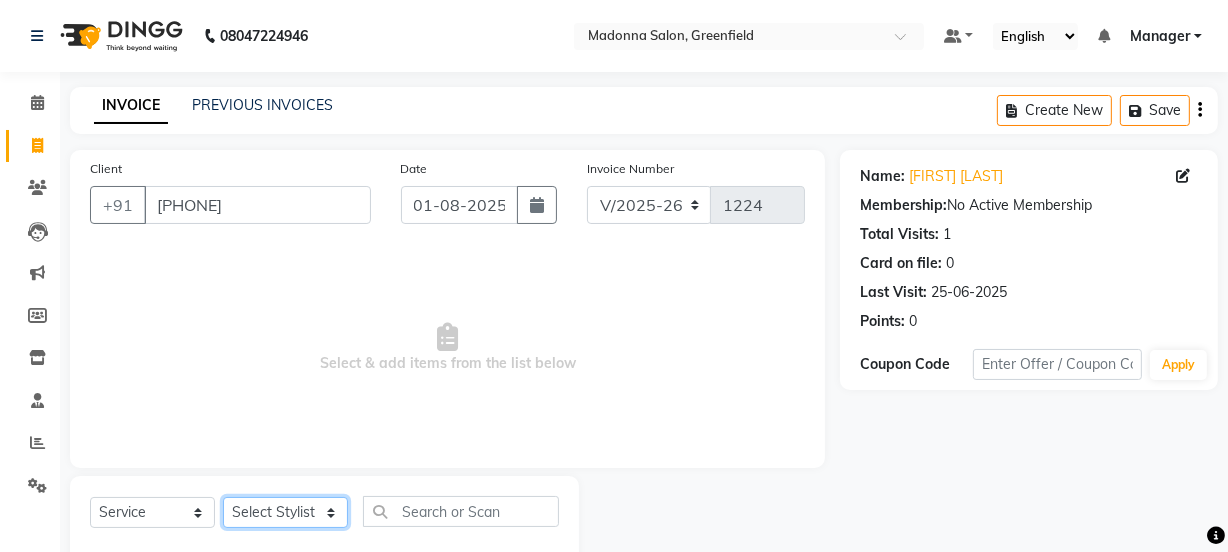 click on "Select Stylist Aarti Ahsan Aman [LAST] COUNTER SALE GAURAV Himanshu JAVED KAVITA Manager [LAST] RAJNI ROHIT [LAST] [LAST] VISHAL" 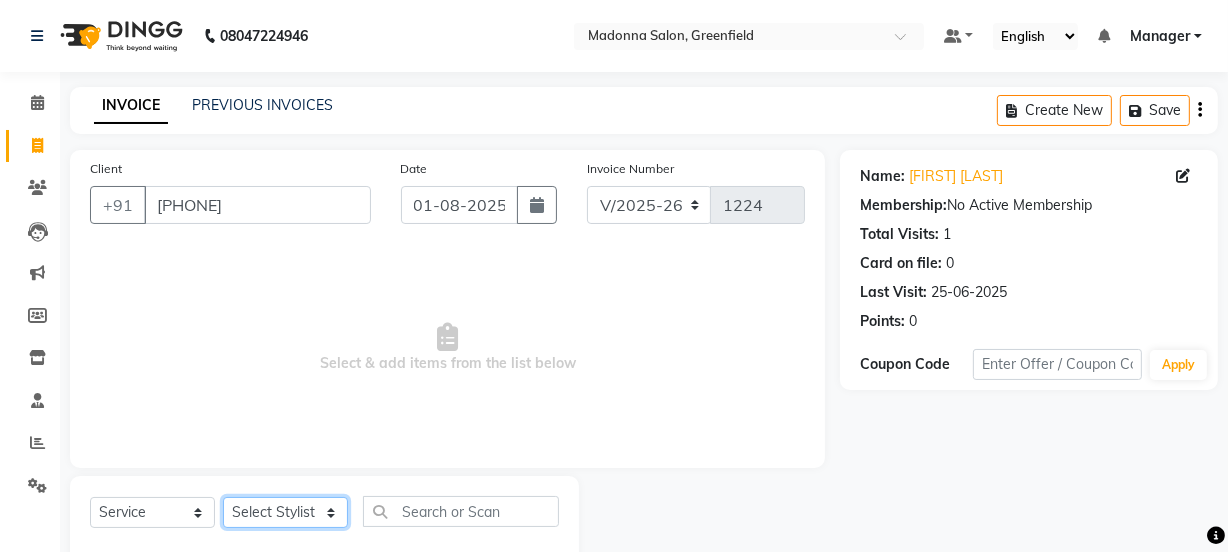 select on "68882" 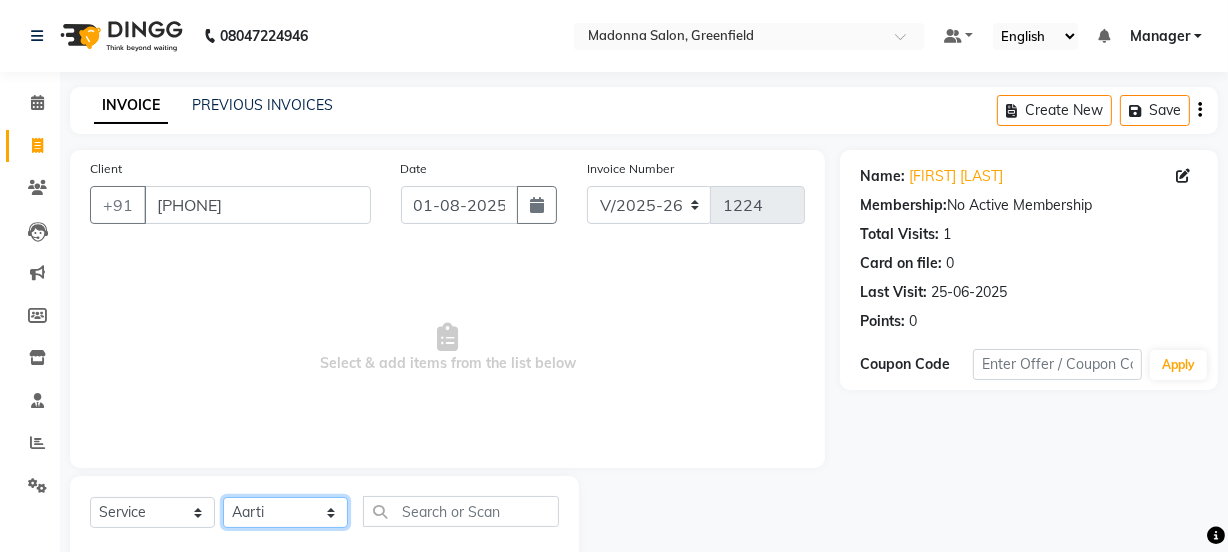 click on "Select Stylist Aarti Ahsan Aman [LAST] COUNTER SALE GAURAV Himanshu JAVED KAVITA Manager [LAST] RAJNI ROHIT [LAST] [LAST] VISHAL" 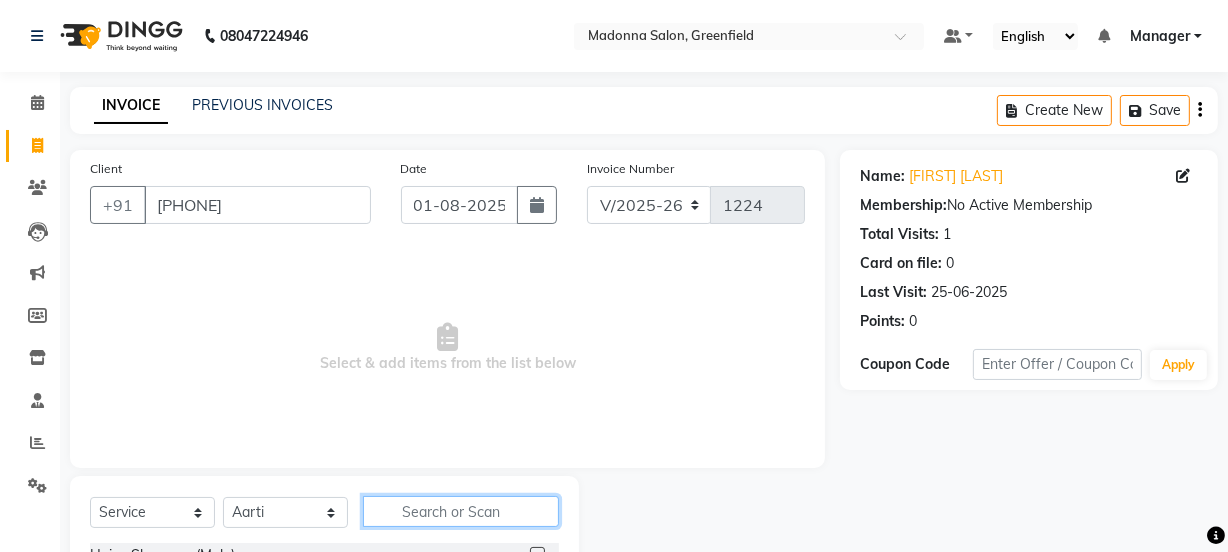 click 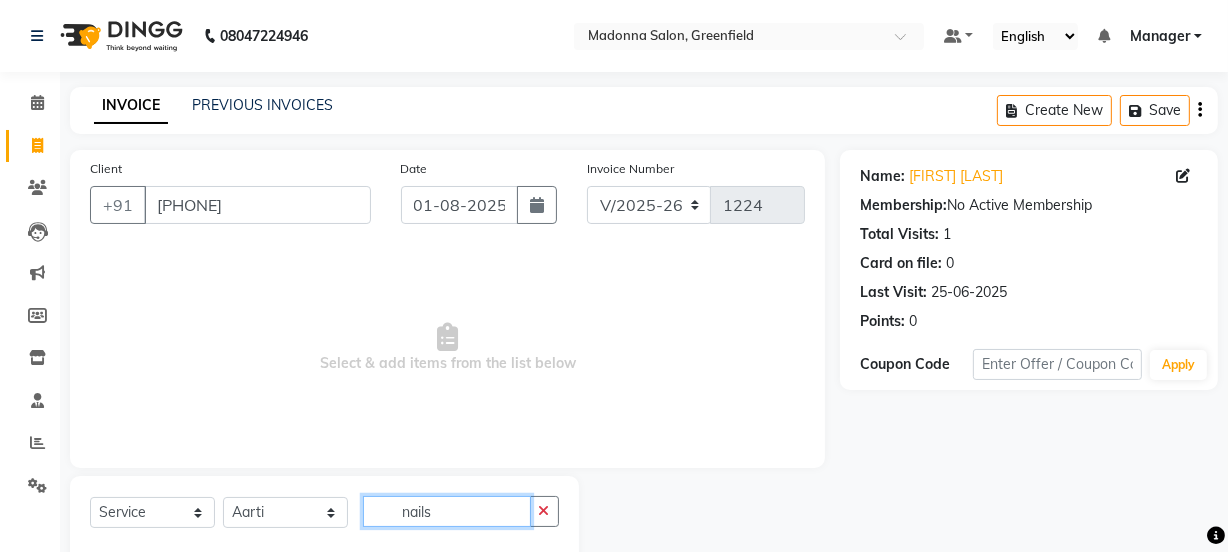 scroll, scrollTop: 50, scrollLeft: 0, axis: vertical 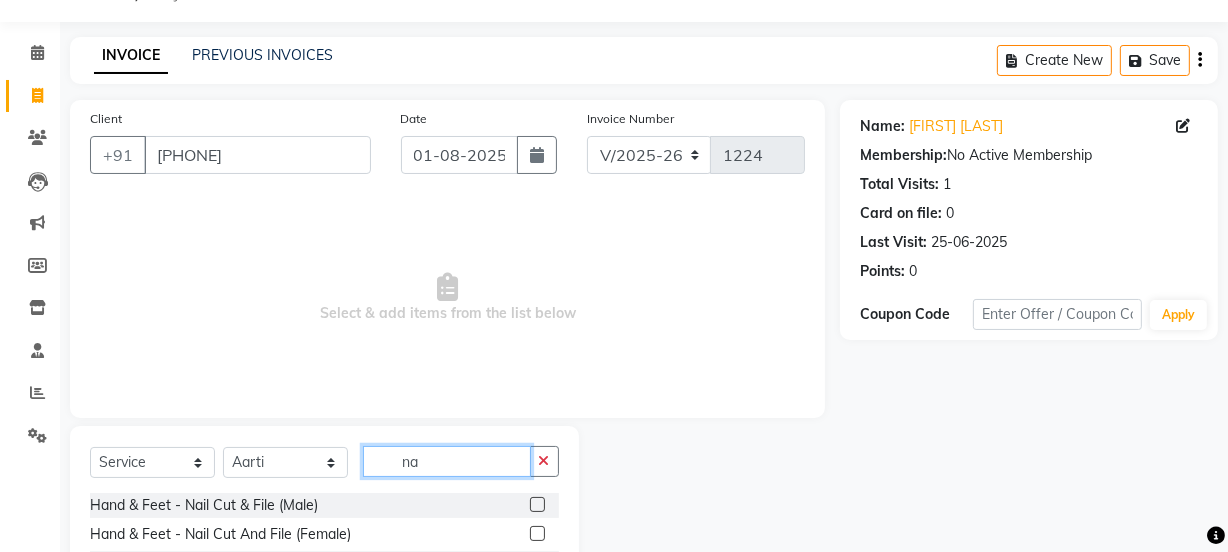 type on "n" 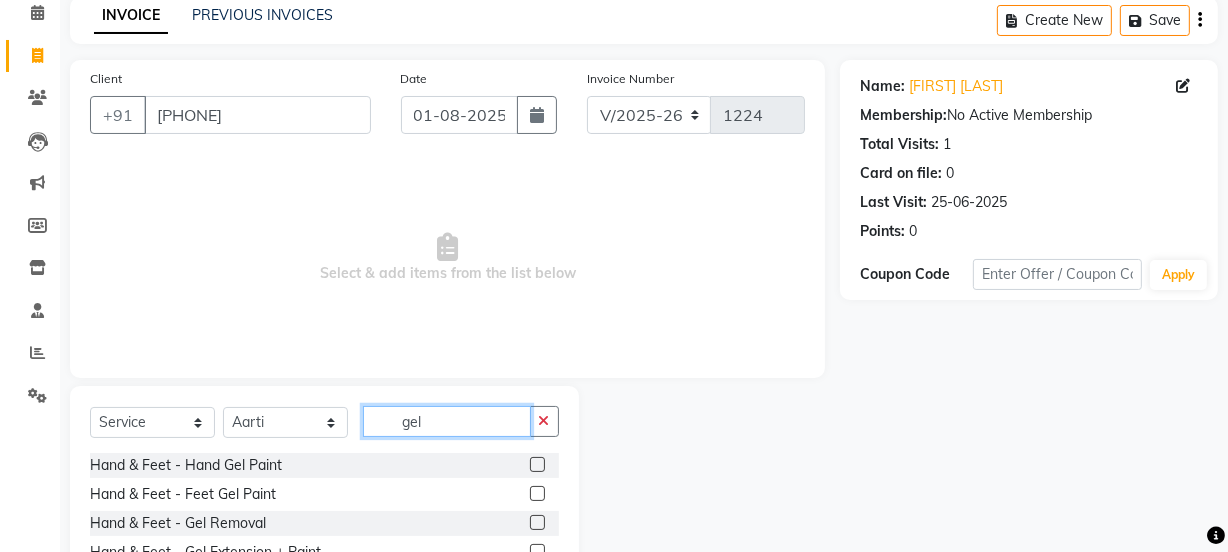 scroll, scrollTop: 250, scrollLeft: 0, axis: vertical 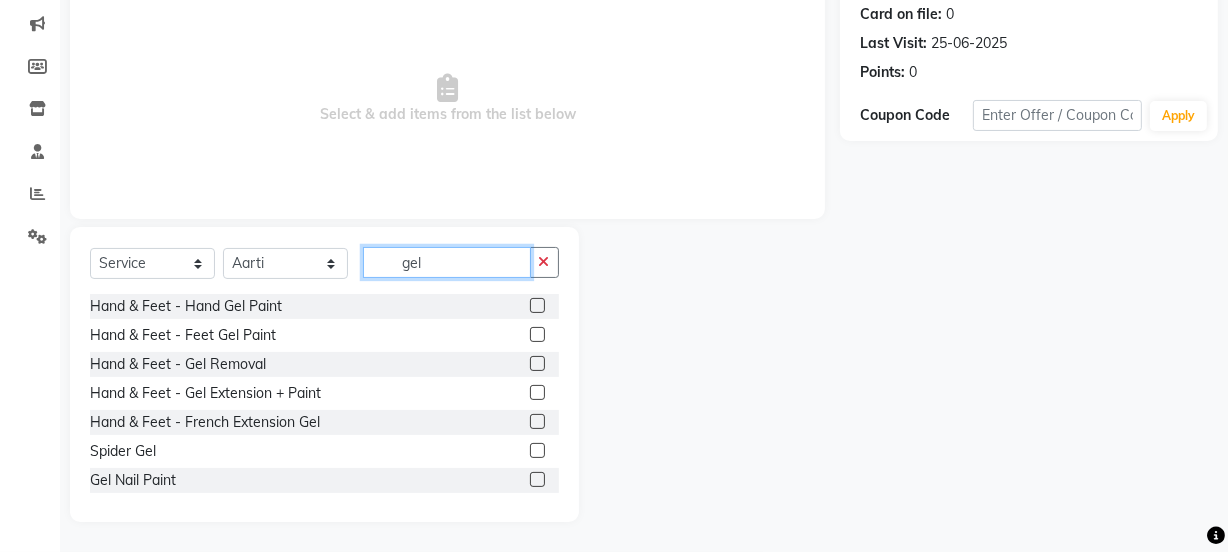 type on "gel" 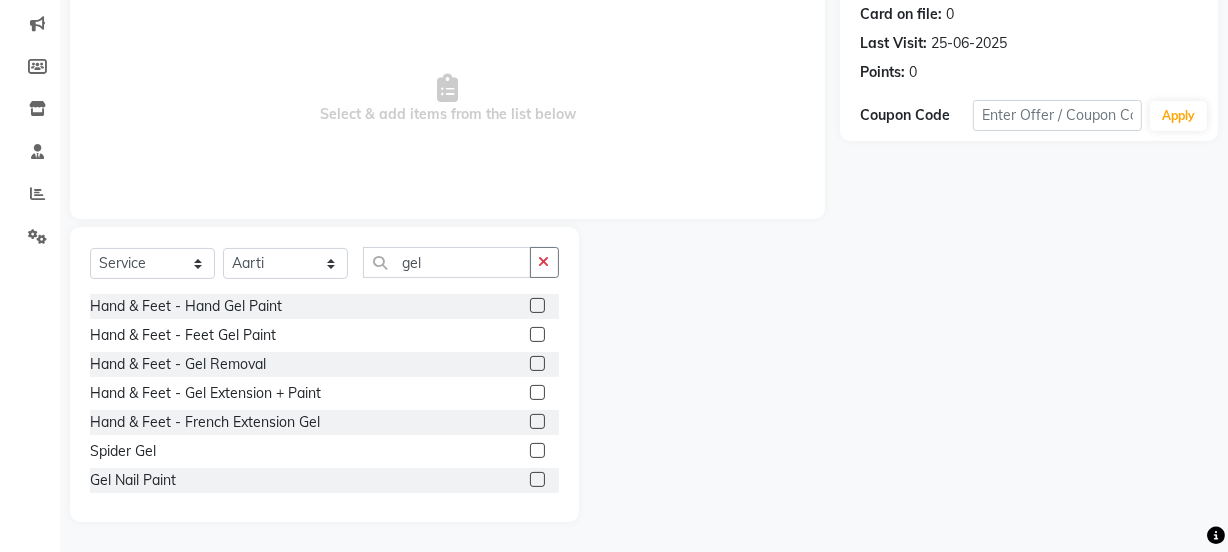 click 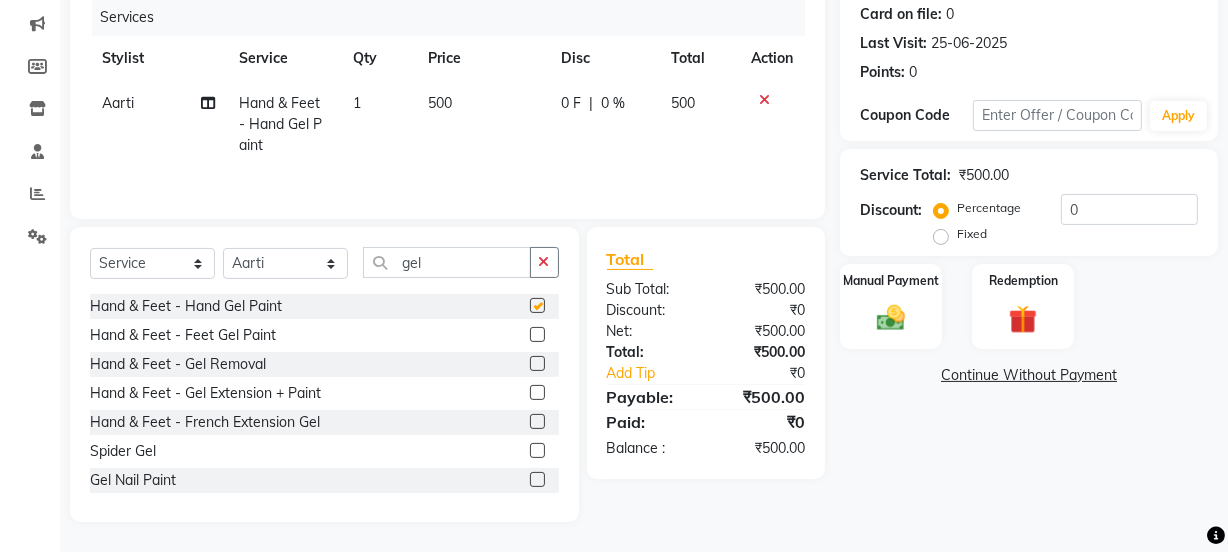 checkbox on "false" 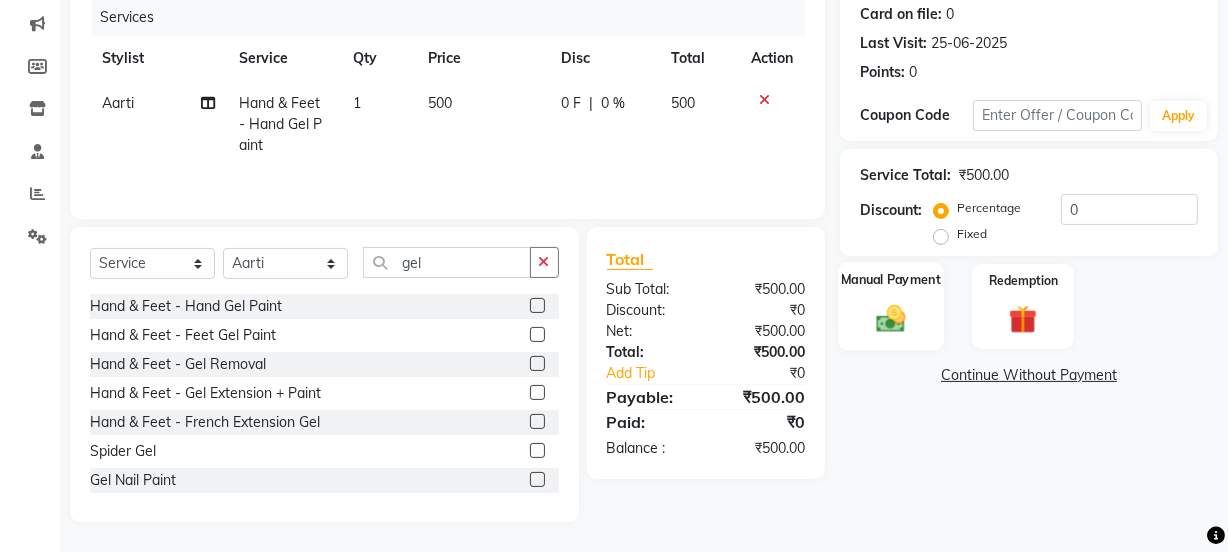 click on "Manual Payment" 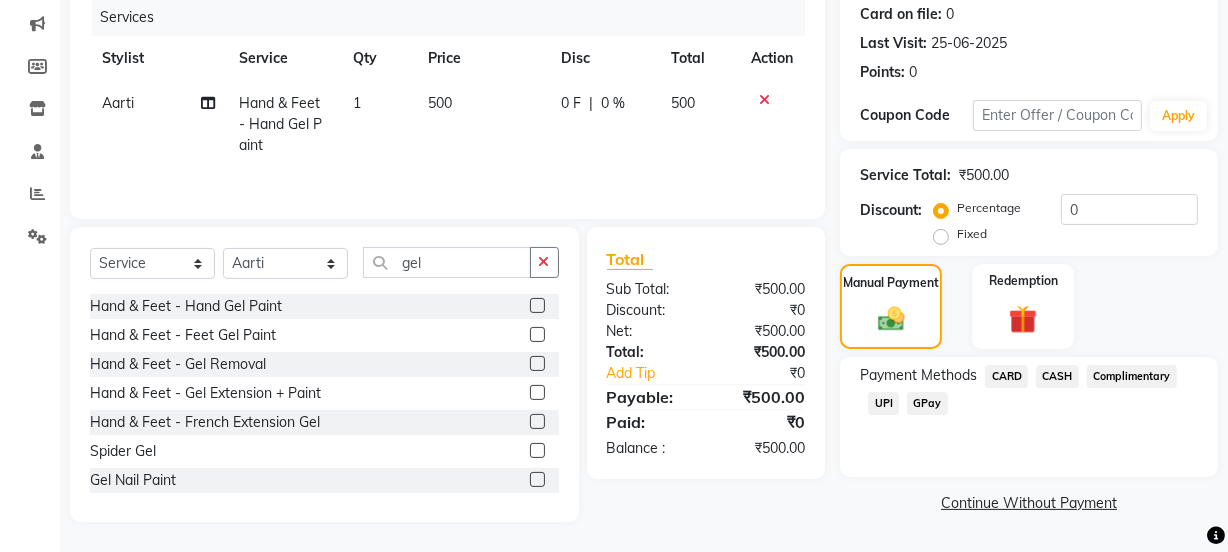 click on "UPI" 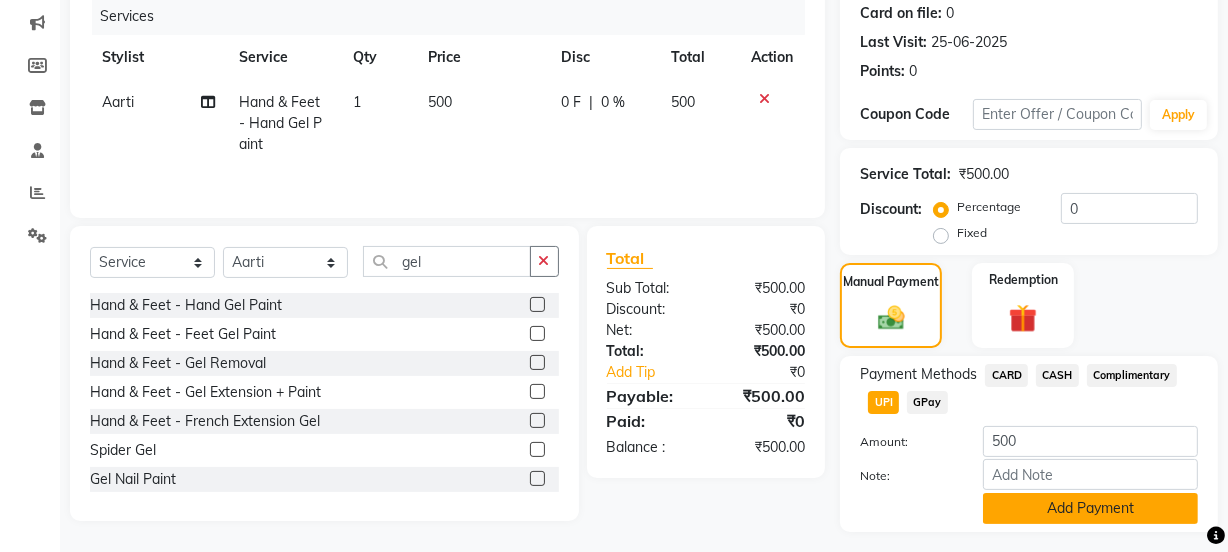 click on "Add Payment" 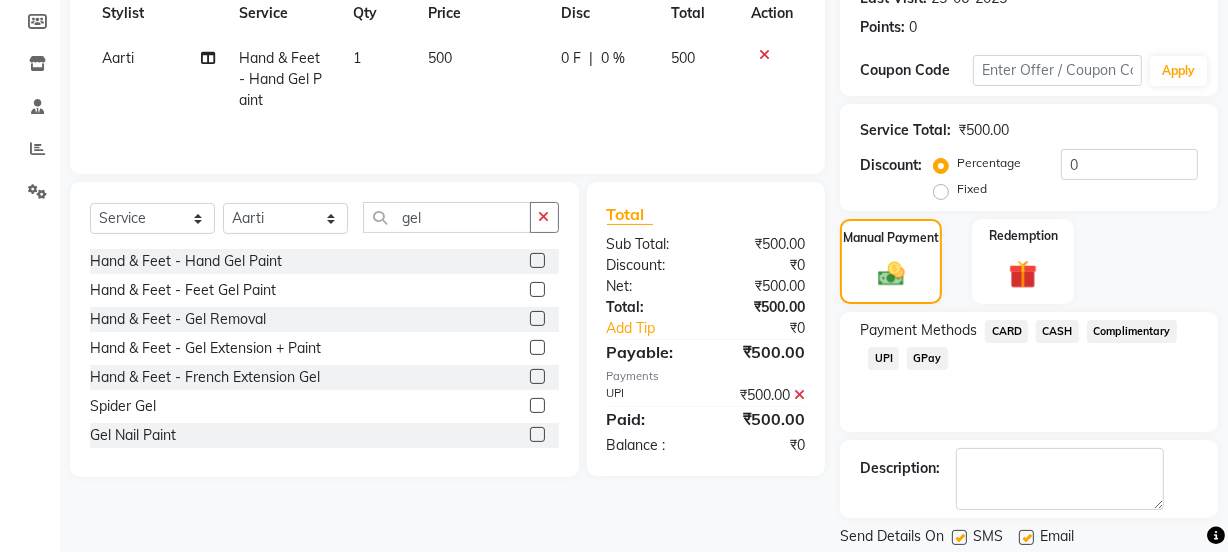 scroll, scrollTop: 357, scrollLeft: 0, axis: vertical 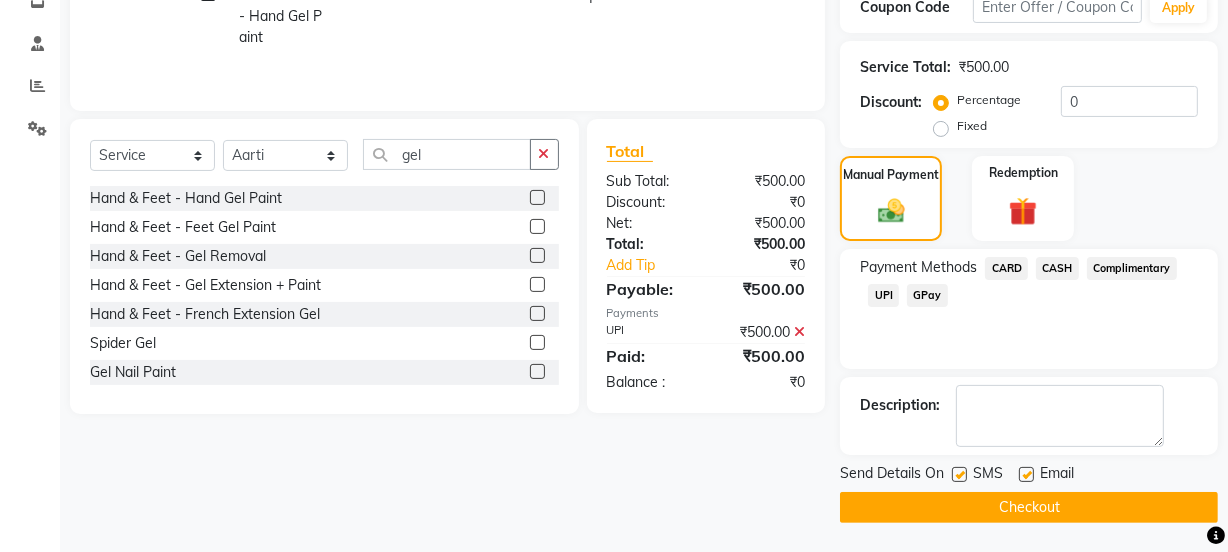 click on "Checkout" 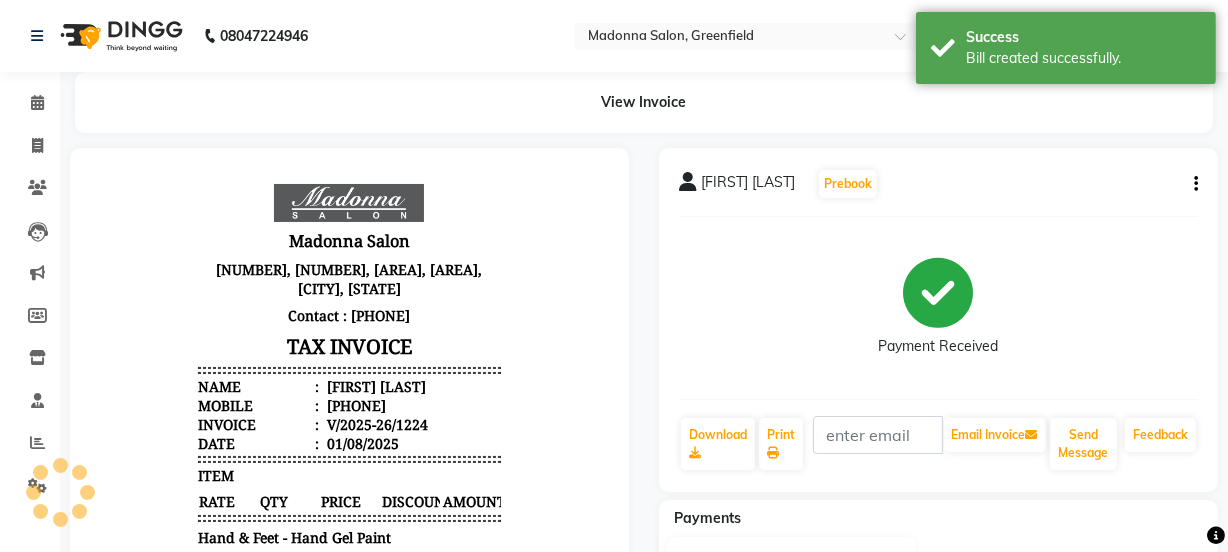 scroll, scrollTop: 0, scrollLeft: 0, axis: both 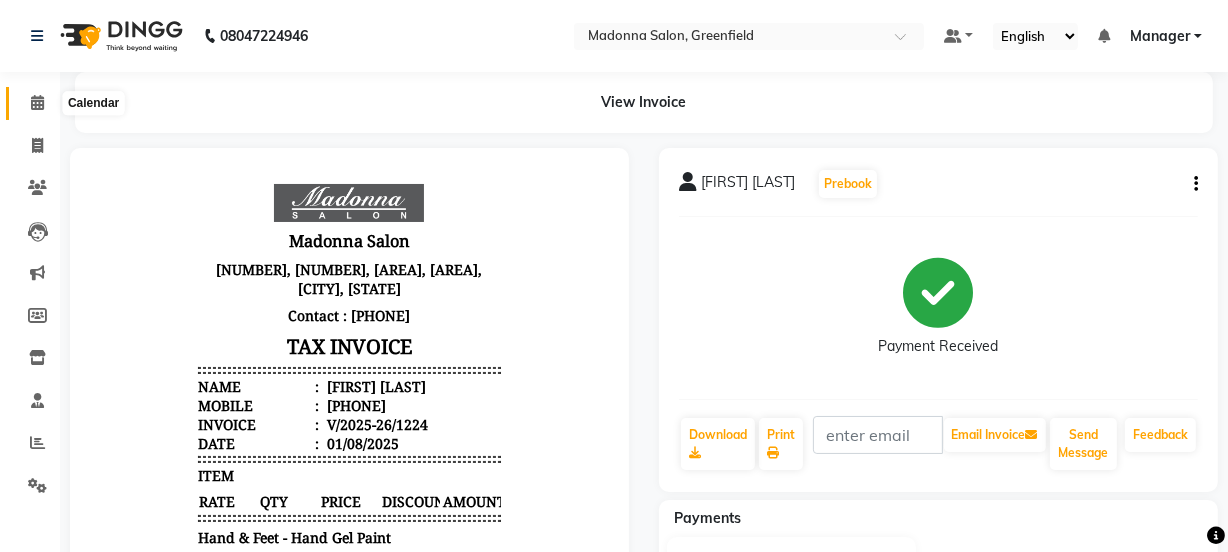 click 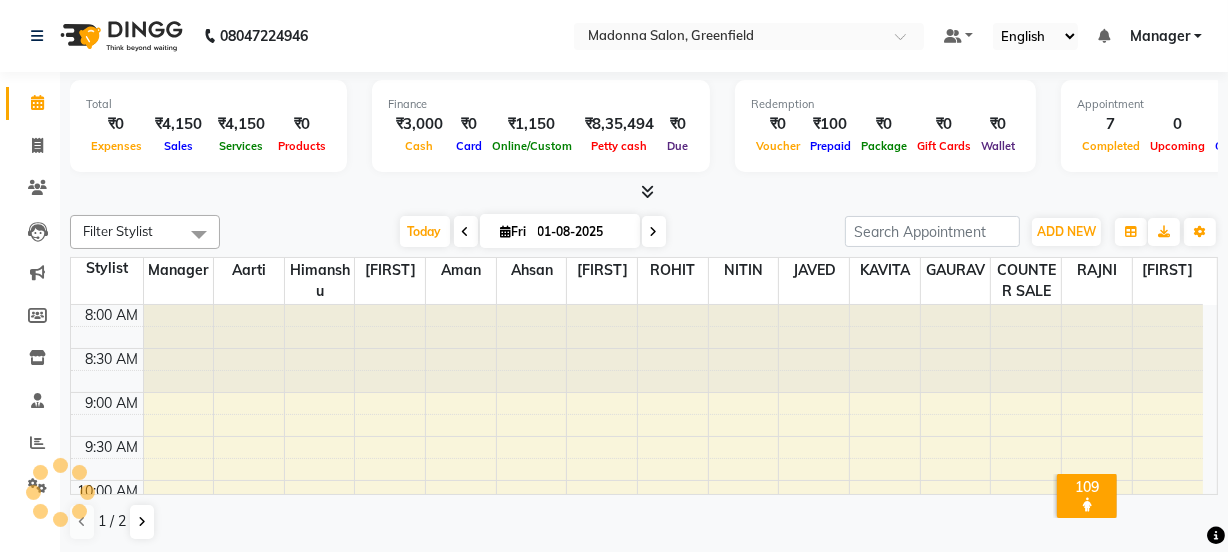 scroll, scrollTop: 0, scrollLeft: 0, axis: both 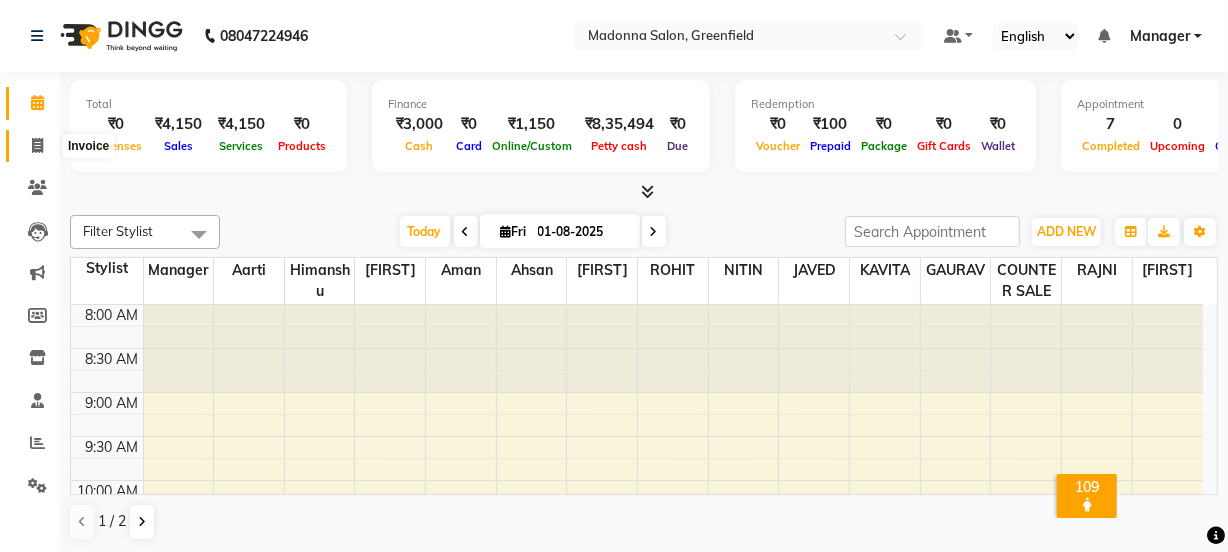 click 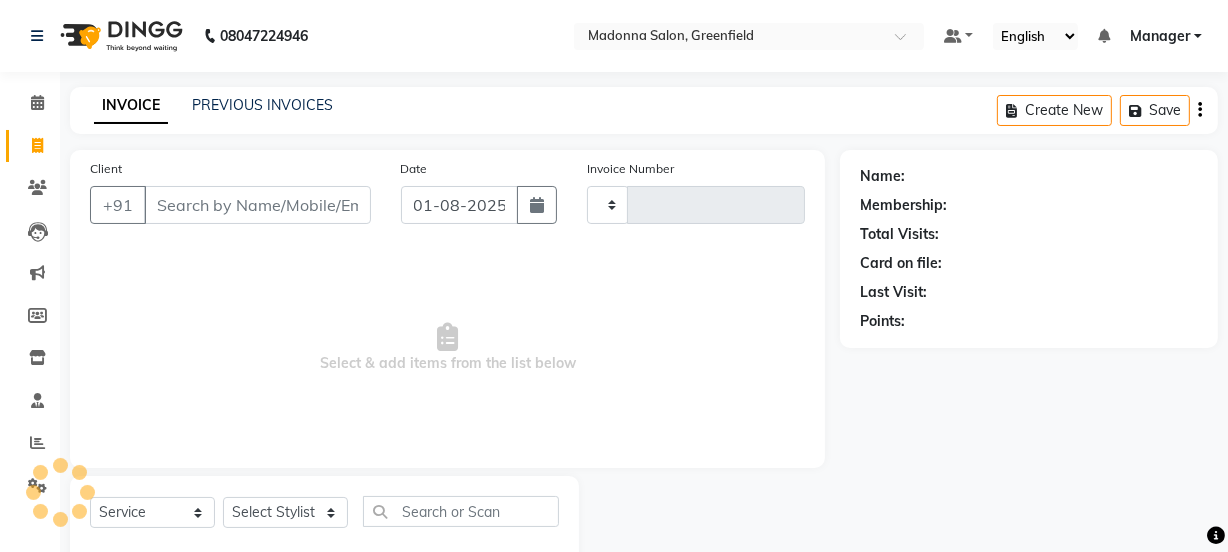 type on "1225" 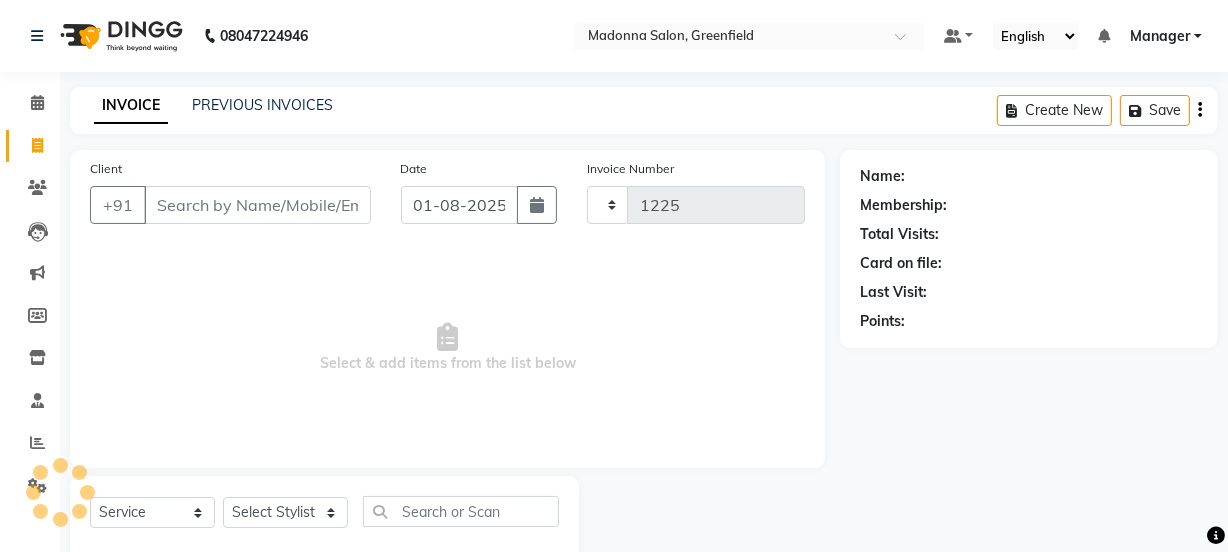 select on "7672" 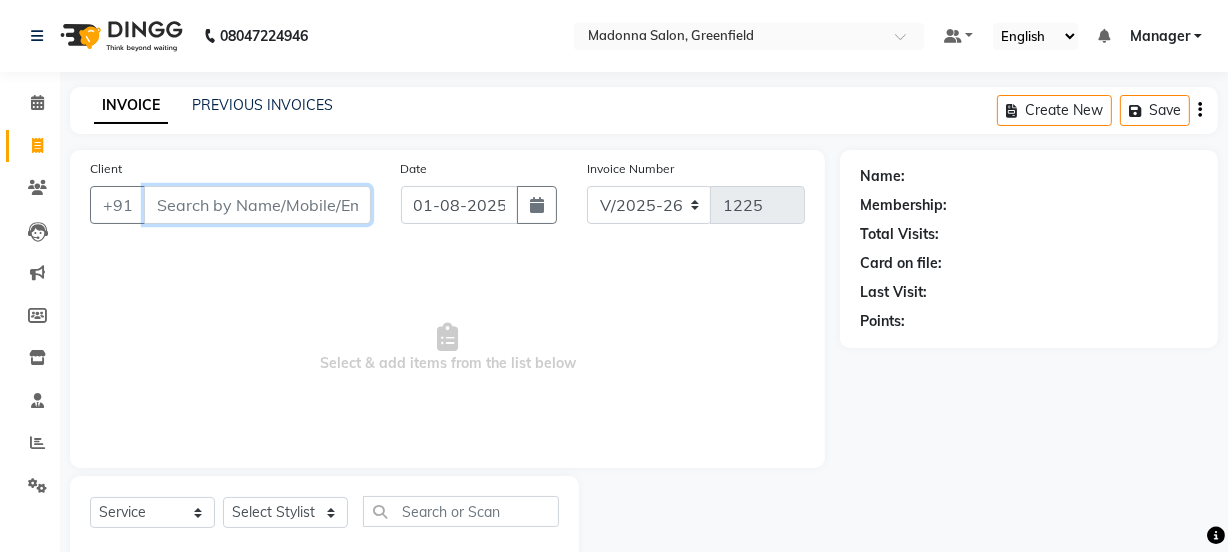 click on "Client" at bounding box center [257, 205] 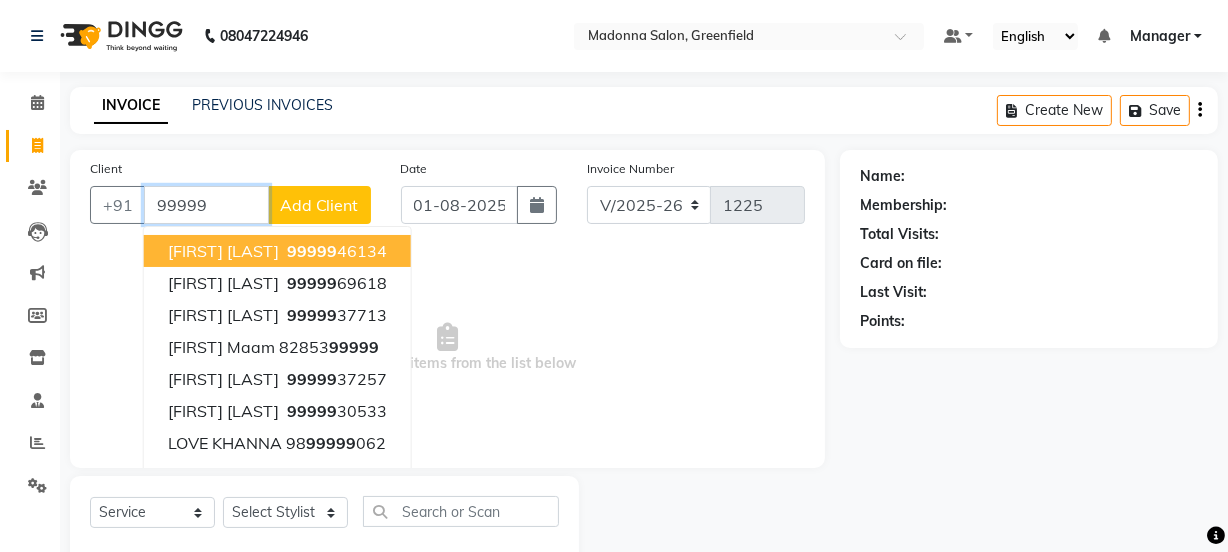 click on "99999 46134" at bounding box center [335, 251] 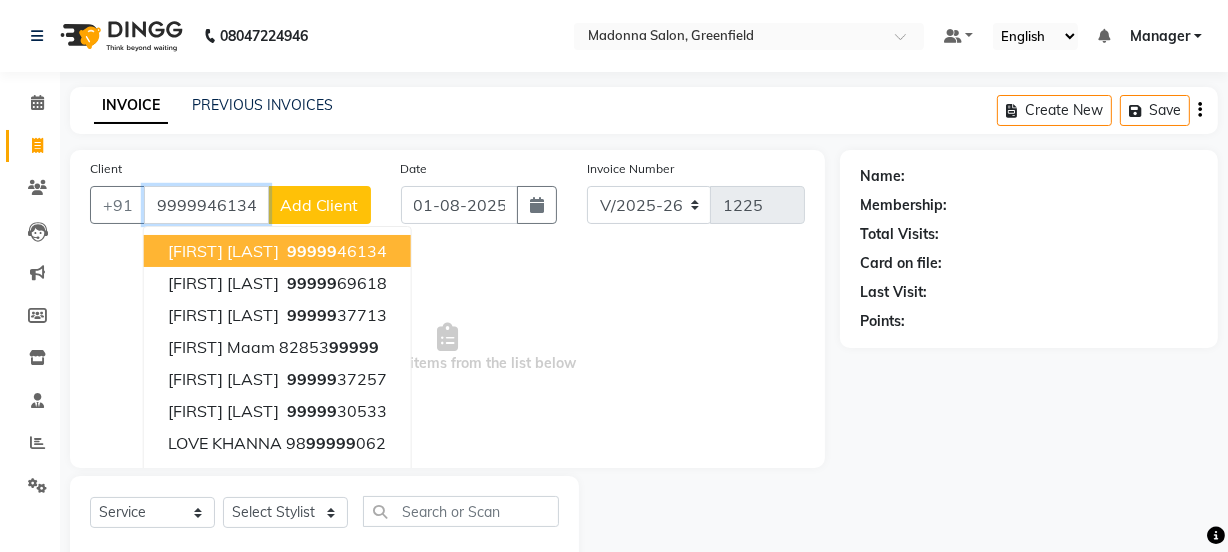 type on "9999946134" 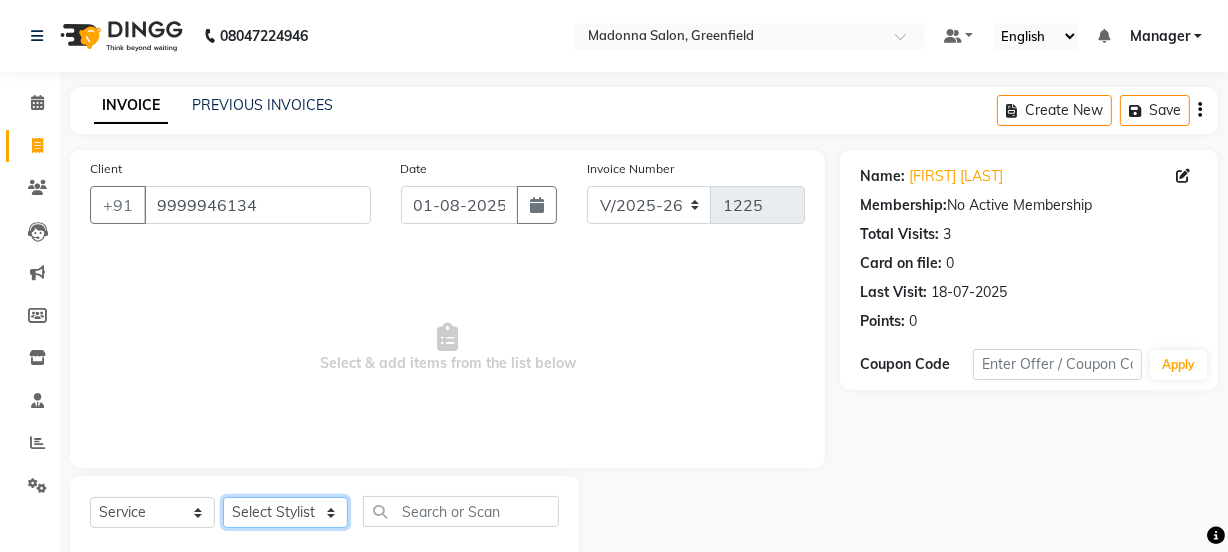 click on "Select Stylist Aarti Ahsan Aman [LAST] COUNTER SALE GAURAV Himanshu JAVED KAVITA Manager [LAST] RAJNI ROHIT [LAST] [LAST] VISHAL" 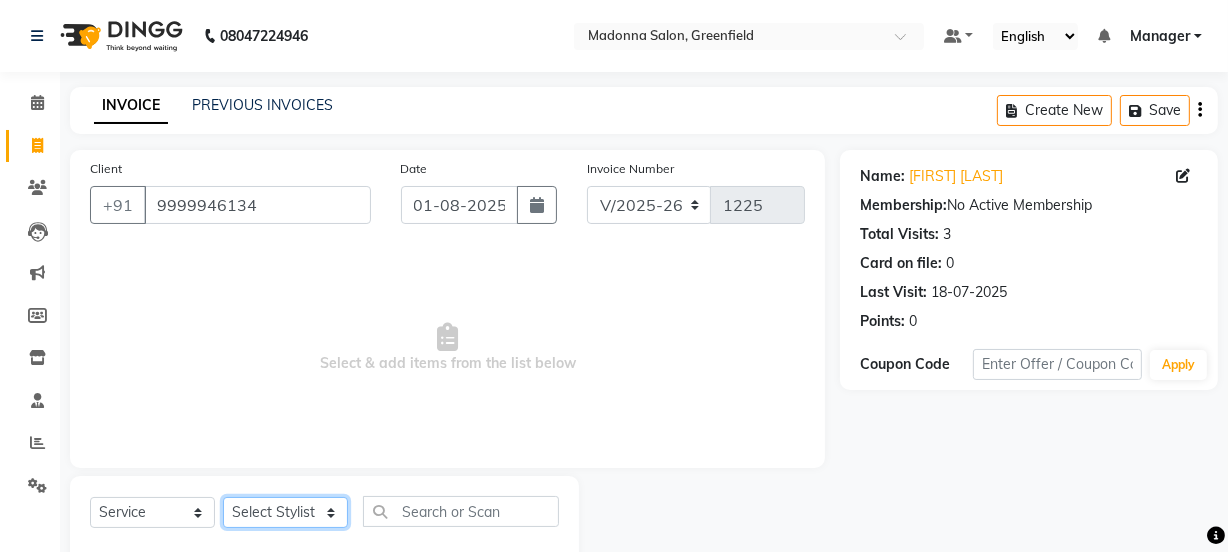 select on "68888" 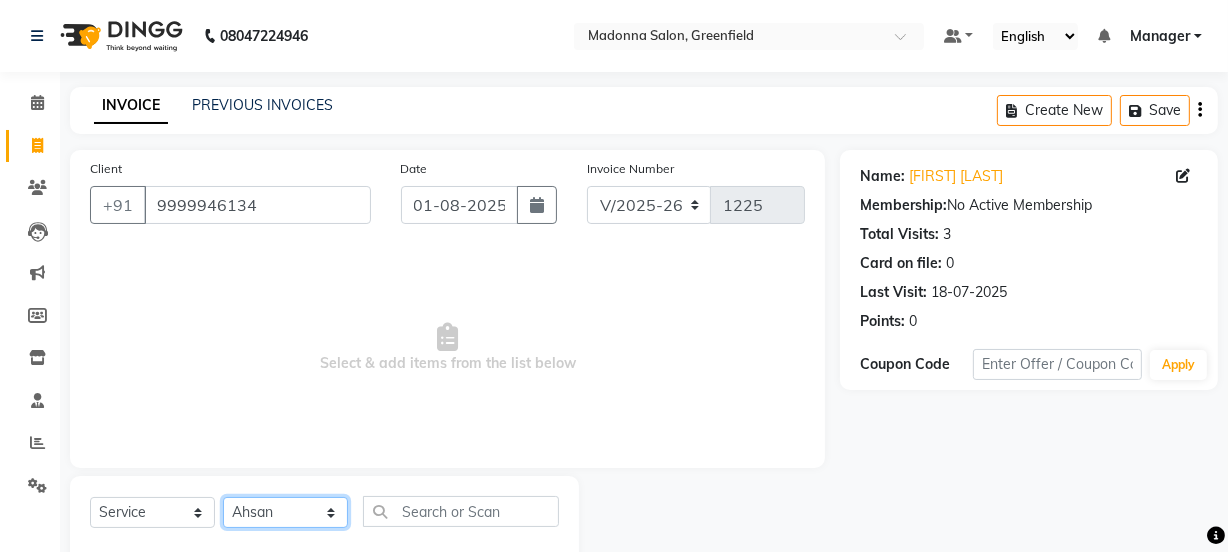 click on "Select Stylist Aarti Ahsan Aman [LAST] COUNTER SALE GAURAV Himanshu JAVED KAVITA Manager [LAST] RAJNI ROHIT [LAST] [LAST] VISHAL" 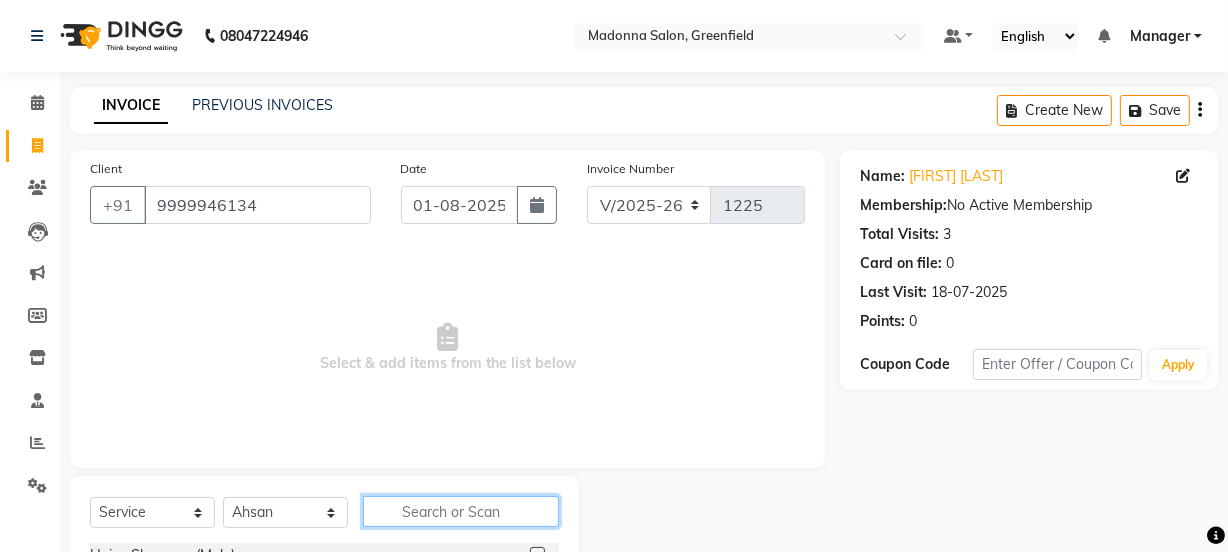 click 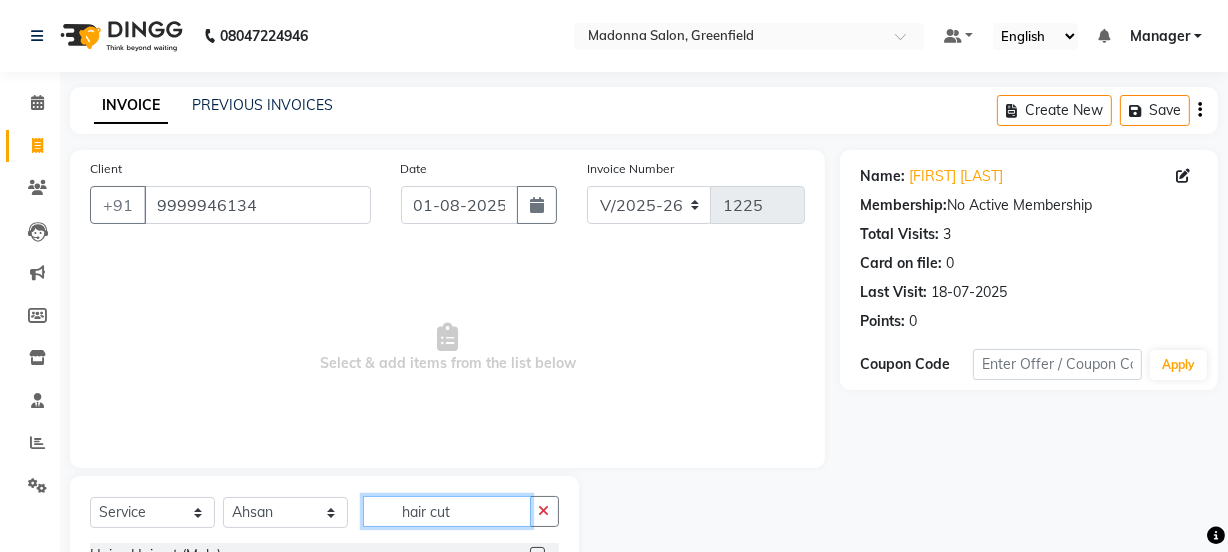 scroll, scrollTop: 165, scrollLeft: 0, axis: vertical 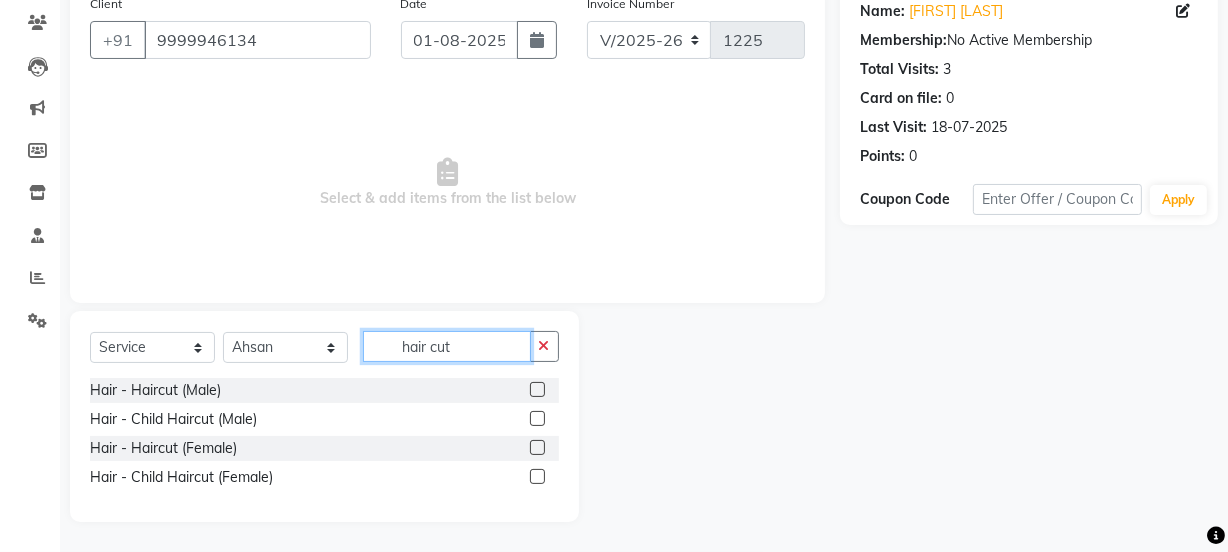type on "hair cut" 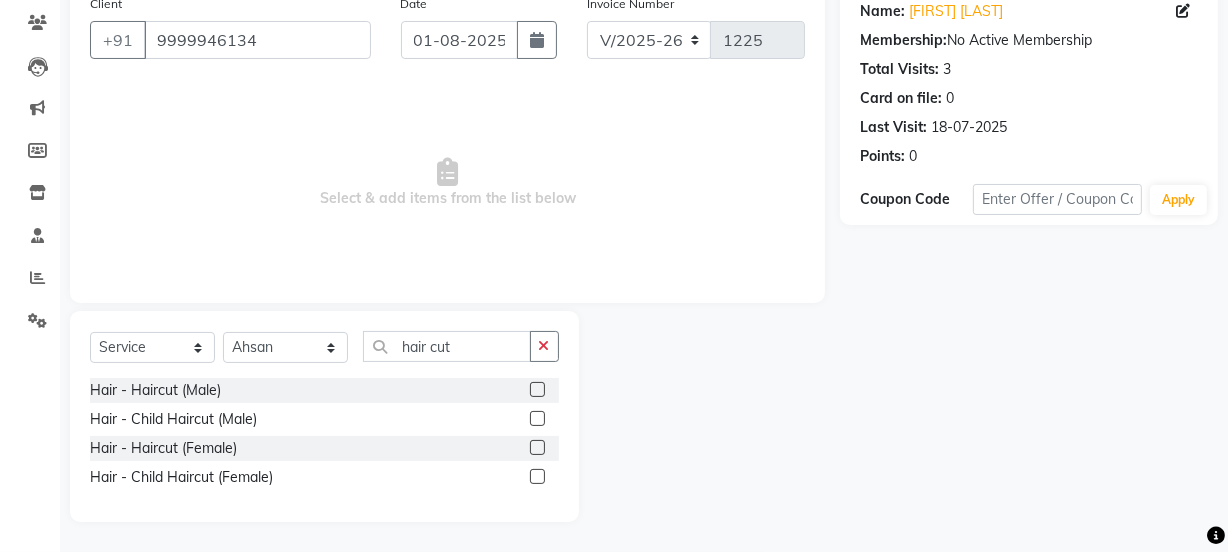 click 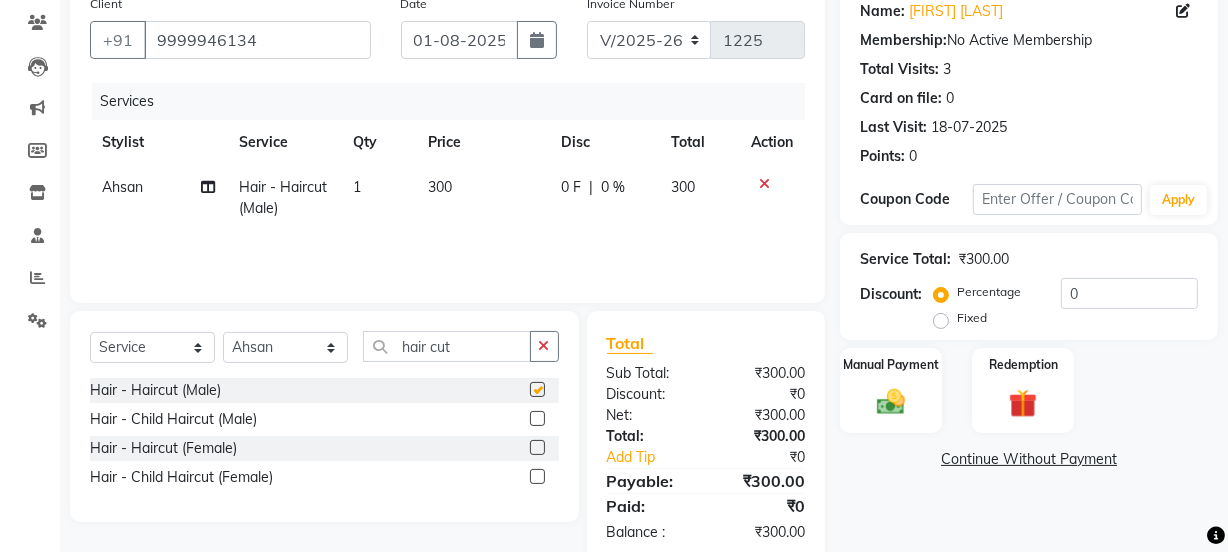 checkbox on "false" 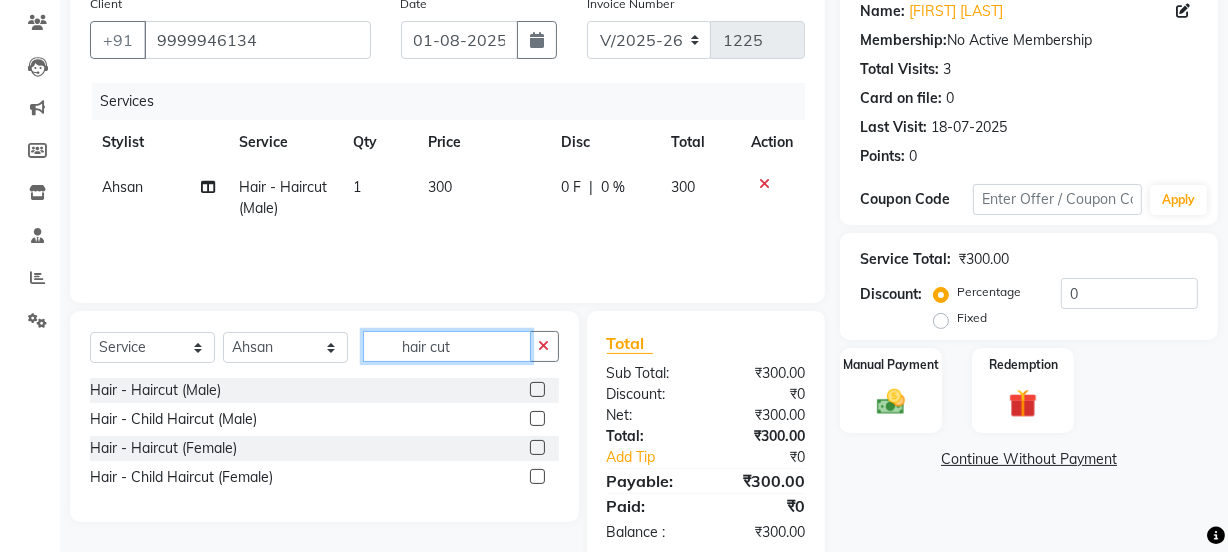 click on "hair cut" 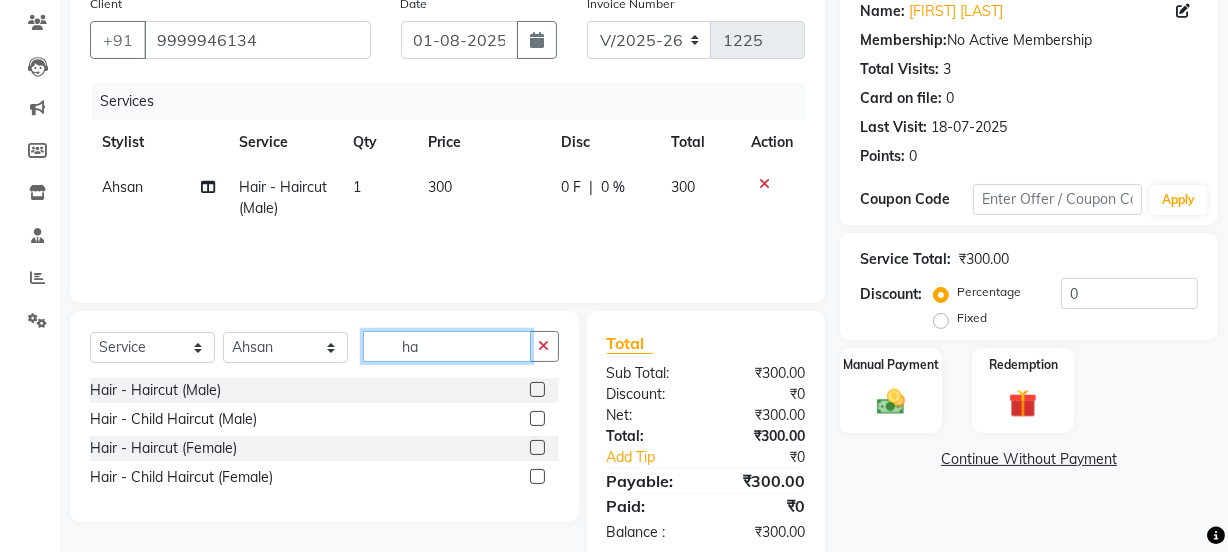 type on "h" 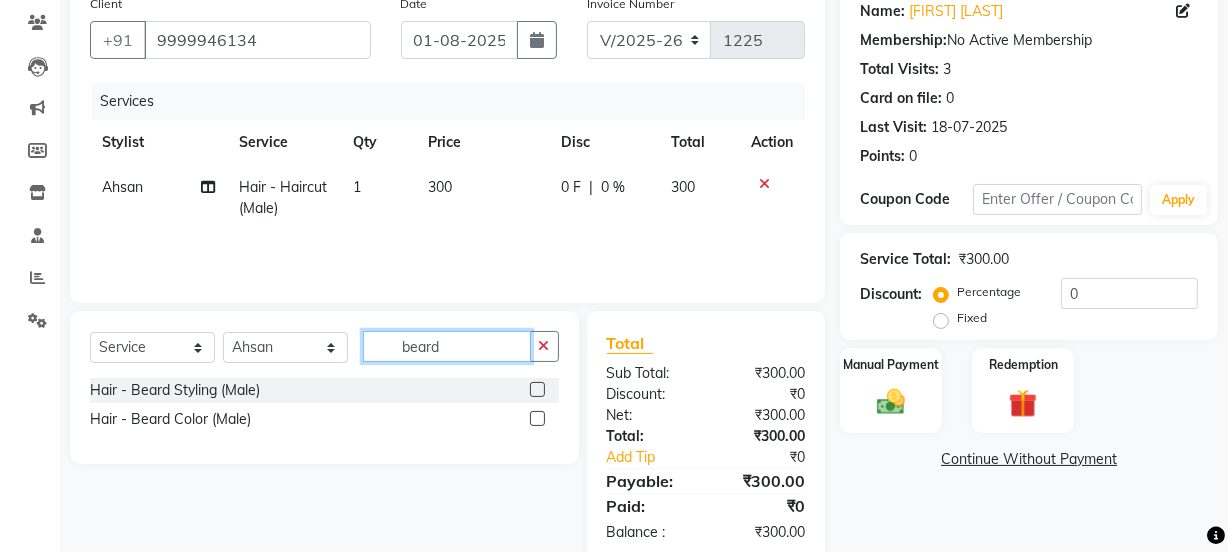 type on "beard" 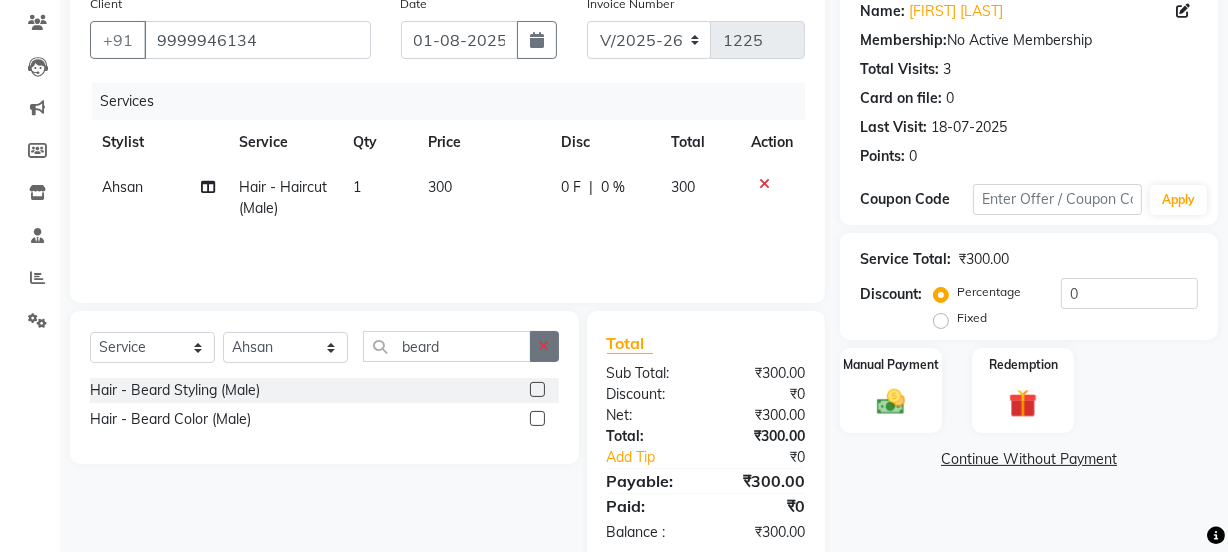 click 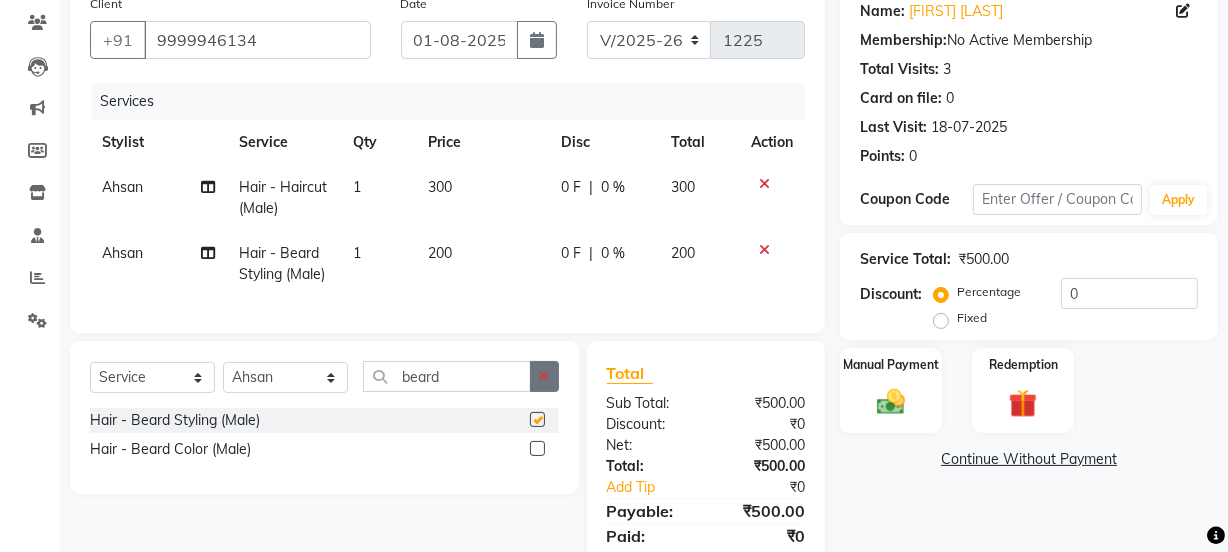 checkbox on "false" 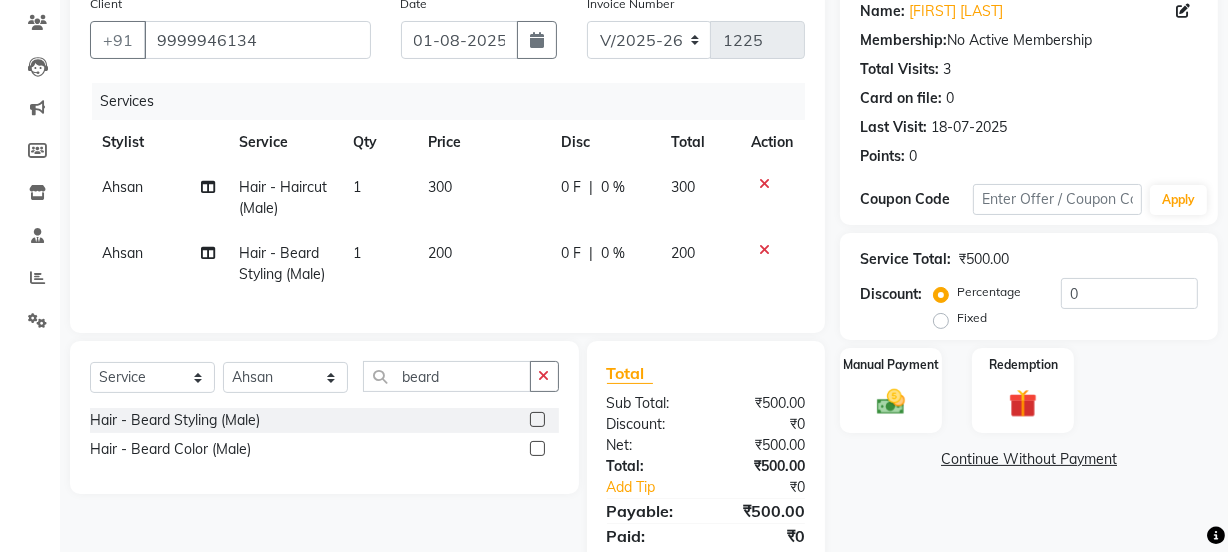 scroll, scrollTop: 0, scrollLeft: 0, axis: both 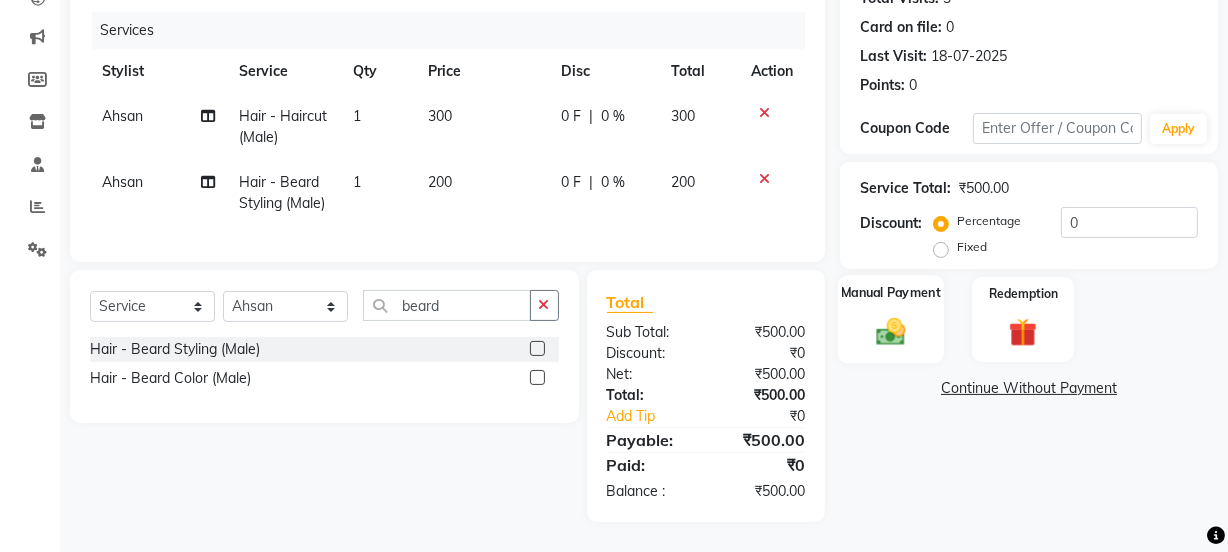 drag, startPoint x: 944, startPoint y: 270, endPoint x: 939, endPoint y: 284, distance: 14.866069 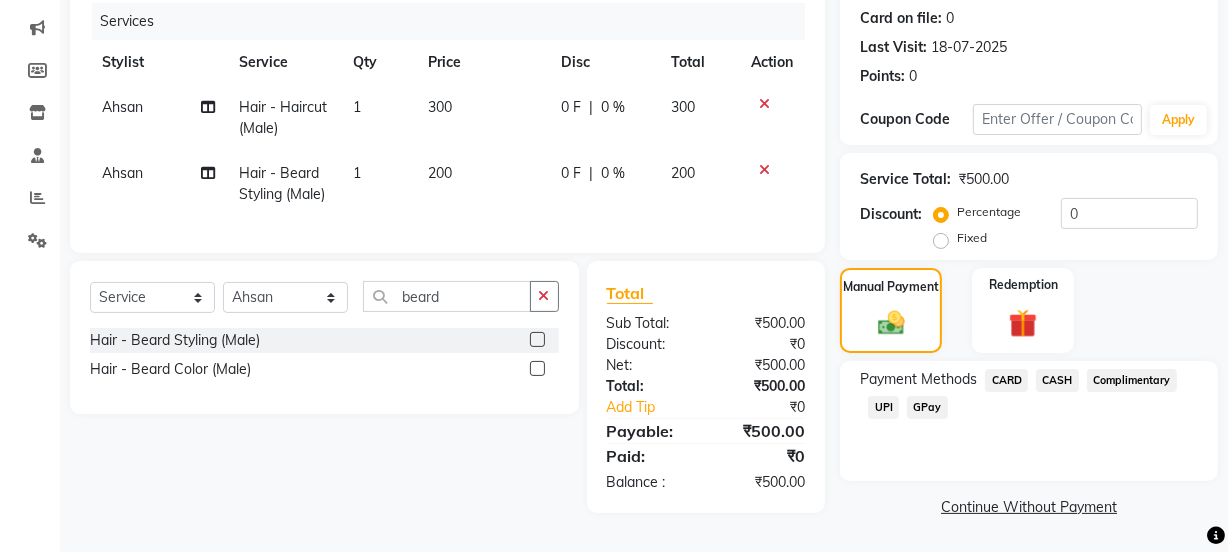 click on "UPI" 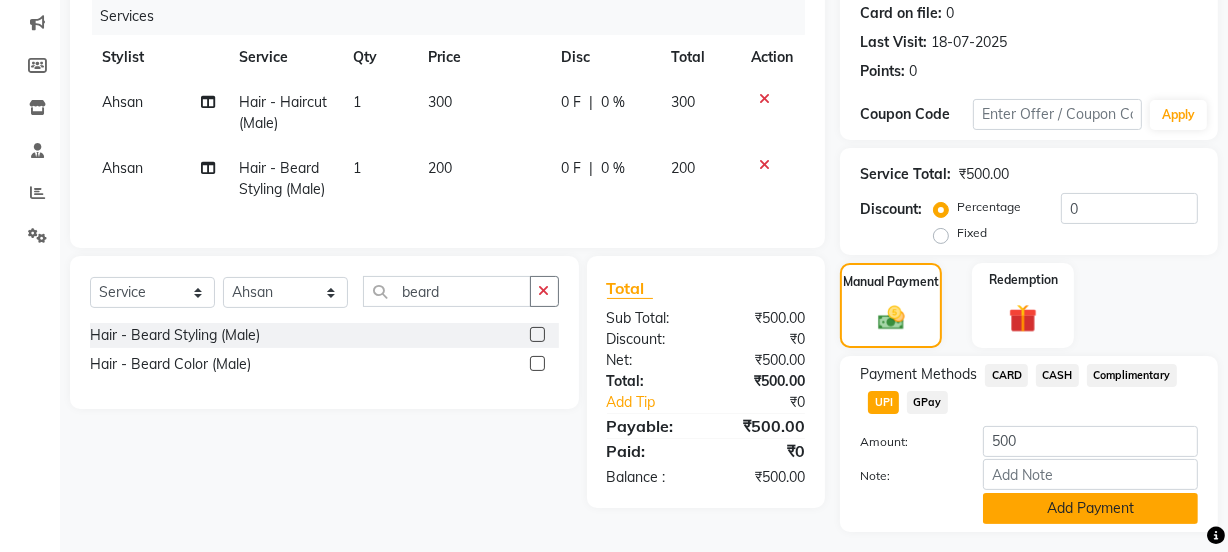 click on "Add Payment" 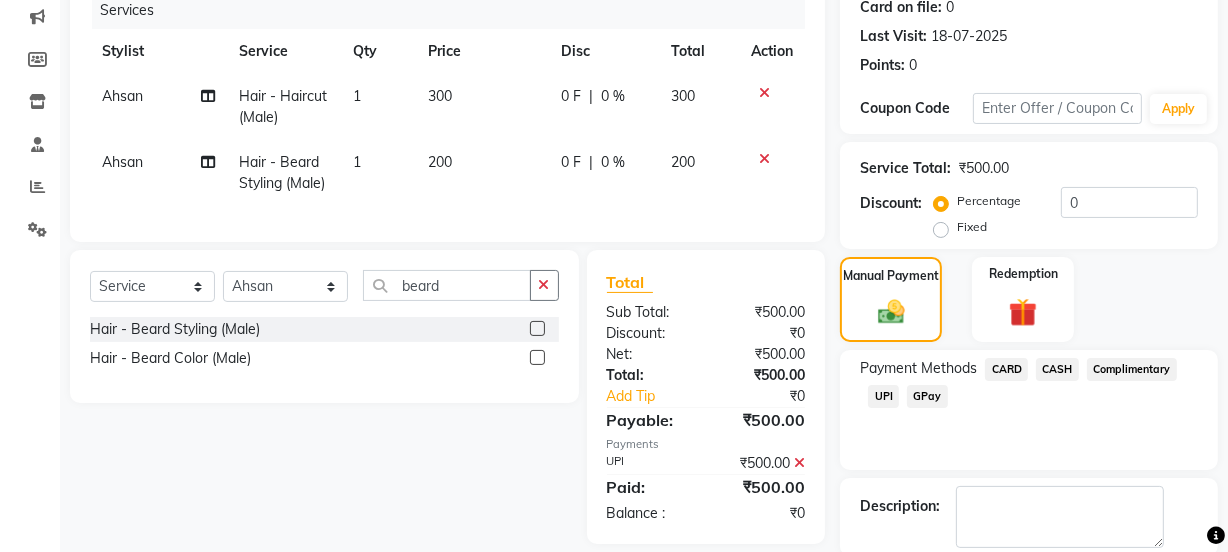 scroll, scrollTop: 357, scrollLeft: 0, axis: vertical 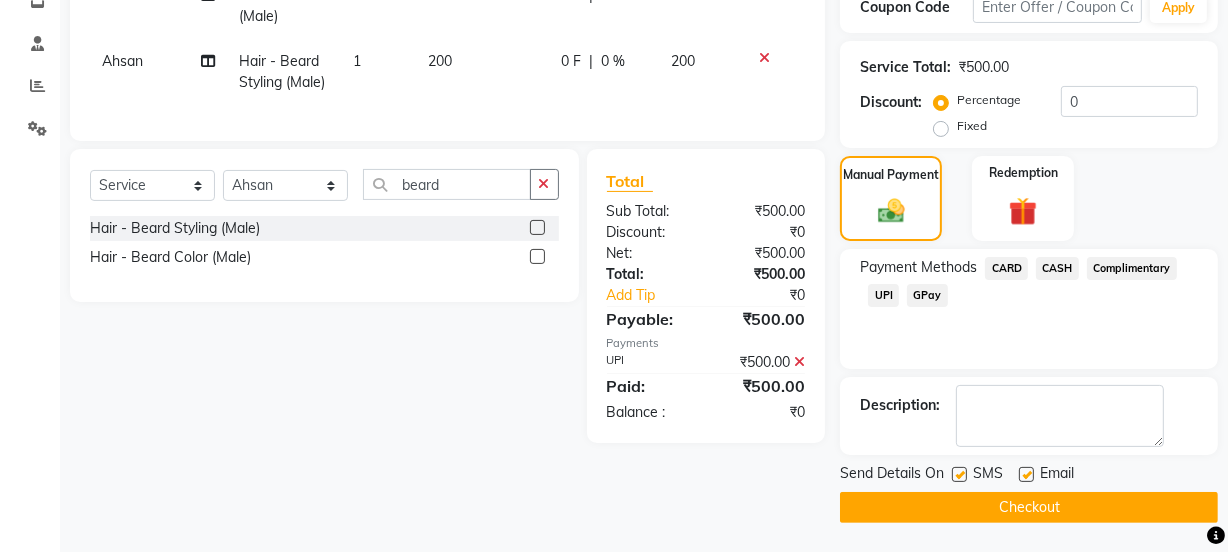click on "Checkout" 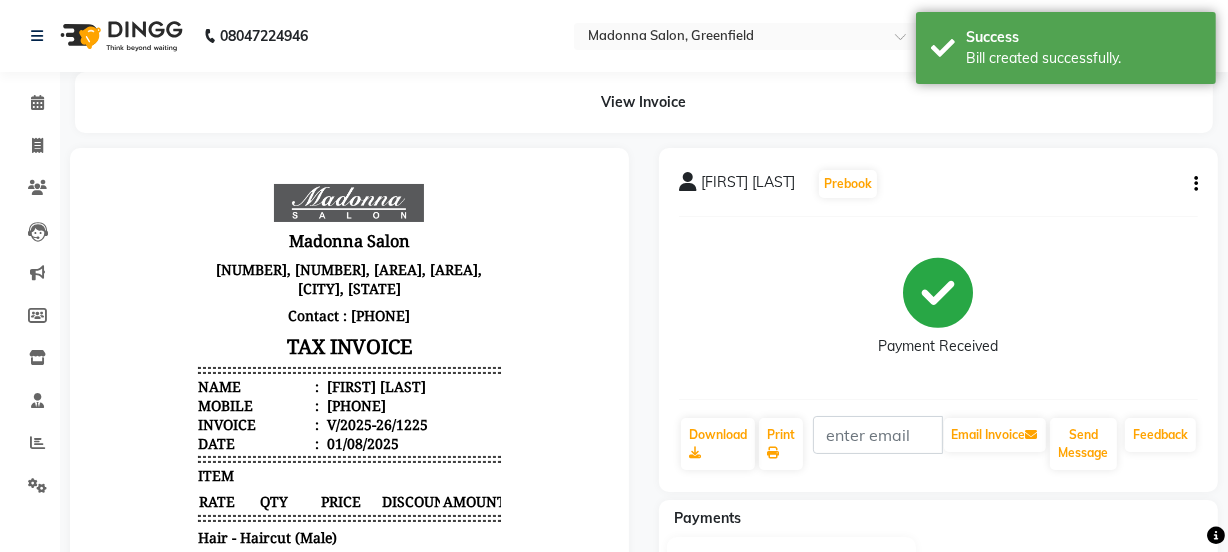 scroll, scrollTop: 0, scrollLeft: 0, axis: both 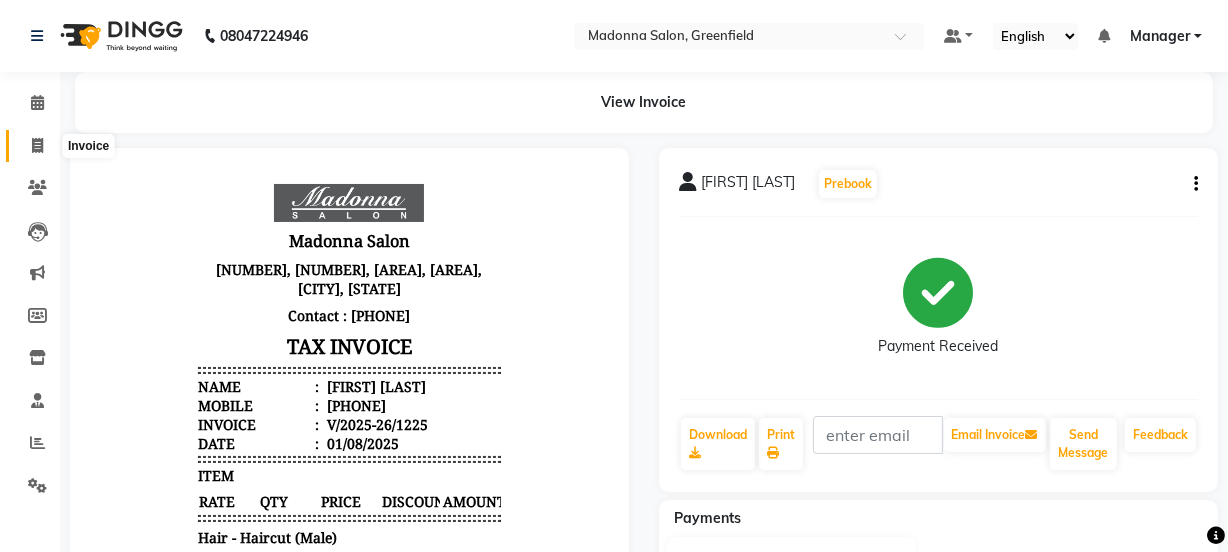 click 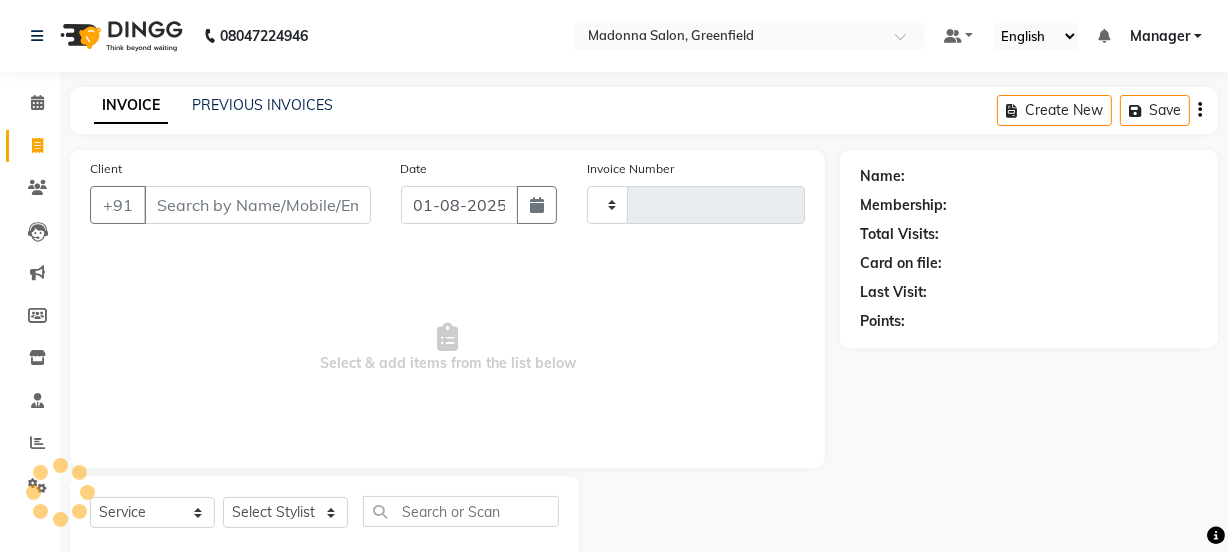 scroll, scrollTop: 50, scrollLeft: 0, axis: vertical 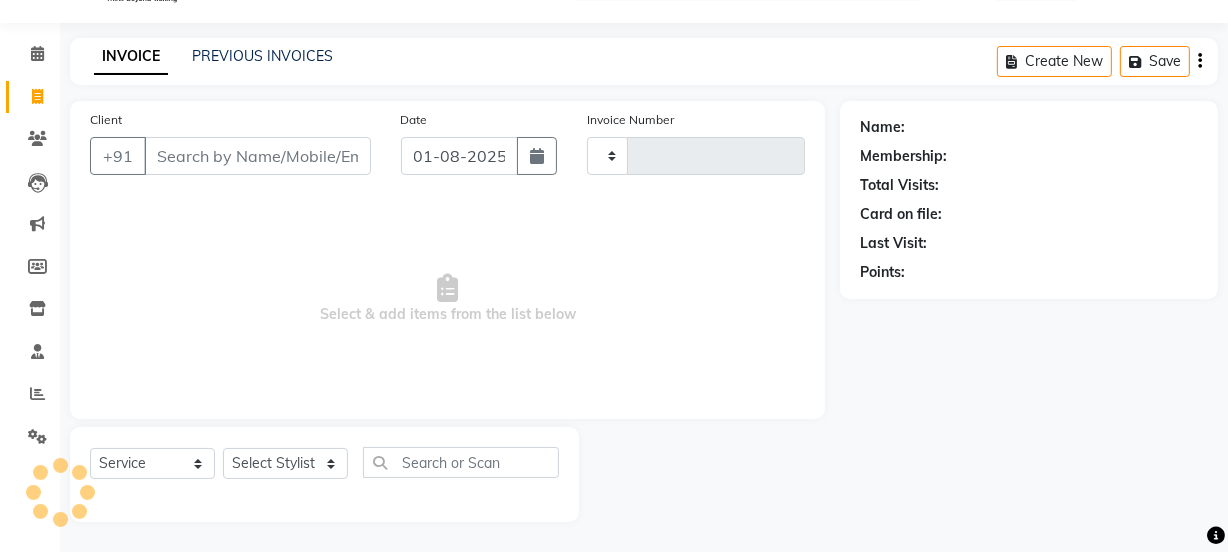 type on "1226" 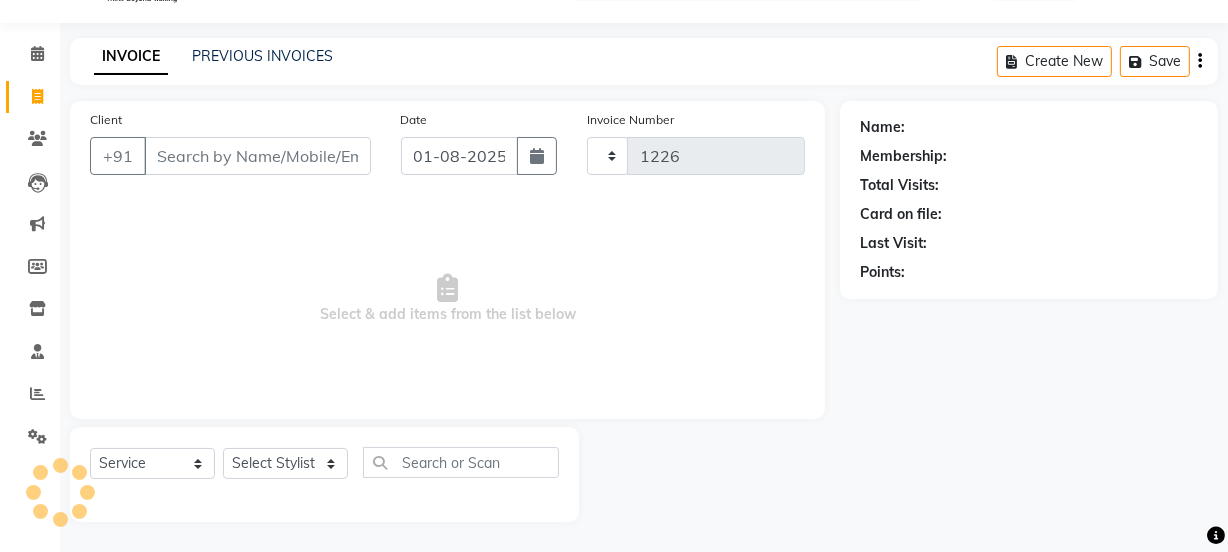 select on "7672" 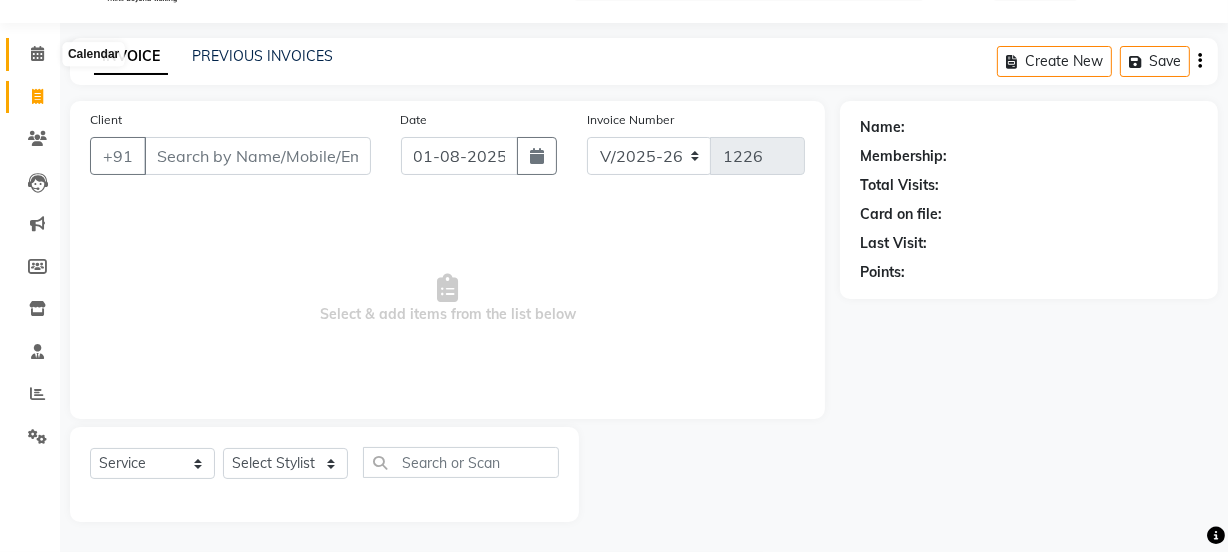click 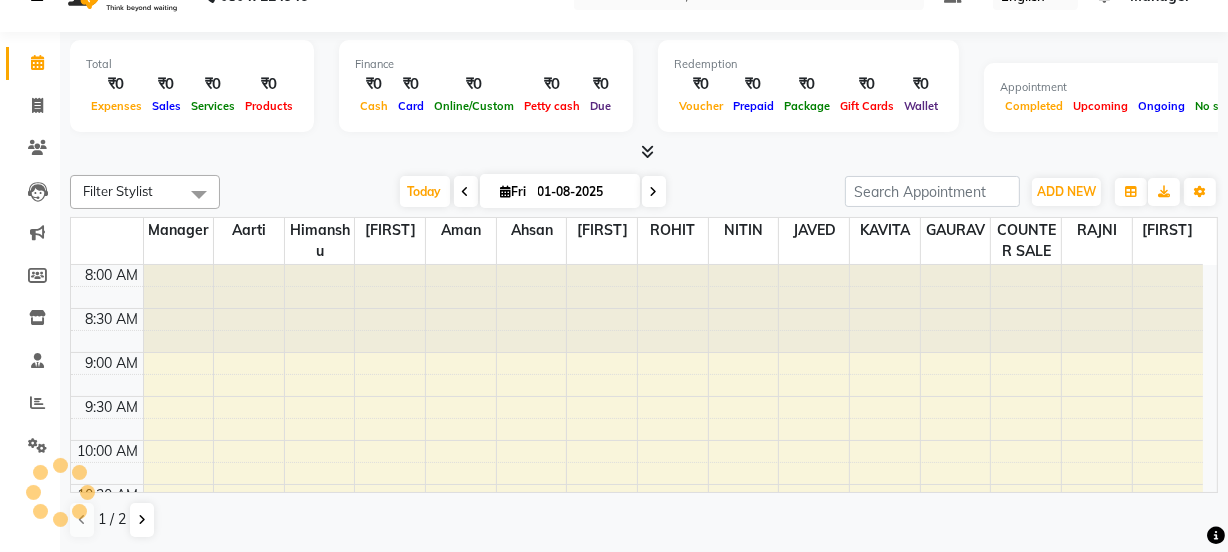 scroll, scrollTop: 0, scrollLeft: 0, axis: both 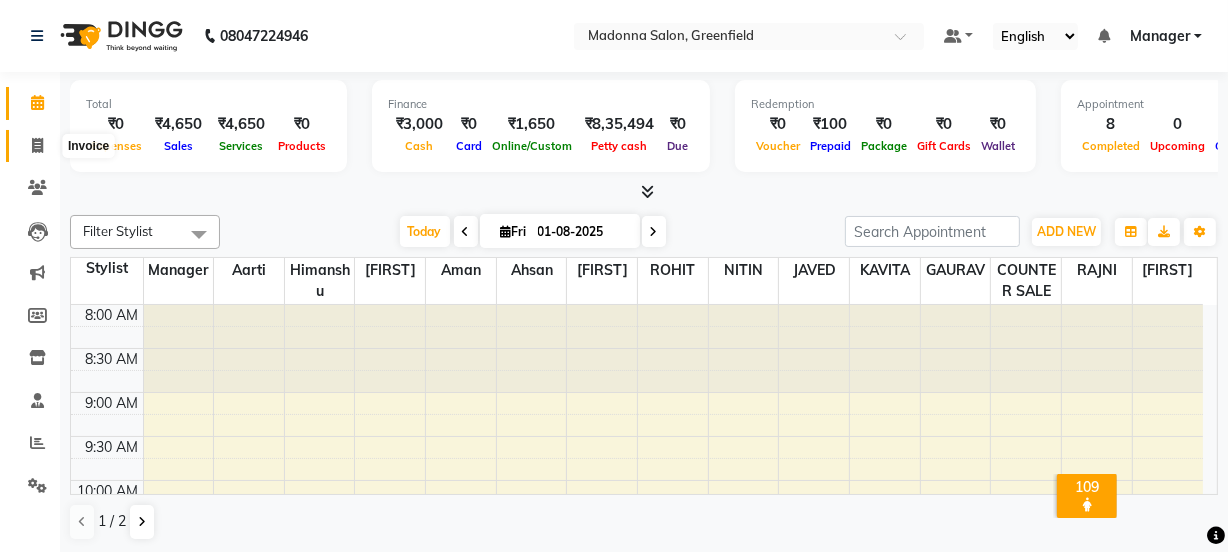 click 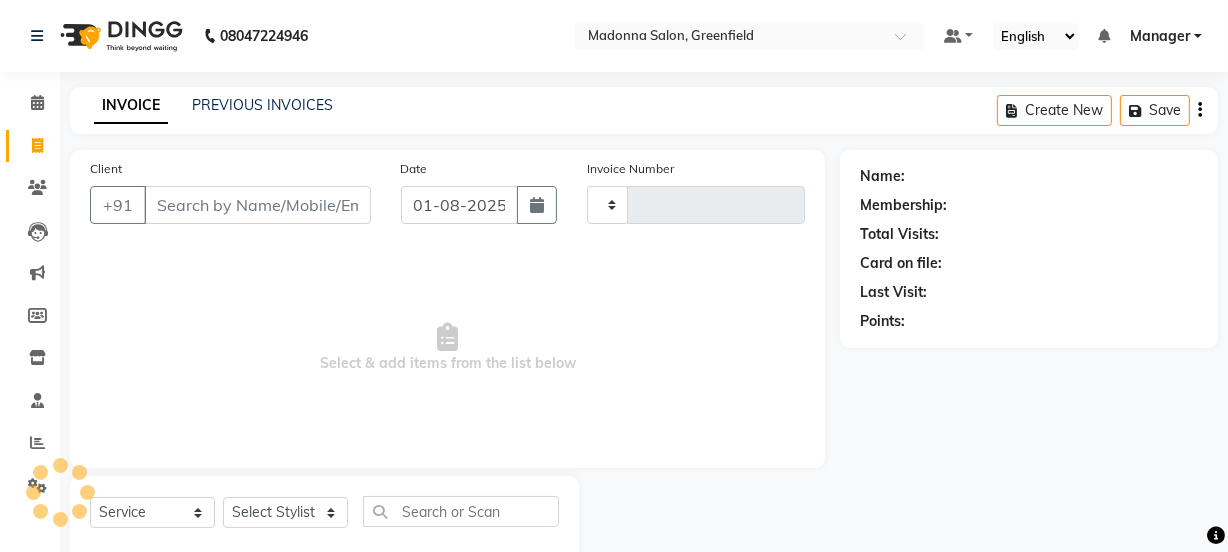 type on "1226" 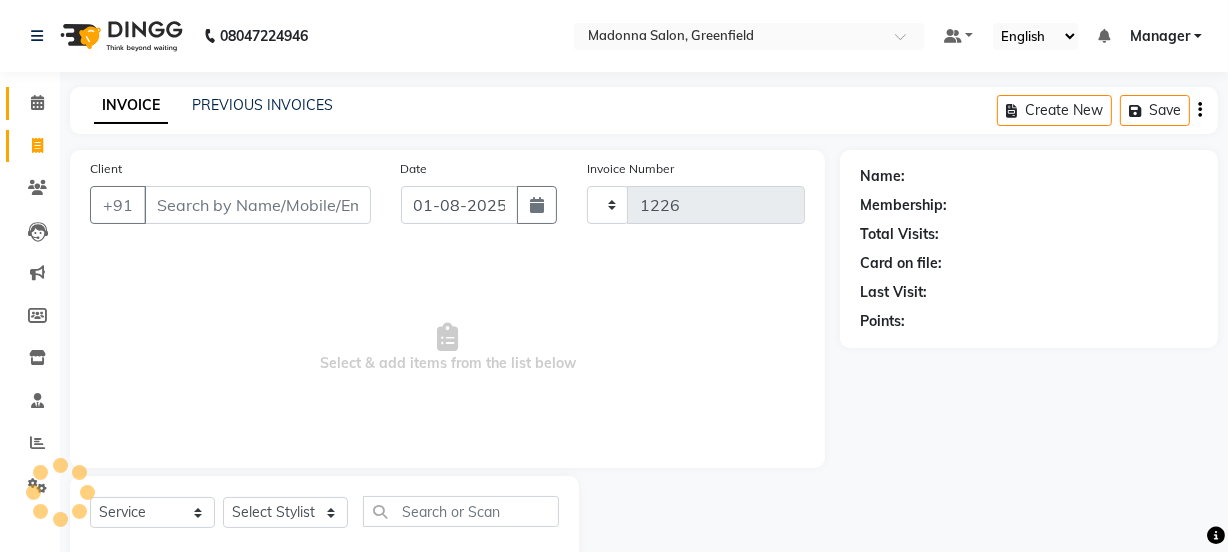 select on "7672" 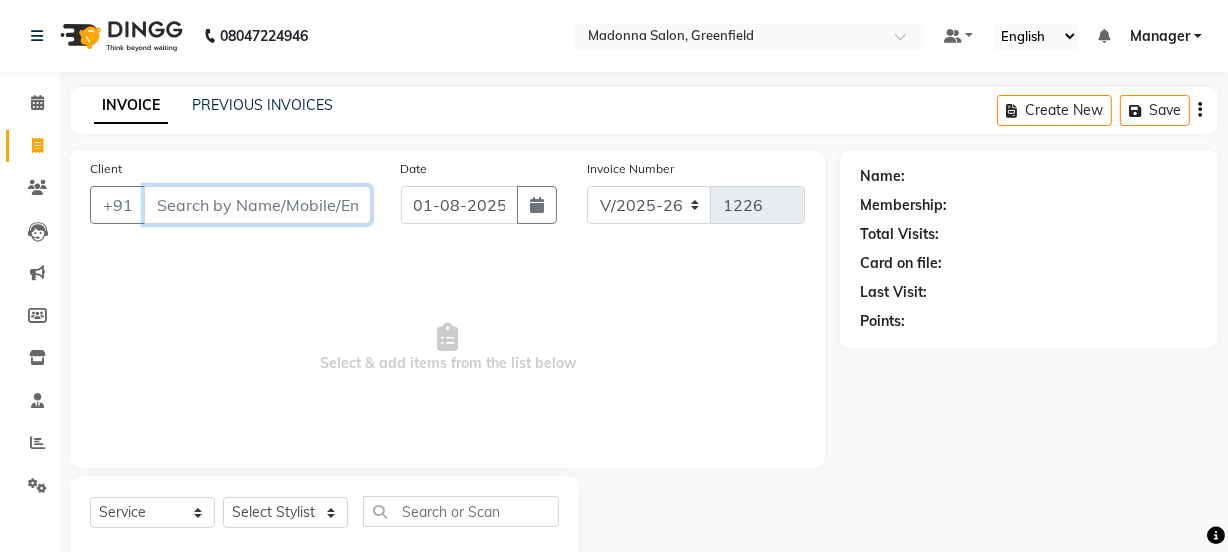 drag, startPoint x: 190, startPoint y: 218, endPoint x: 191, endPoint y: 204, distance: 14.035668 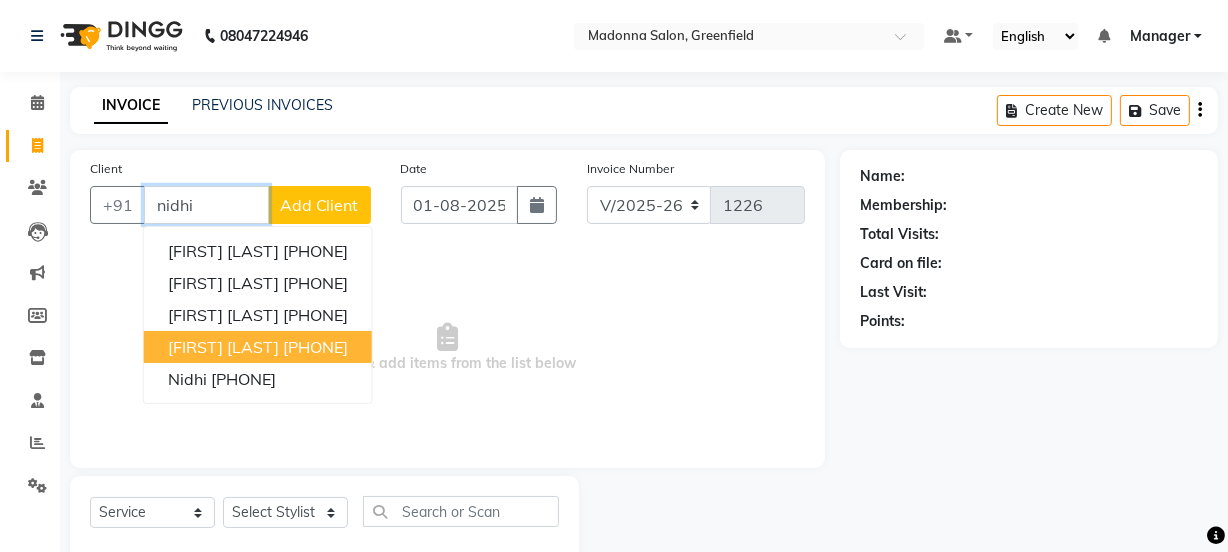click on "9899220574" at bounding box center (315, 347) 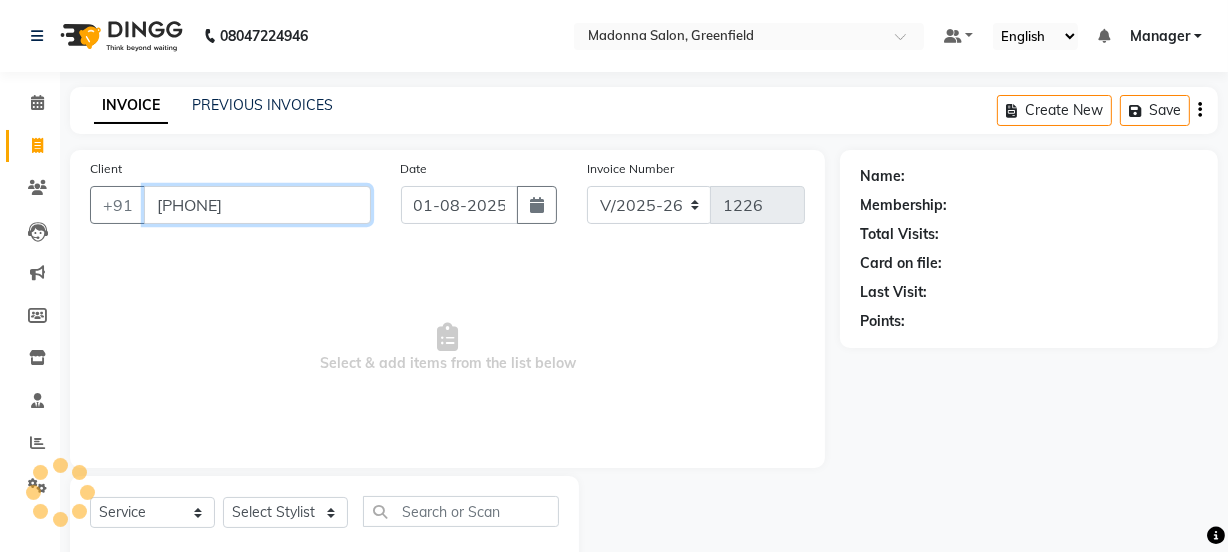 type on "9899220574" 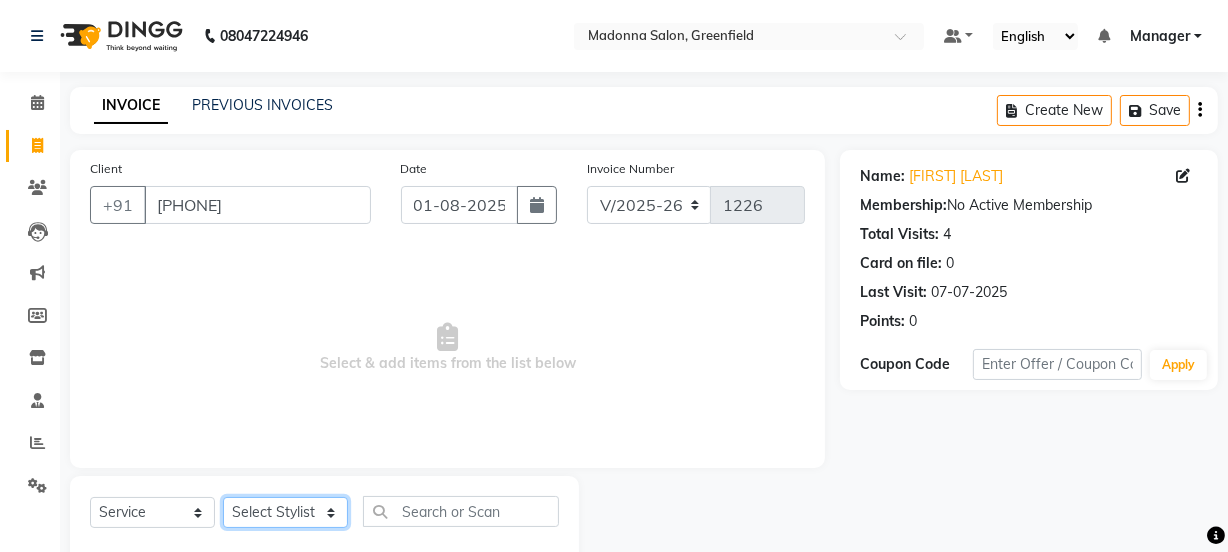 click on "Select Stylist Aarti Ahsan Aman [LAST] COUNTER SALE GAURAV Himanshu JAVED KAVITA Manager [LAST] RAJNI ROHIT [LAST] [LAST] VISHAL" 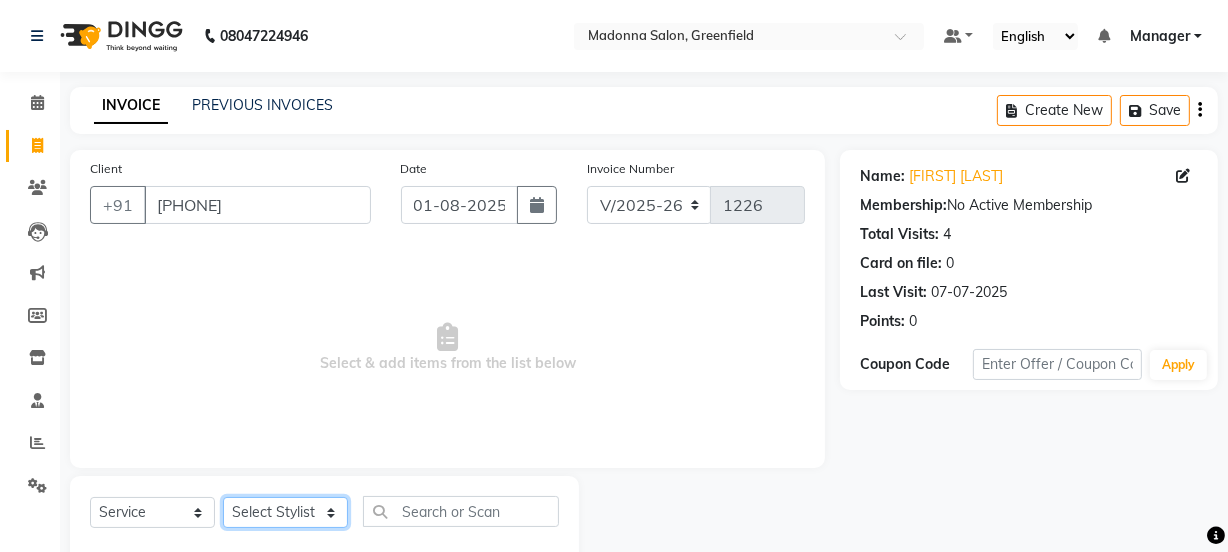 select on "80129" 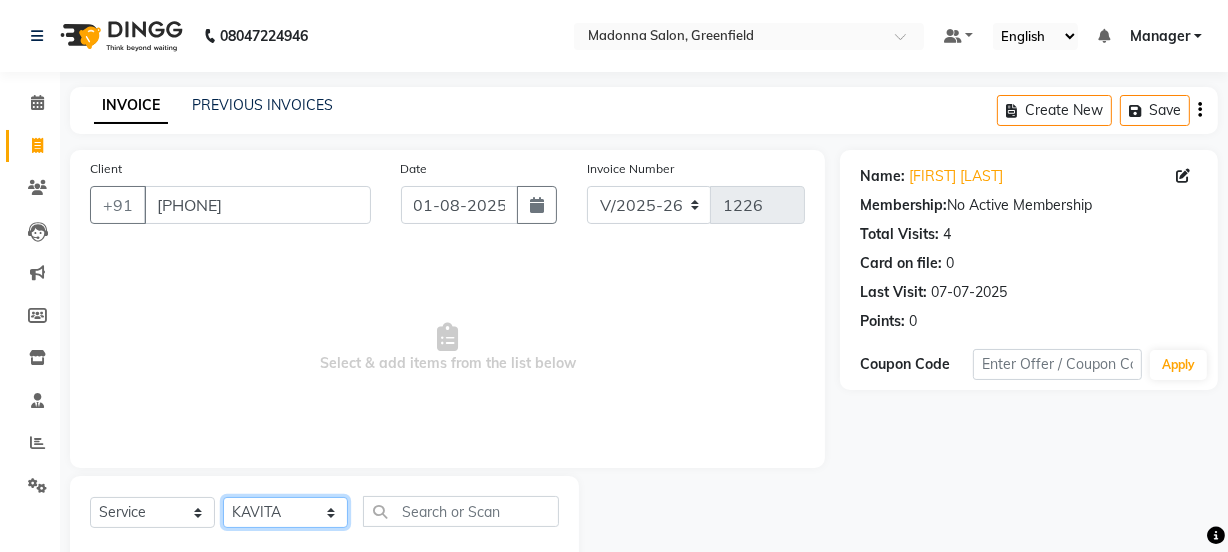 click on "Select Stylist Aarti Ahsan Aman [LAST] COUNTER SALE GAURAV Himanshu JAVED KAVITA Manager [LAST] RAJNI ROHIT [LAST] [LAST] VISHAL" 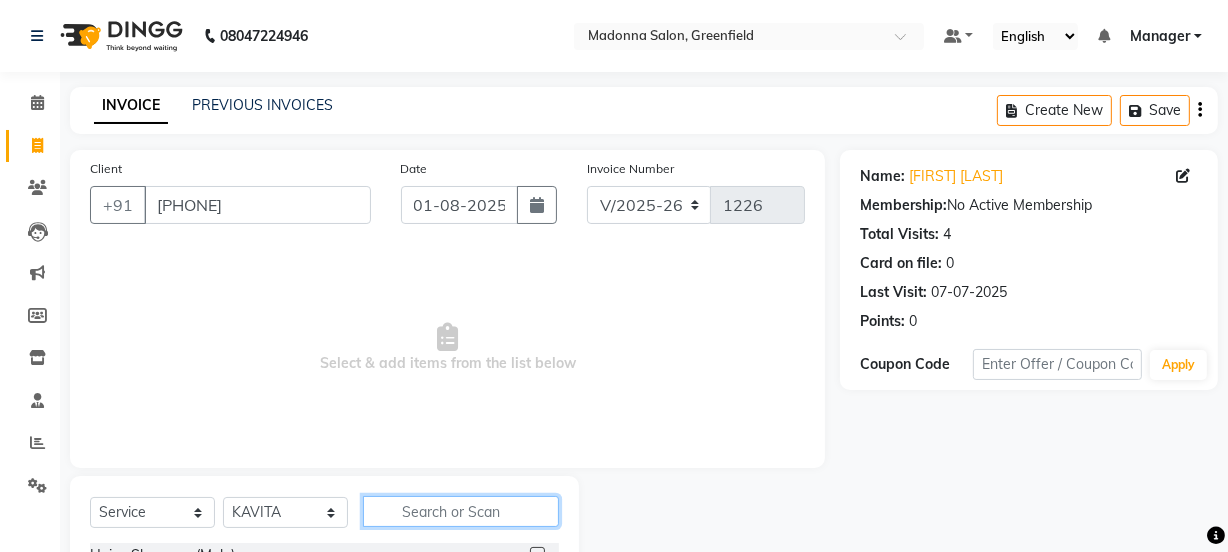 click 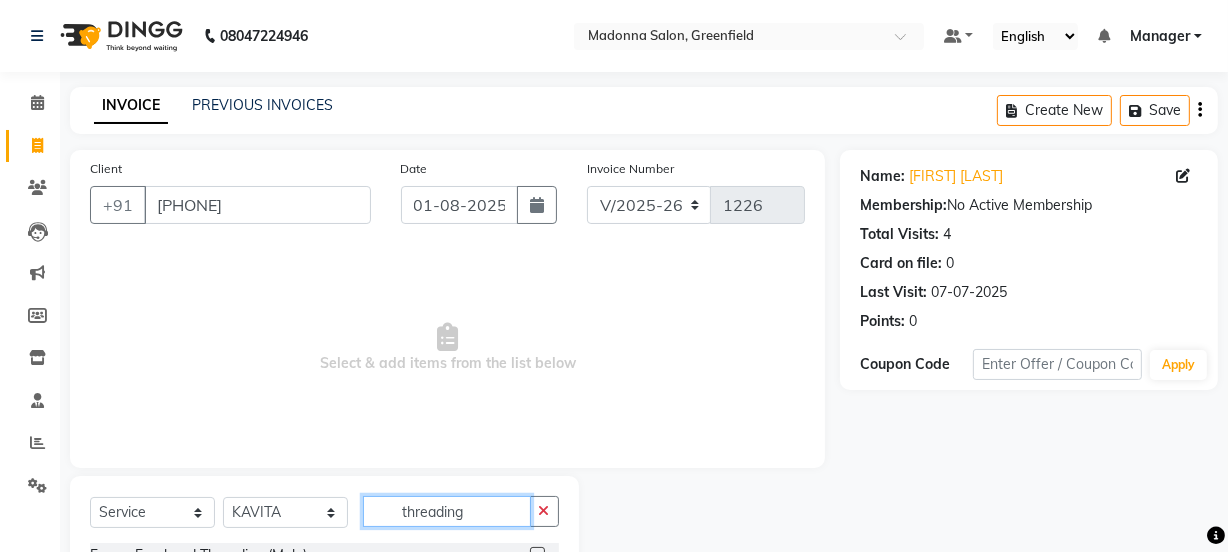 scroll, scrollTop: 250, scrollLeft: 0, axis: vertical 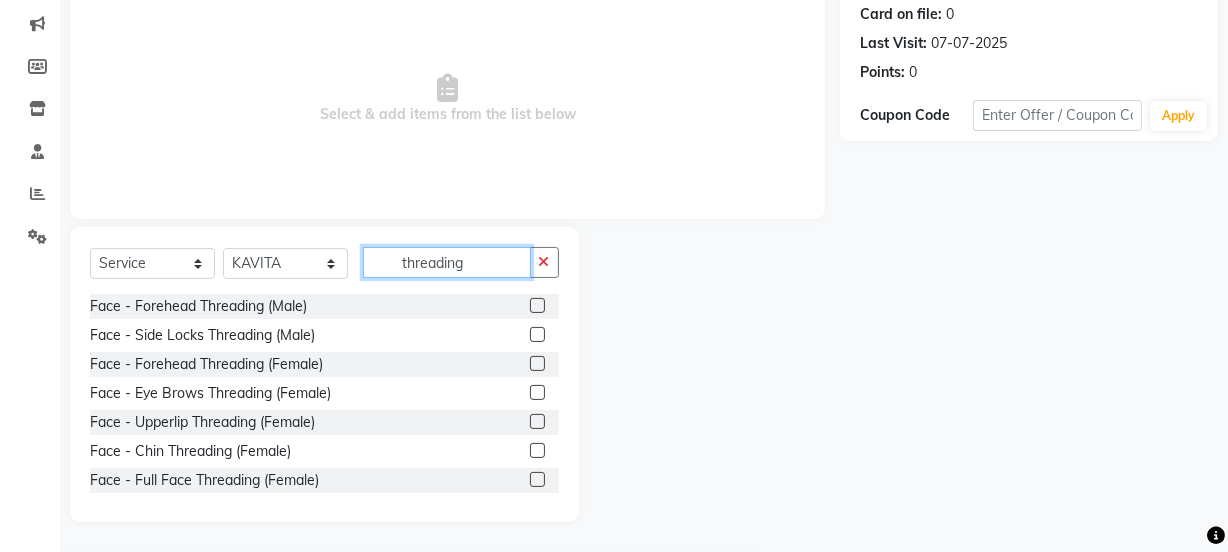 type on "threading" 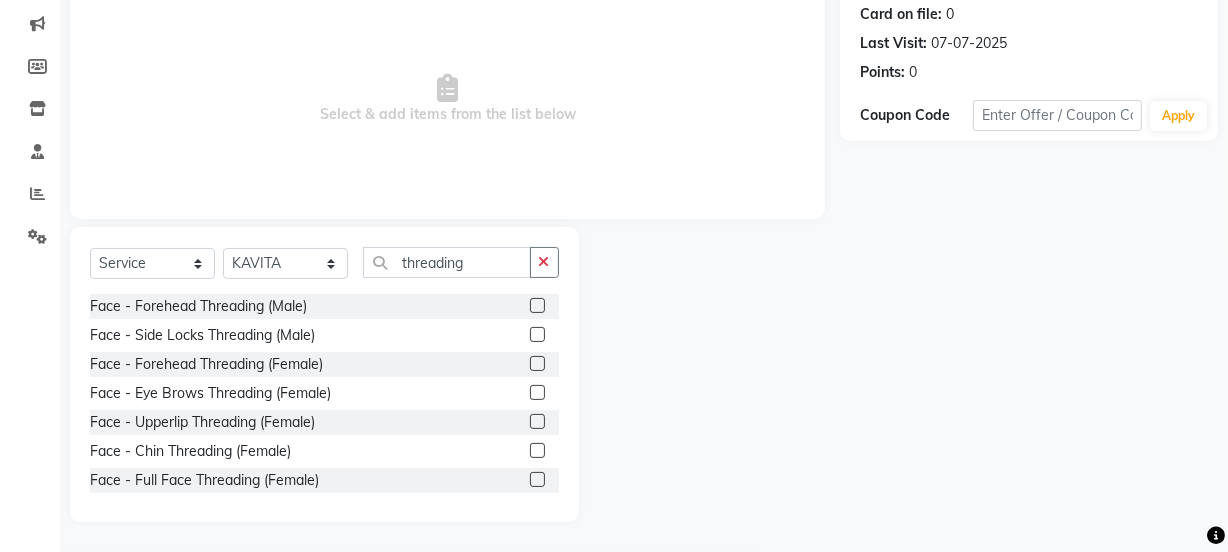 click 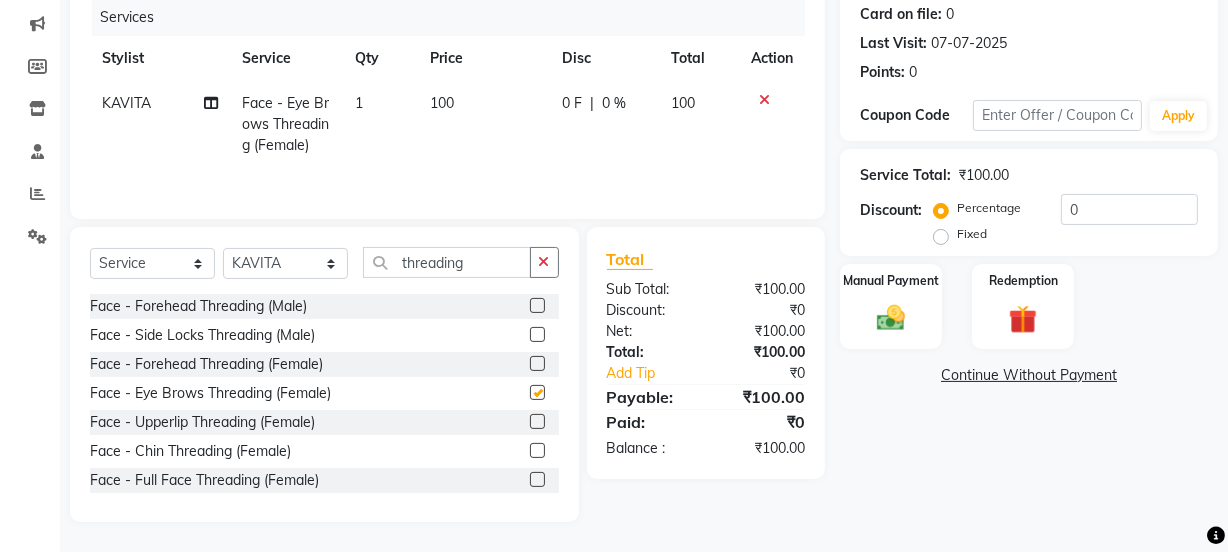 checkbox on "false" 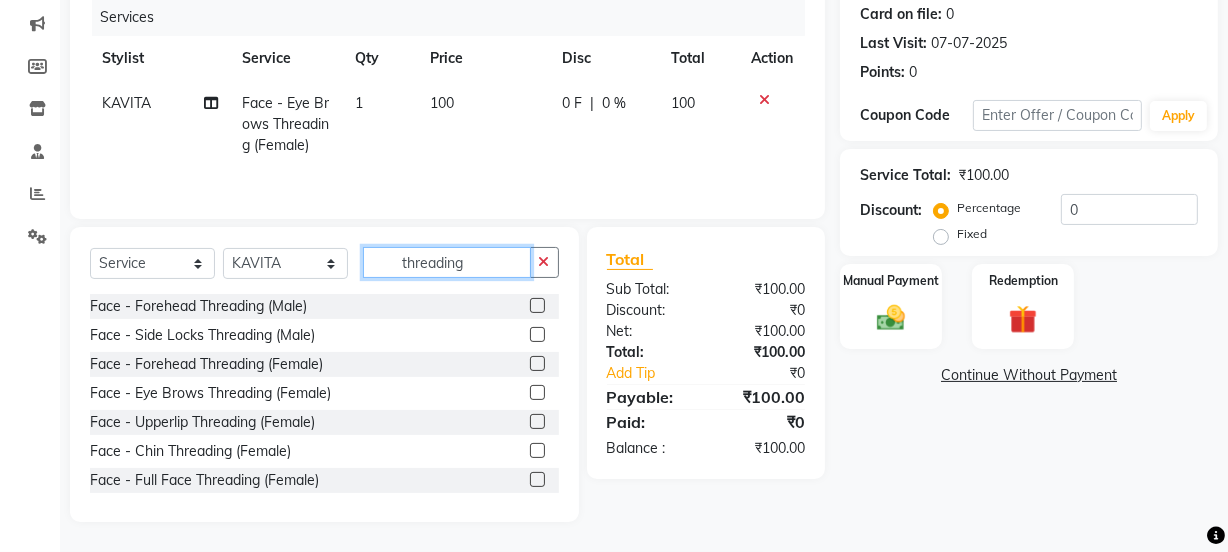 click on "threading" 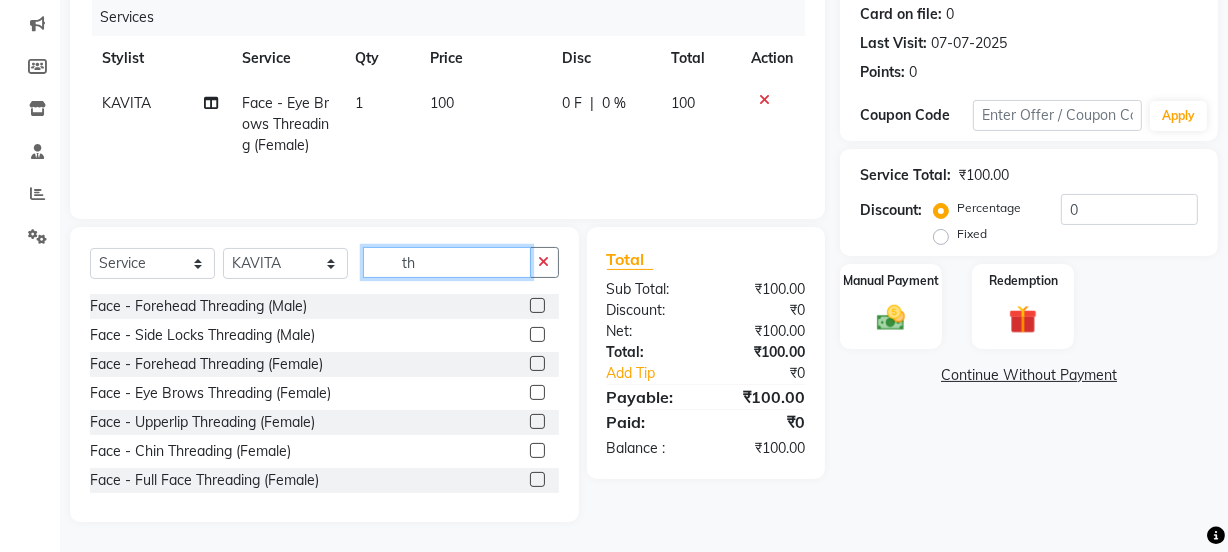type on "t" 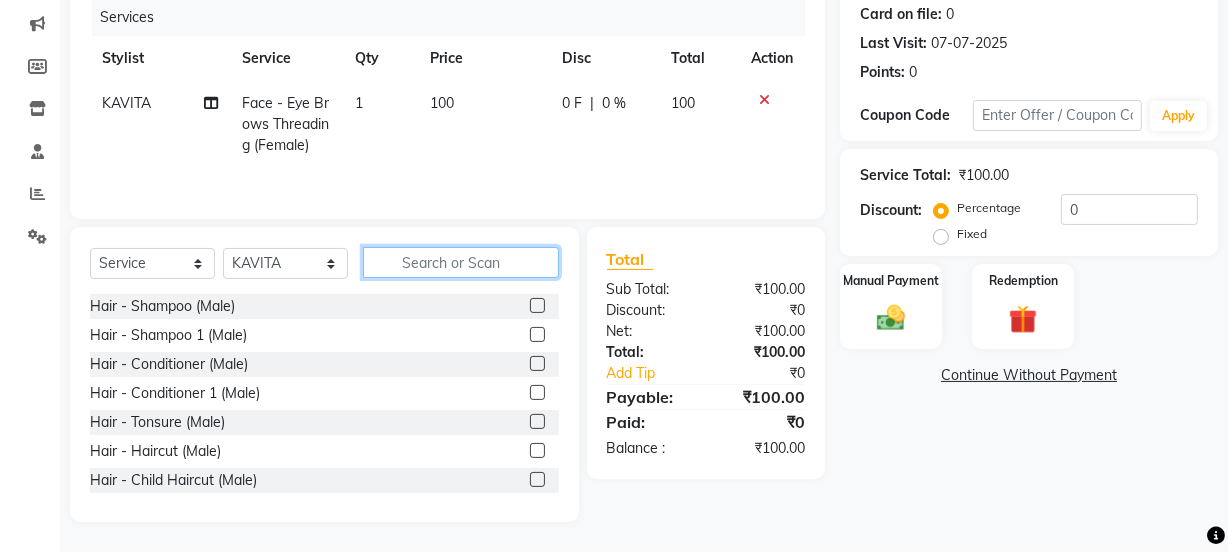 type 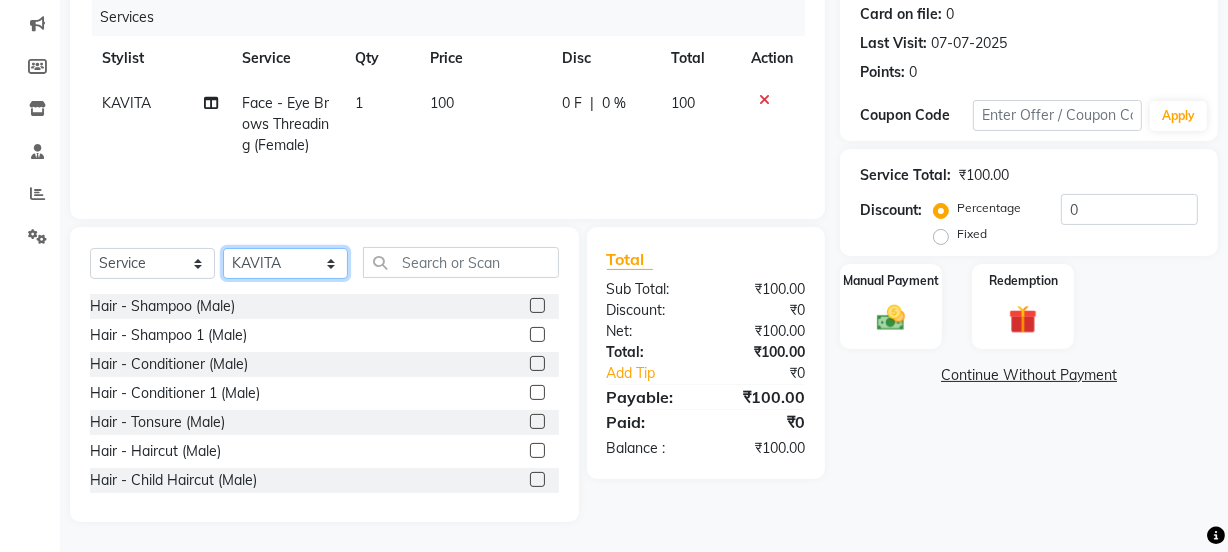 click on "Select Stylist Aarti Ahsan Aman [LAST] COUNTER SALE GAURAV Himanshu JAVED KAVITA Manager [LAST] RAJNI ROHIT [LAST] [LAST] VISHAL" 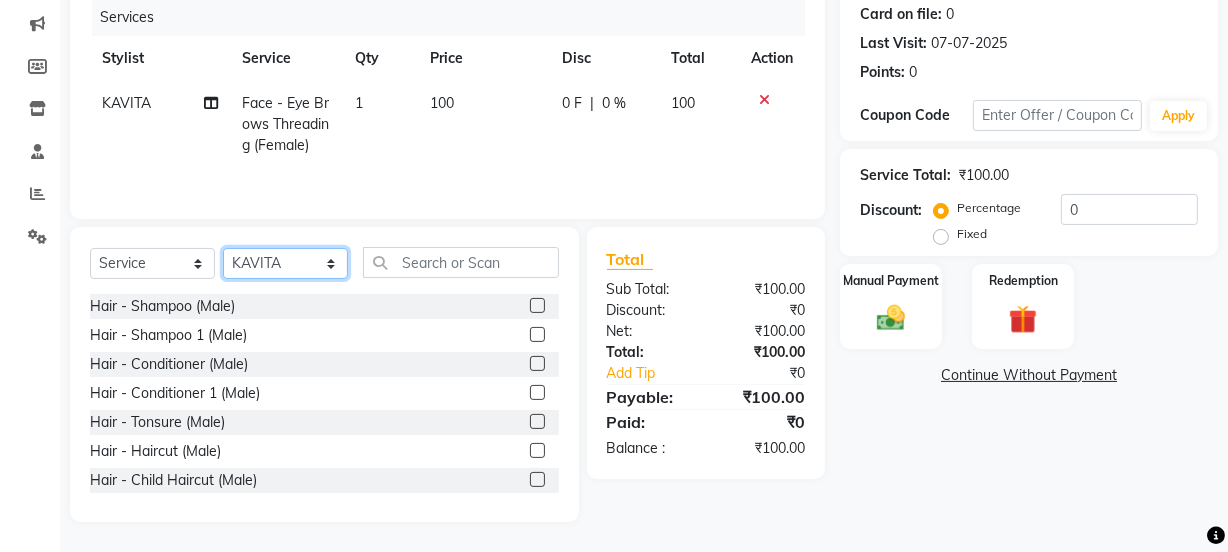select on "72481" 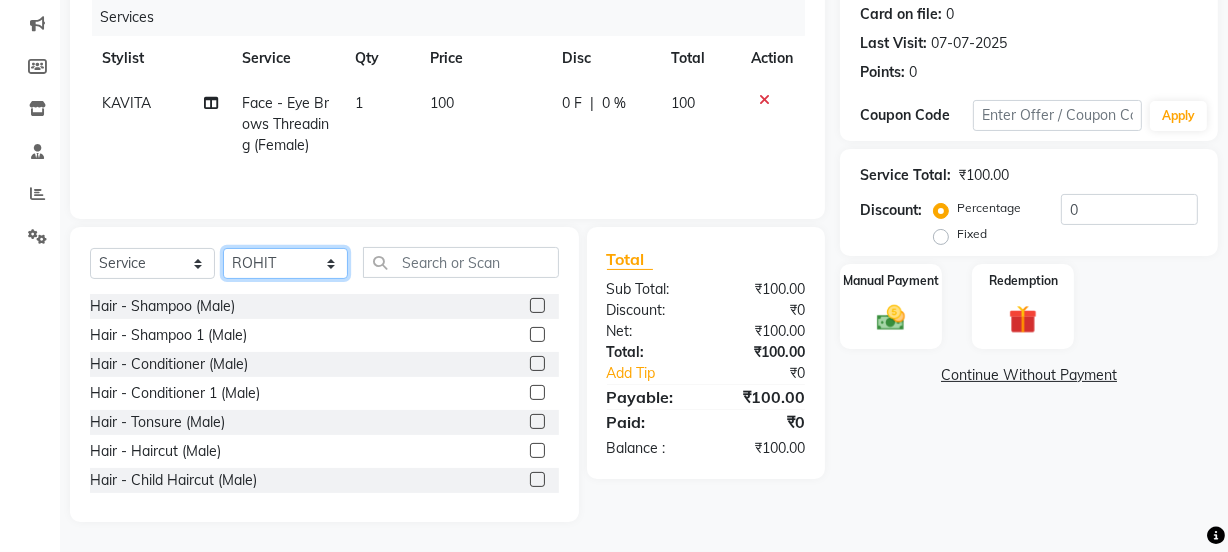 click on "Select Stylist Aarti Ahsan Aman [LAST] COUNTER SALE GAURAV Himanshu JAVED KAVITA Manager [LAST] RAJNI ROHIT [LAST] [LAST] VISHAL" 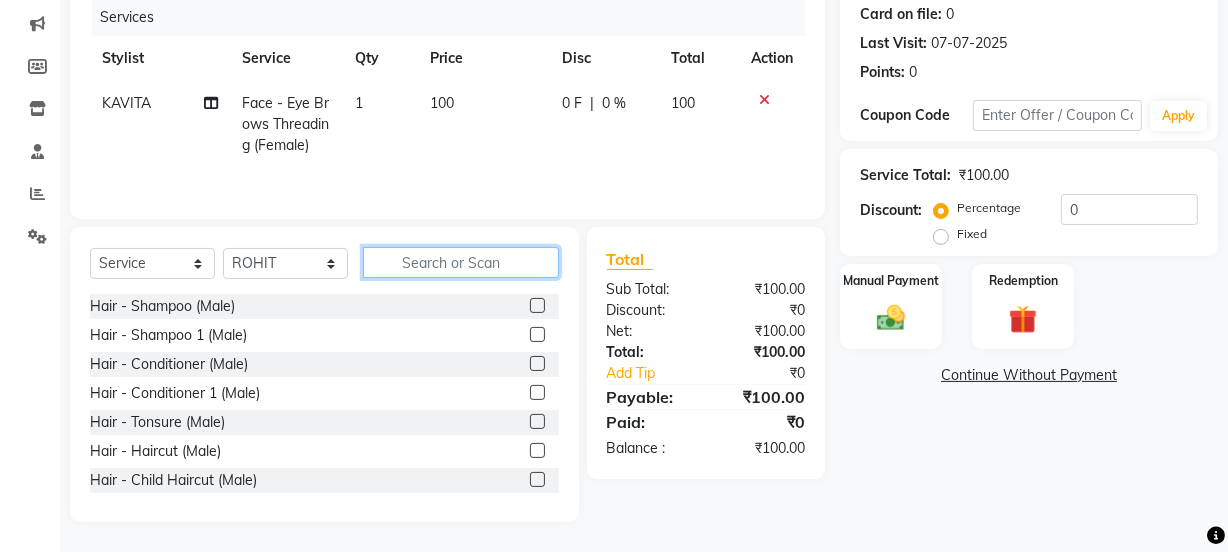 click 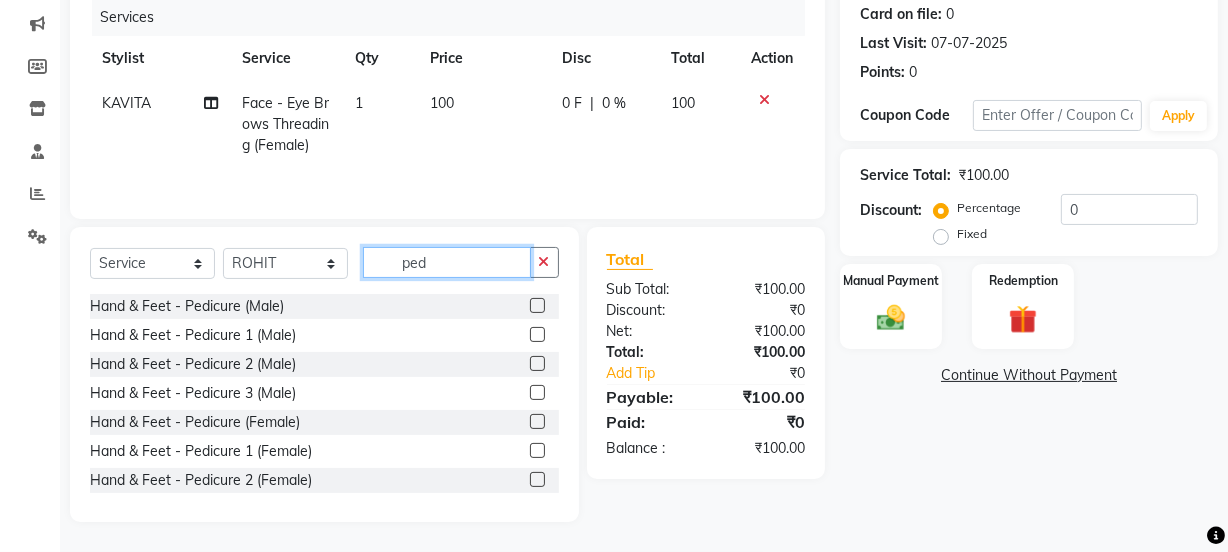 type on "ped" 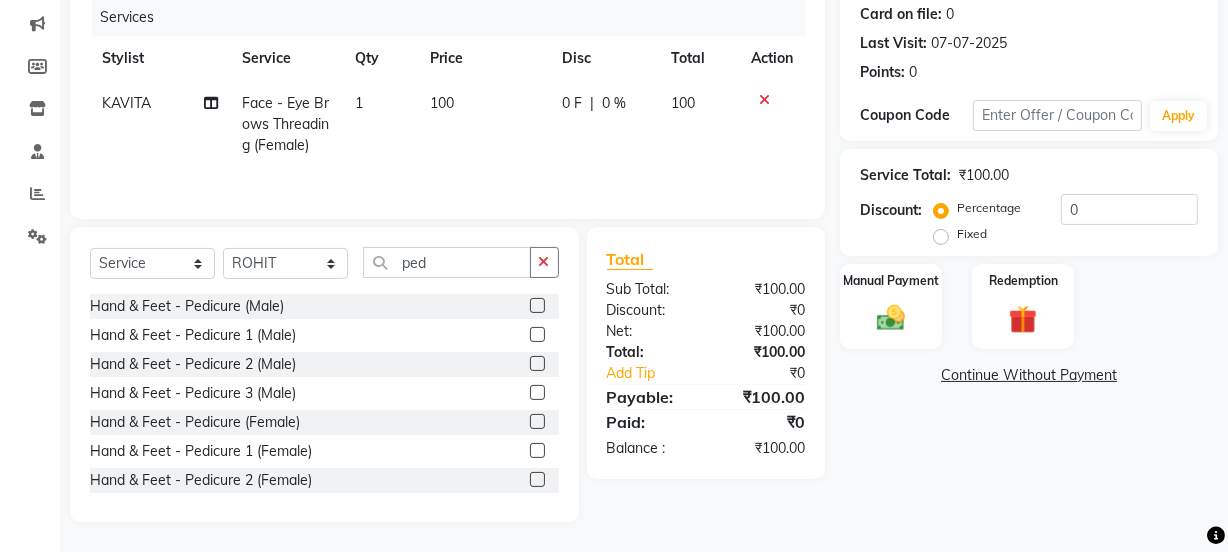 click 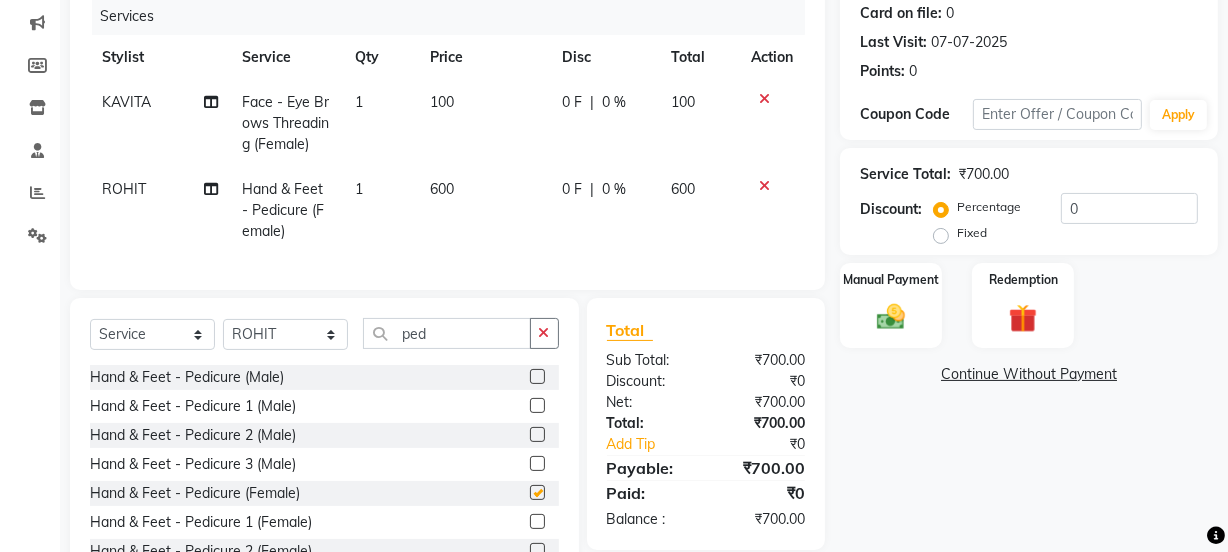 checkbox on "false" 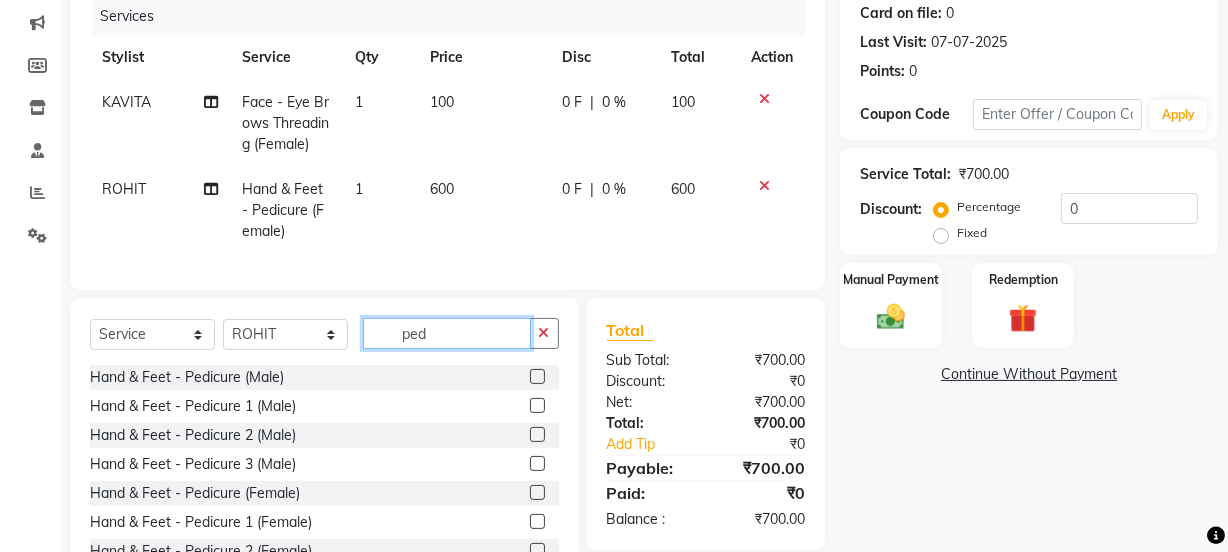 click on "ped" 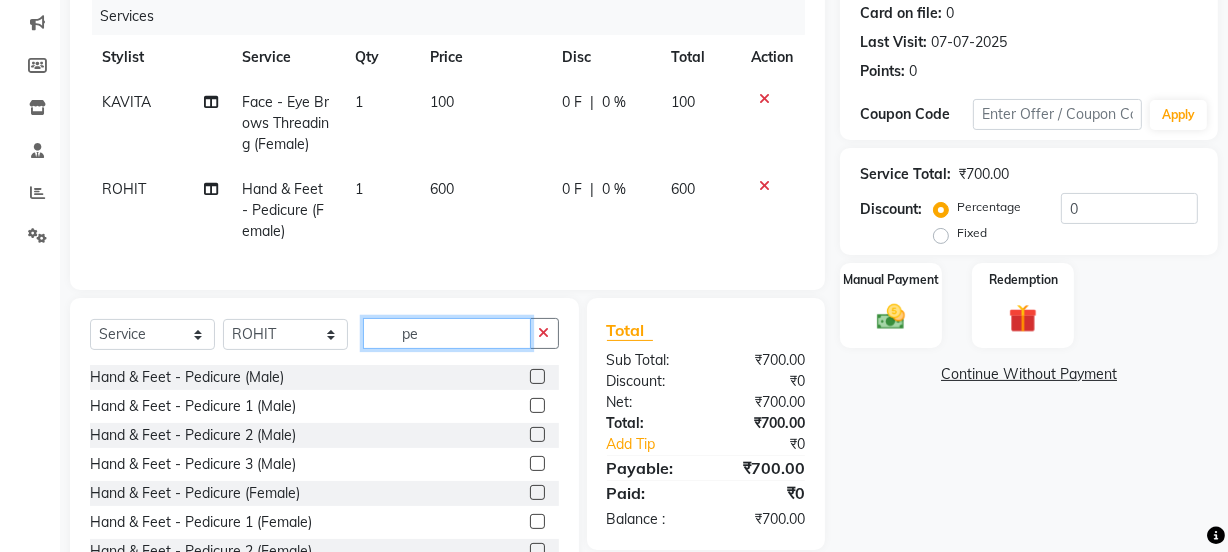 type on "p" 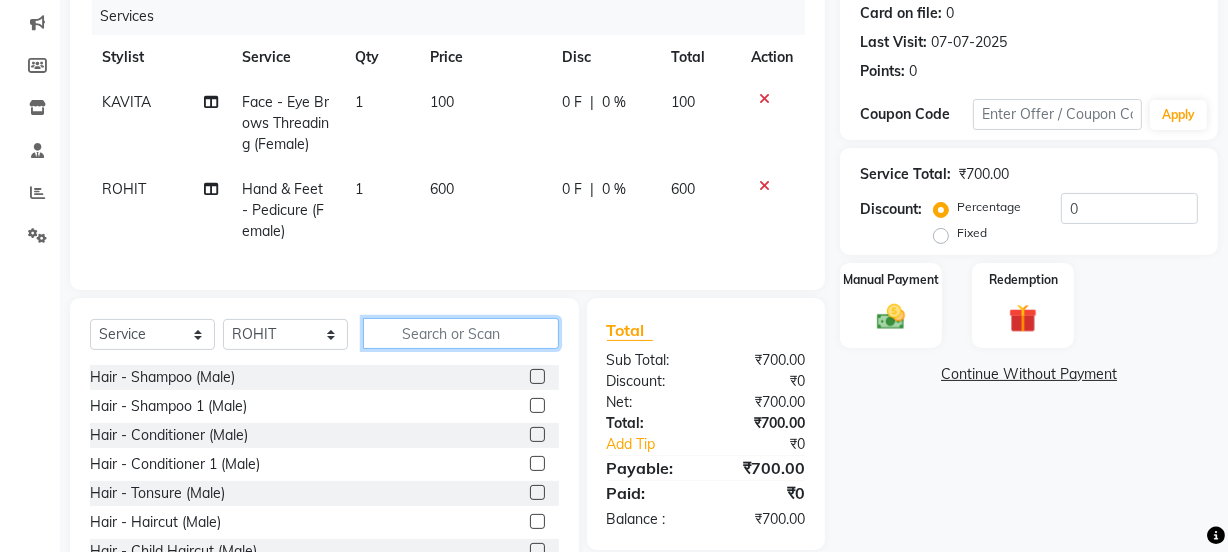 type 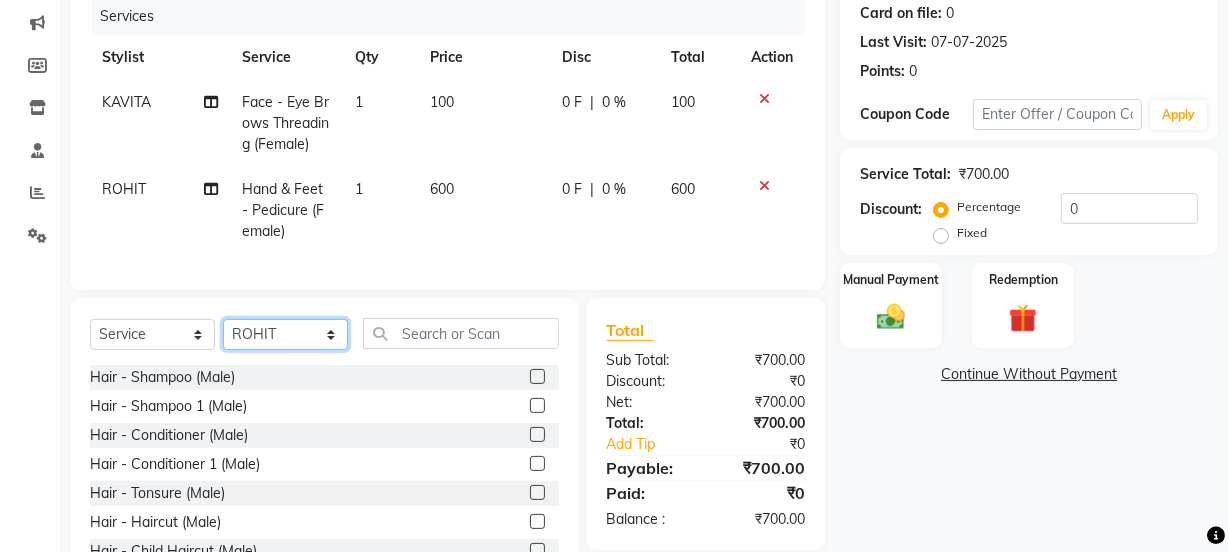 click on "Select Stylist Aarti Ahsan Aman [LAST] COUNTER SALE GAURAV Himanshu JAVED KAVITA Manager [LAST] RAJNI ROHIT [LAST] [LAST] VISHAL" 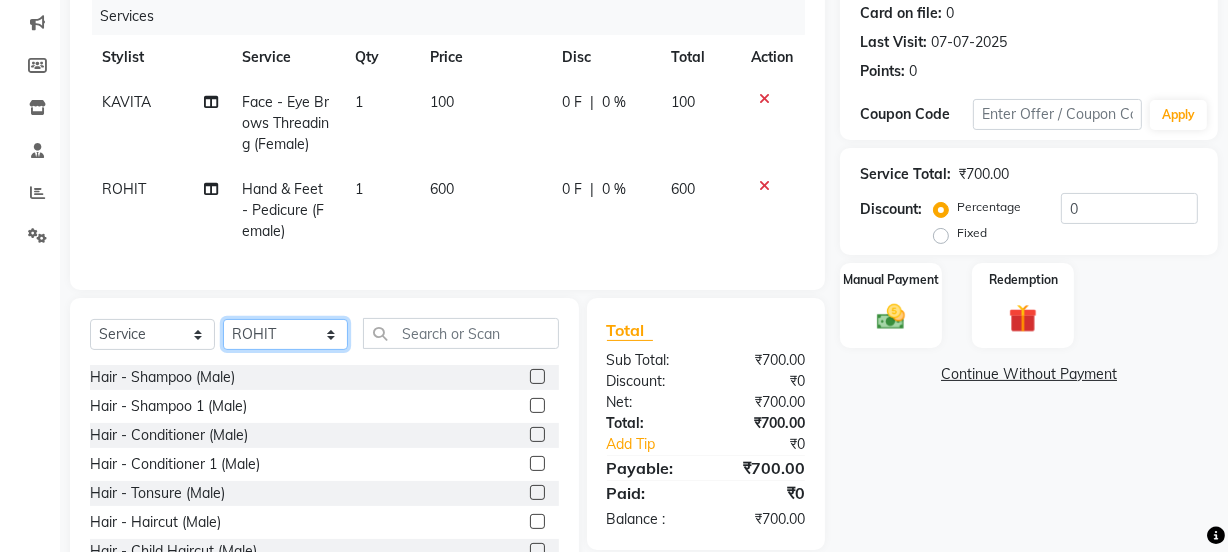 select on "86617" 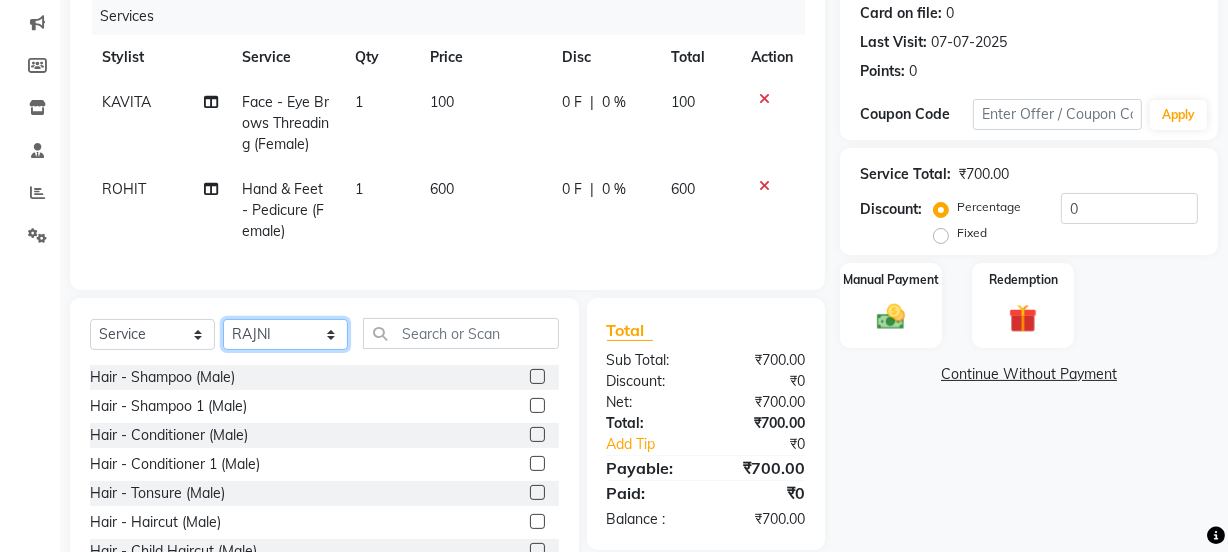 click on "Select Stylist Aarti Ahsan Aman [LAST] COUNTER SALE GAURAV Himanshu JAVED KAVITA Manager [LAST] RAJNI ROHIT [LAST] [LAST] VISHAL" 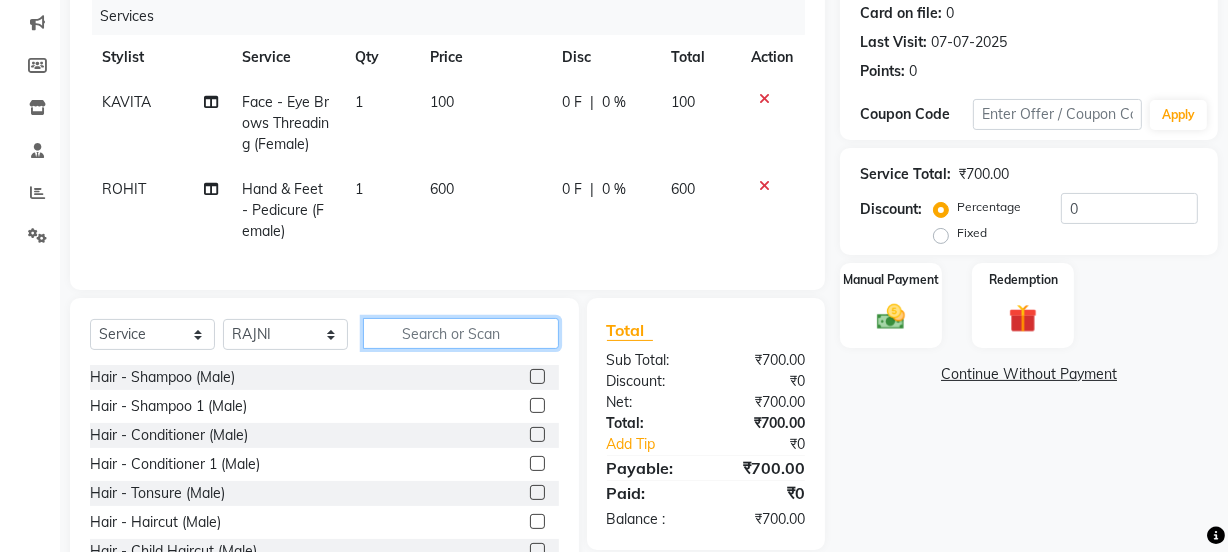 click 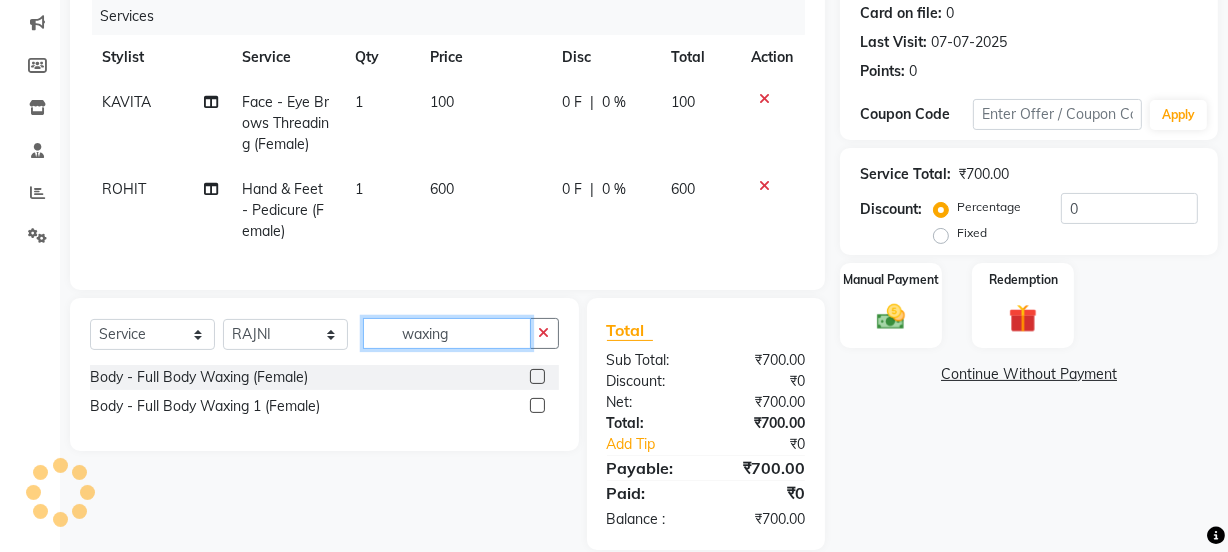 type on "waxing" 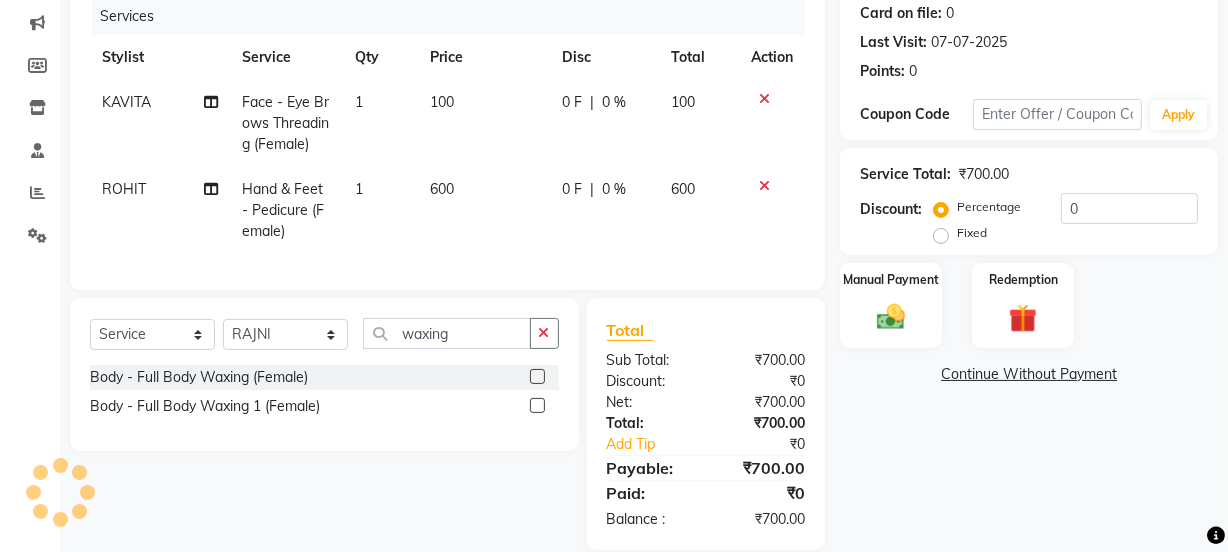 click 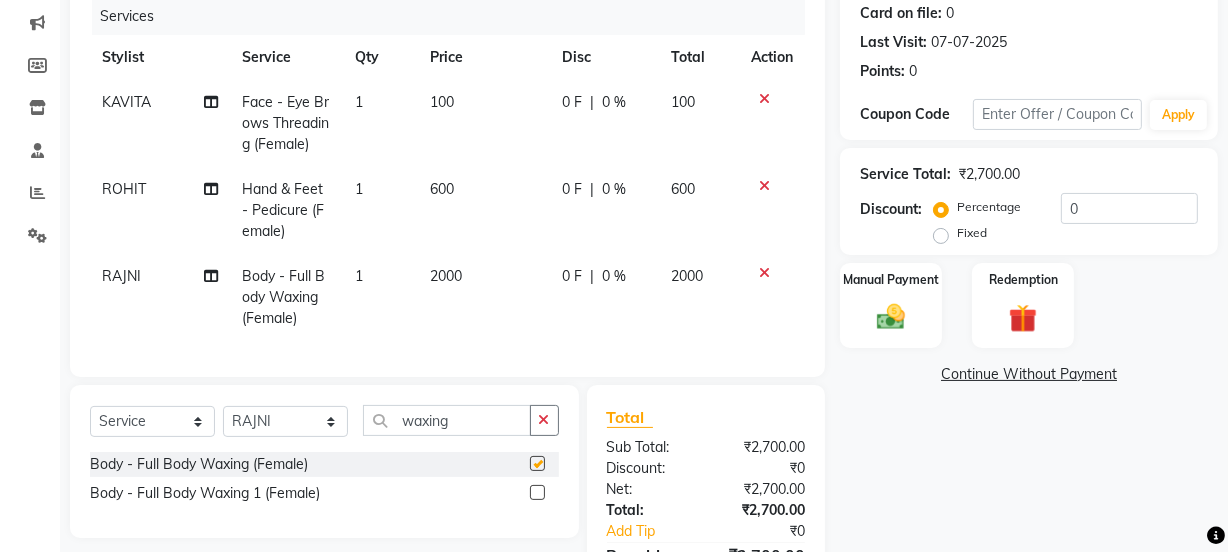 checkbox on "false" 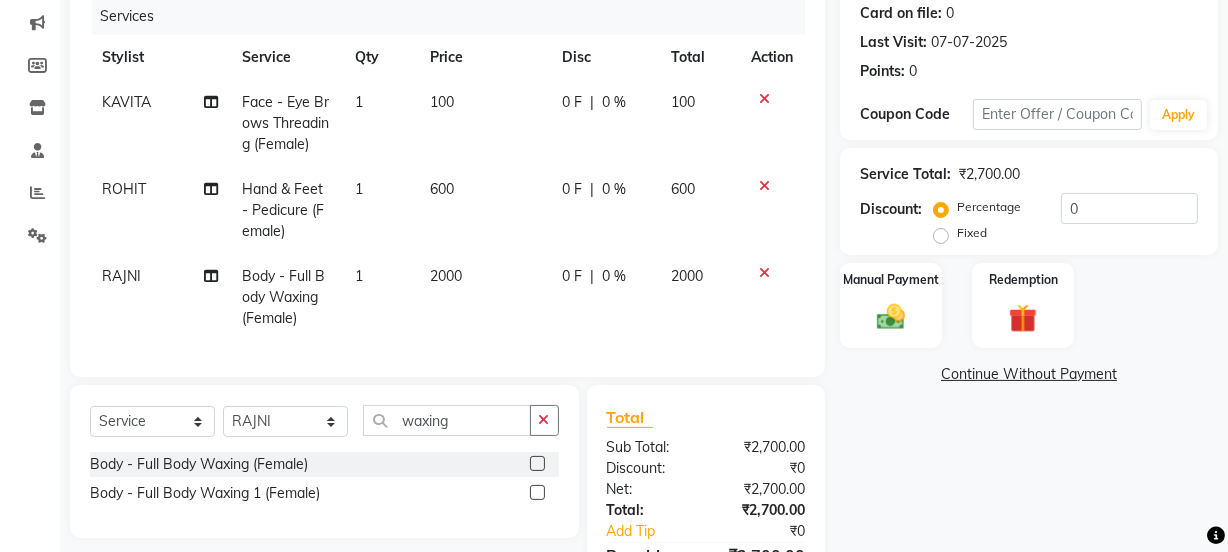 drag, startPoint x: 534, startPoint y: 502, endPoint x: 523, endPoint y: 507, distance: 12.083046 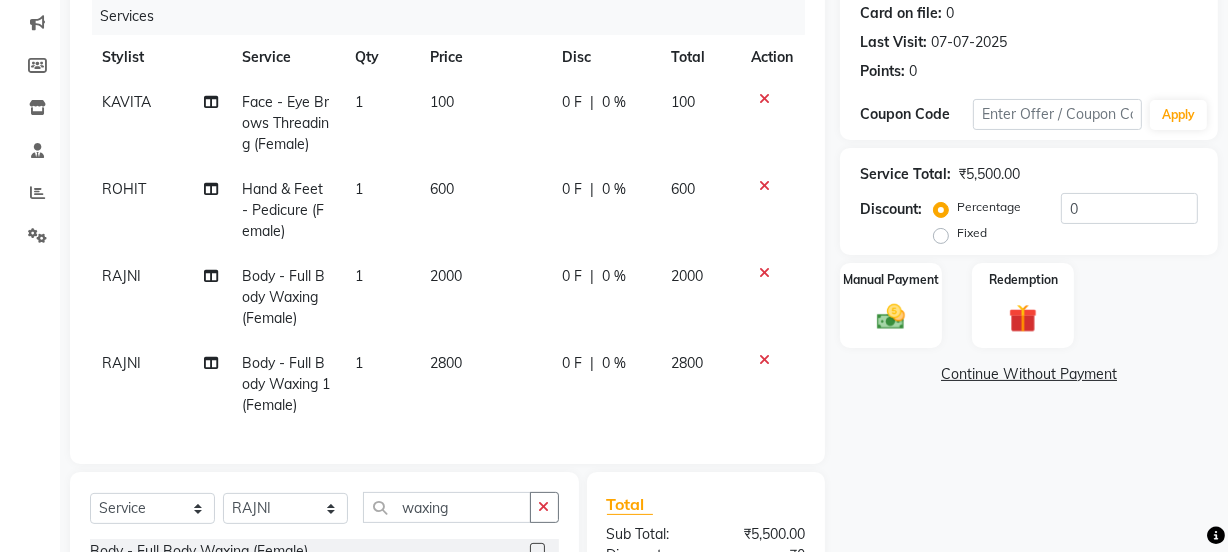 checkbox on "false" 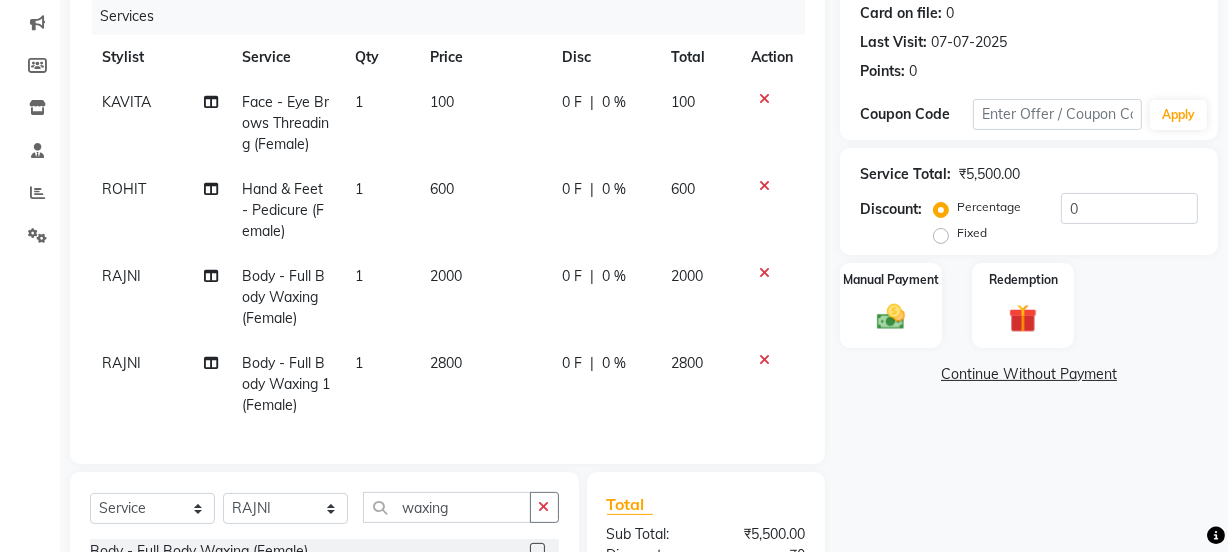 click 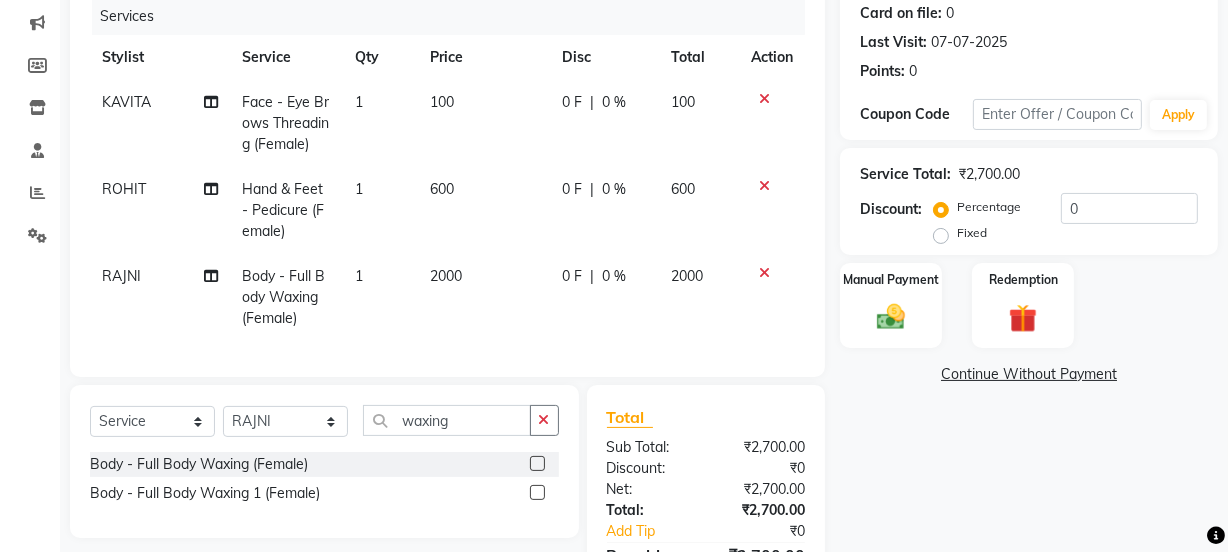 click on "2000" 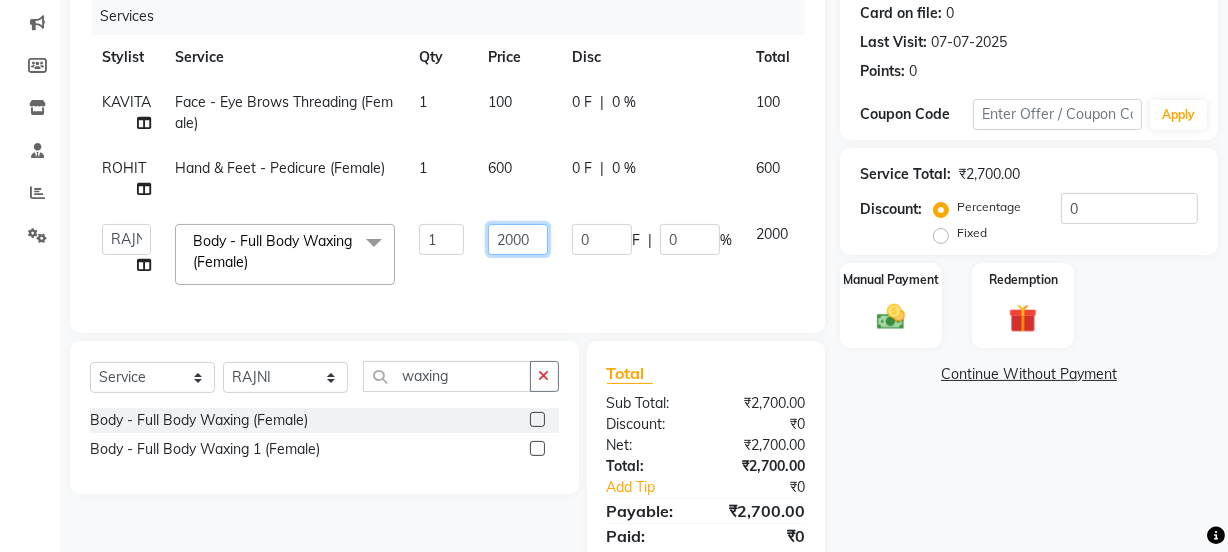 click on "2000" 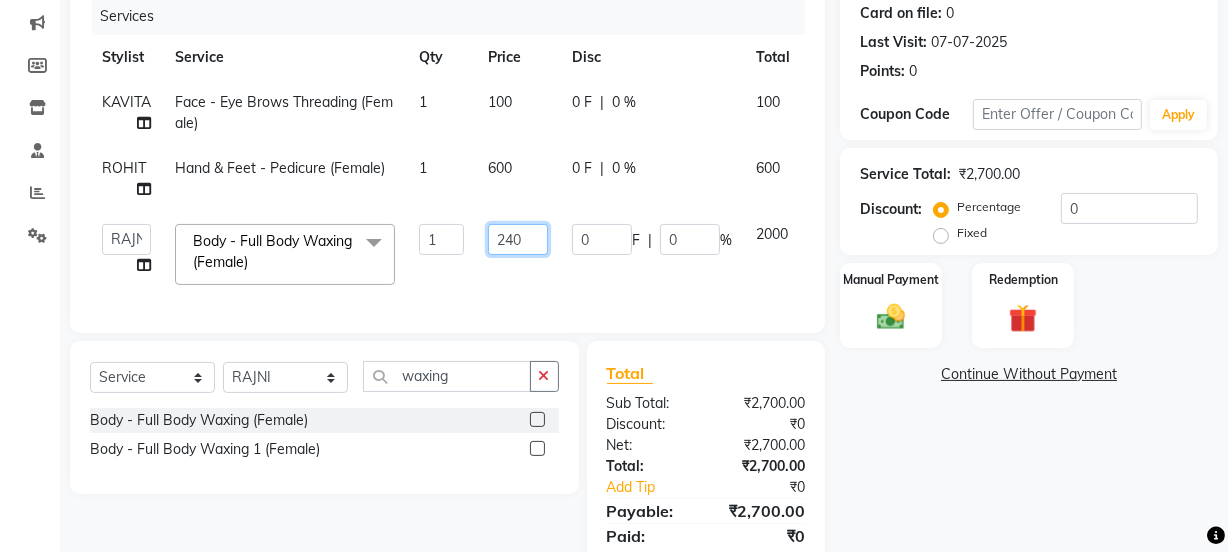 type on "2400" 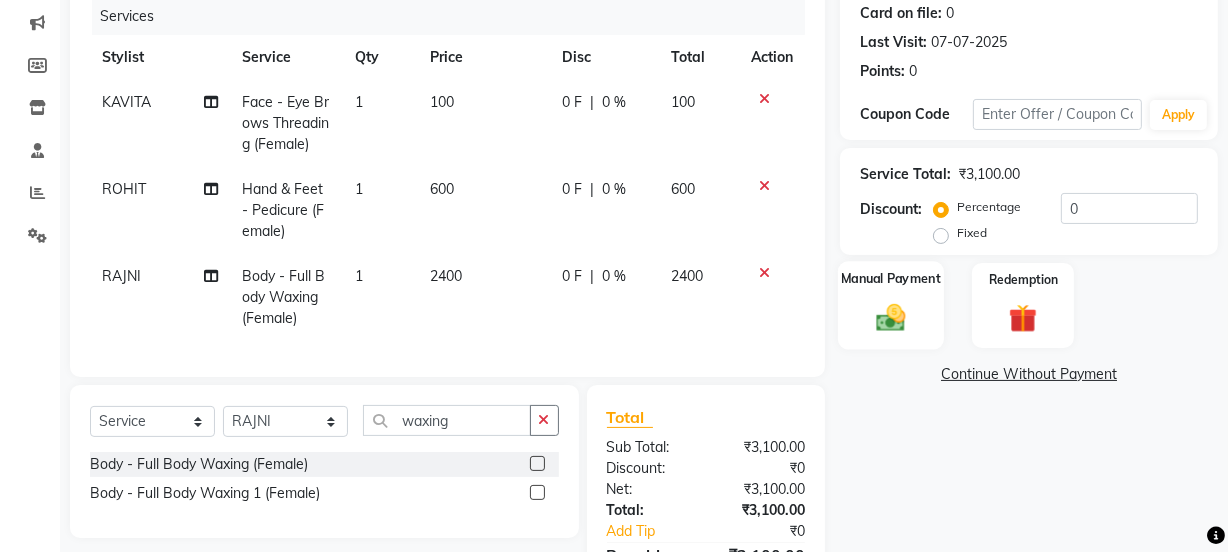 click 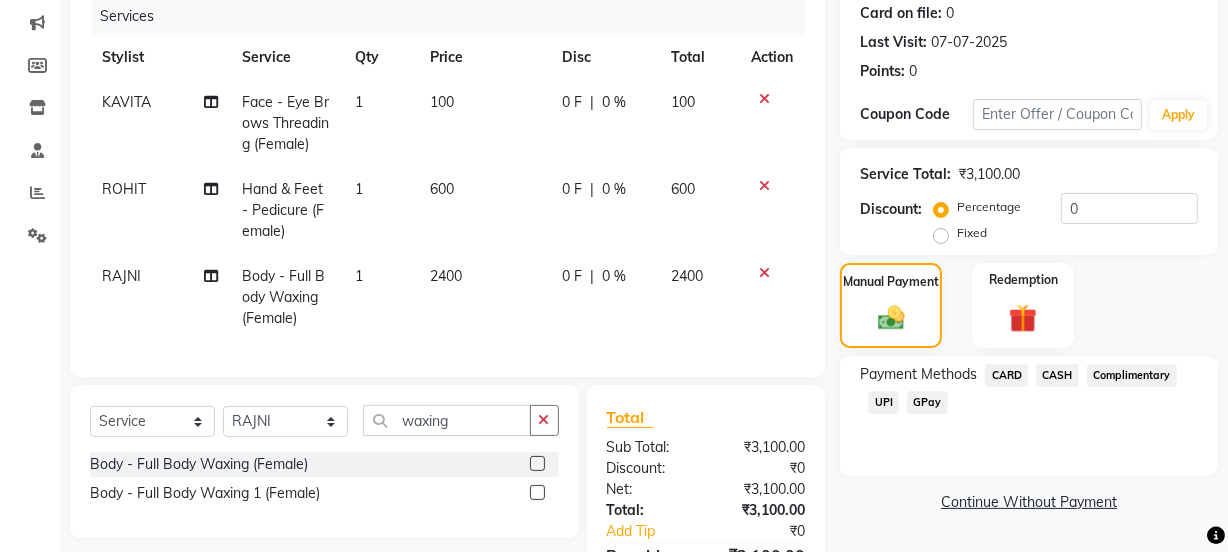 click on "600" 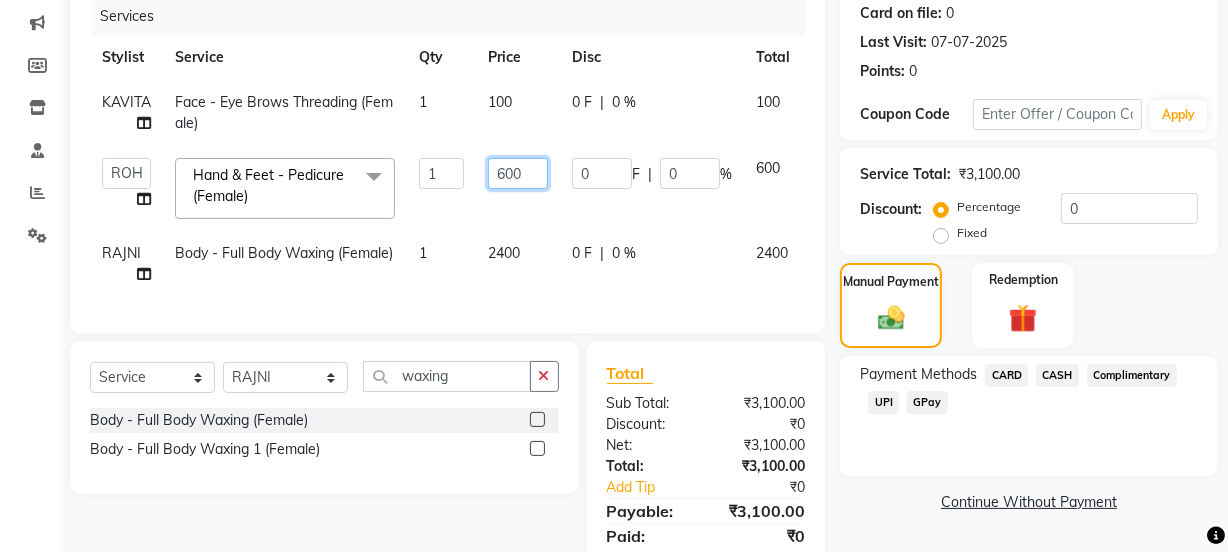 click on "600" 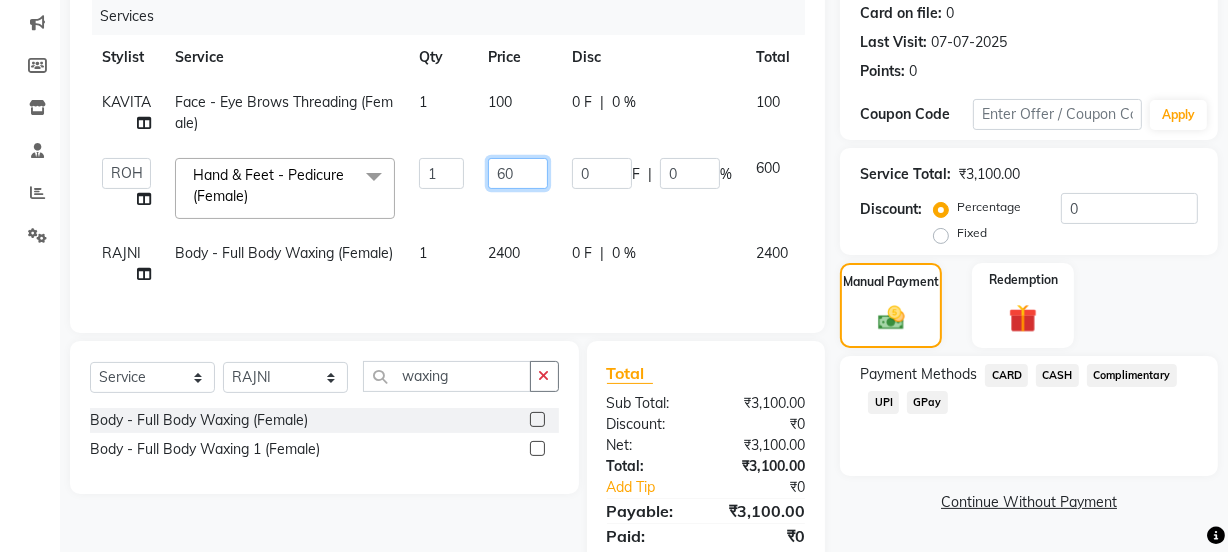 type on "6" 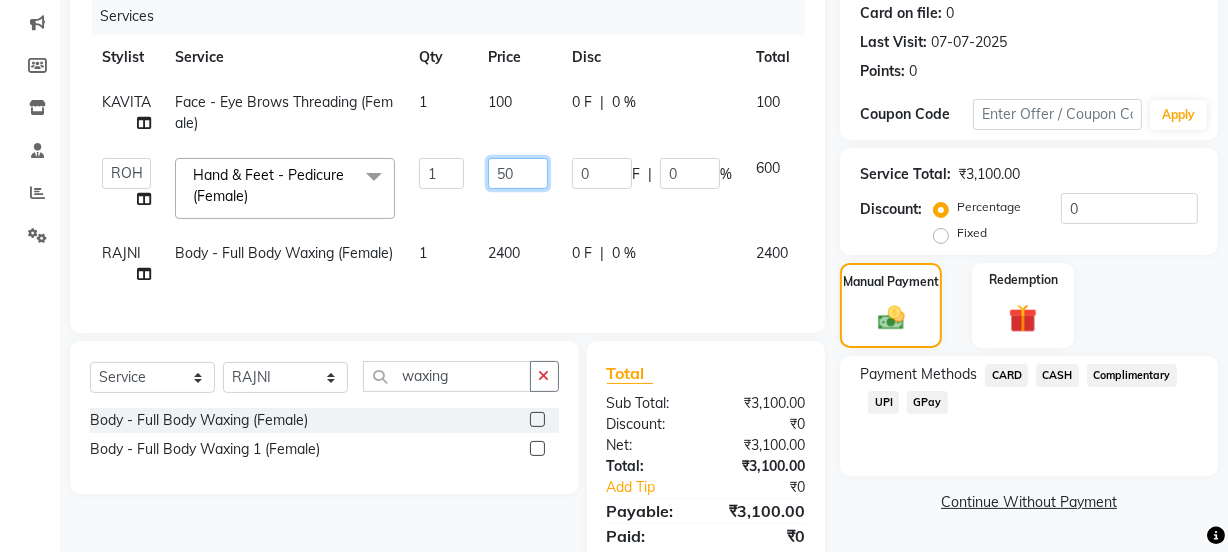 type on "500" 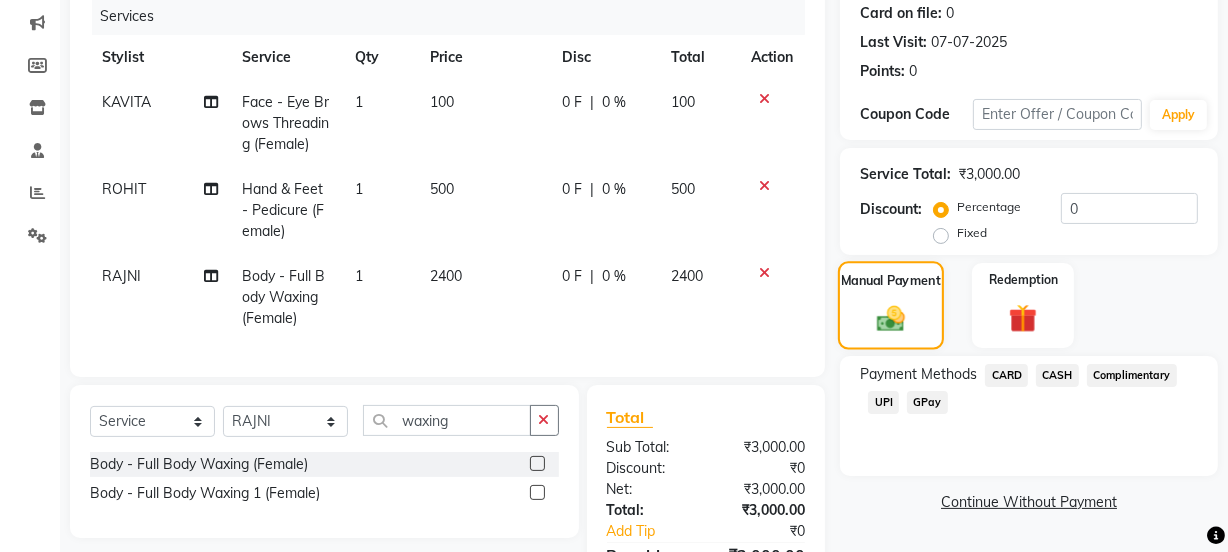 click on "Manual Payment" 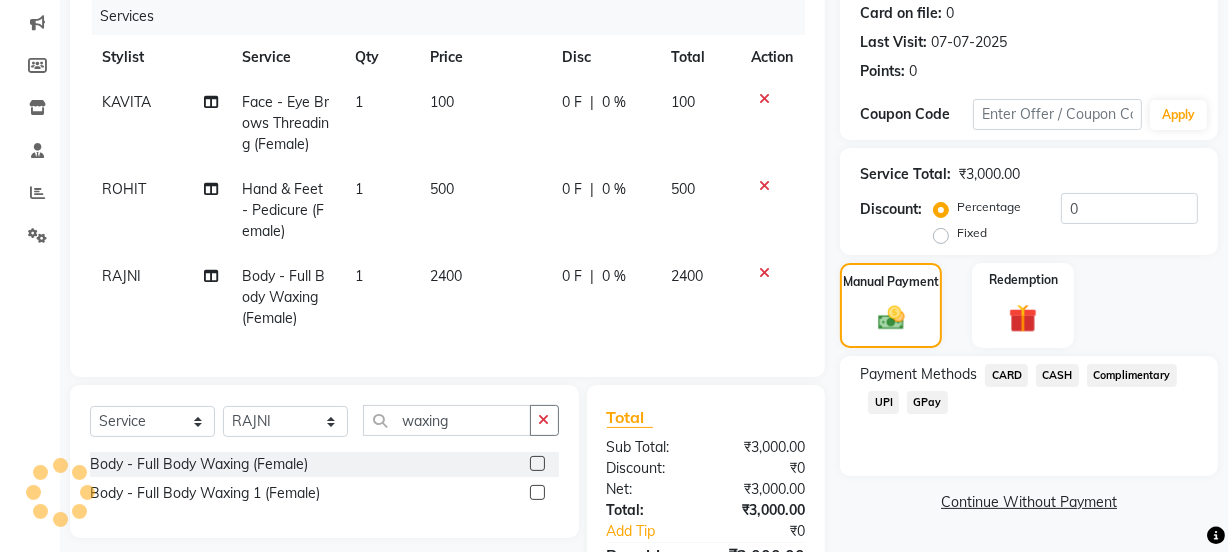 click on "CARD" 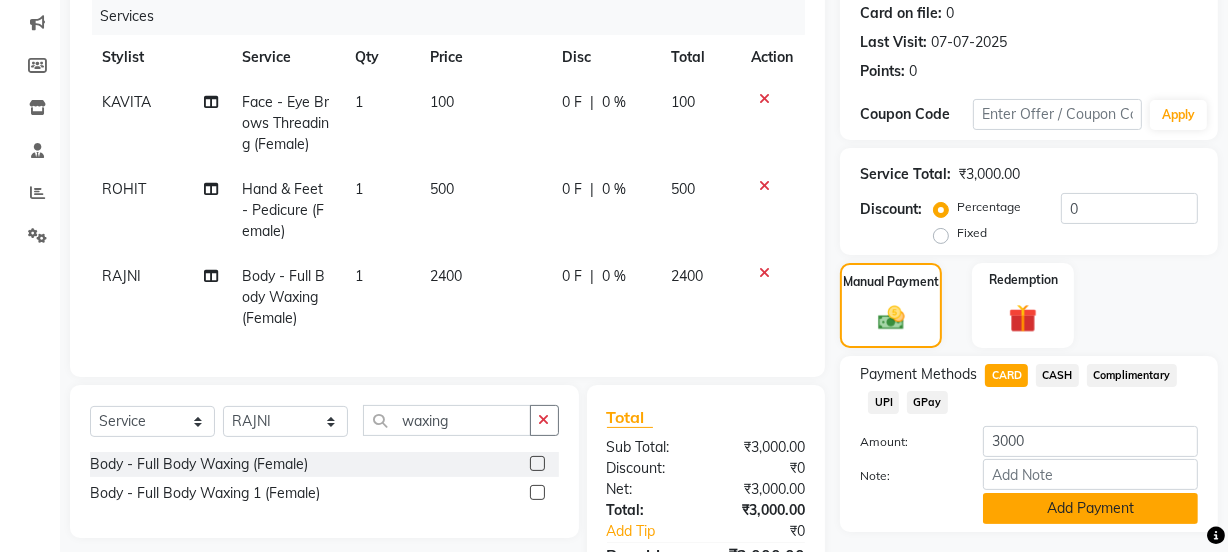 click on "Add Payment" 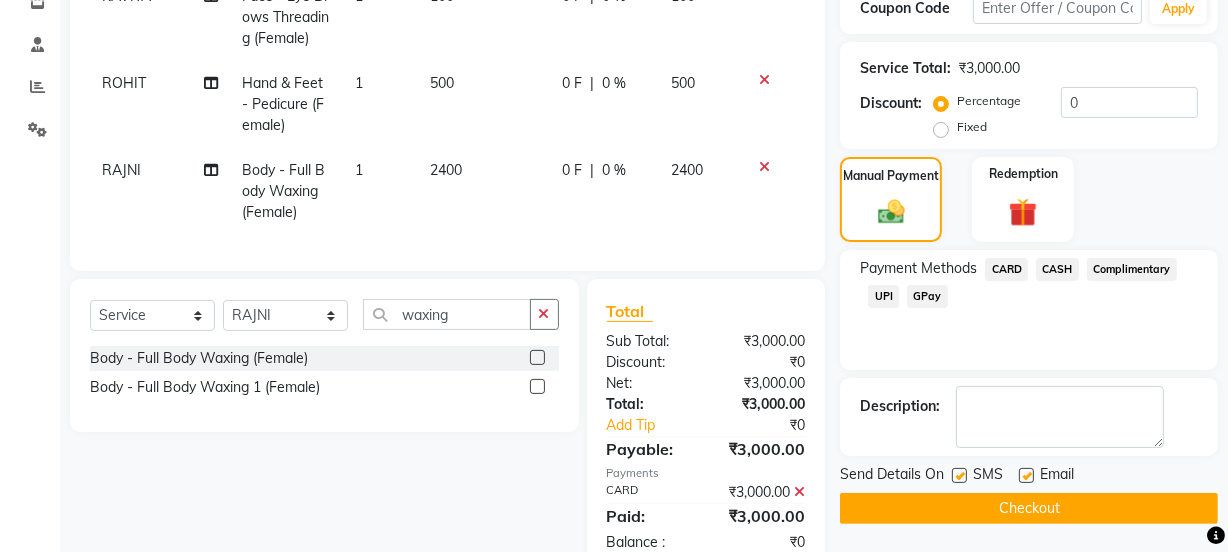 scroll, scrollTop: 420, scrollLeft: 0, axis: vertical 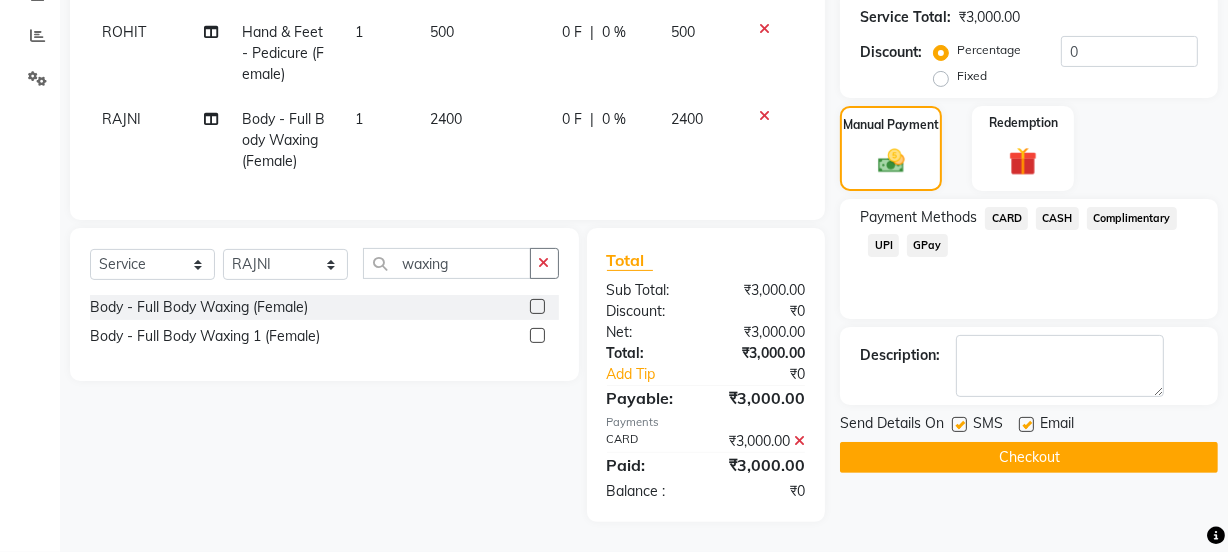 click on "Checkout" 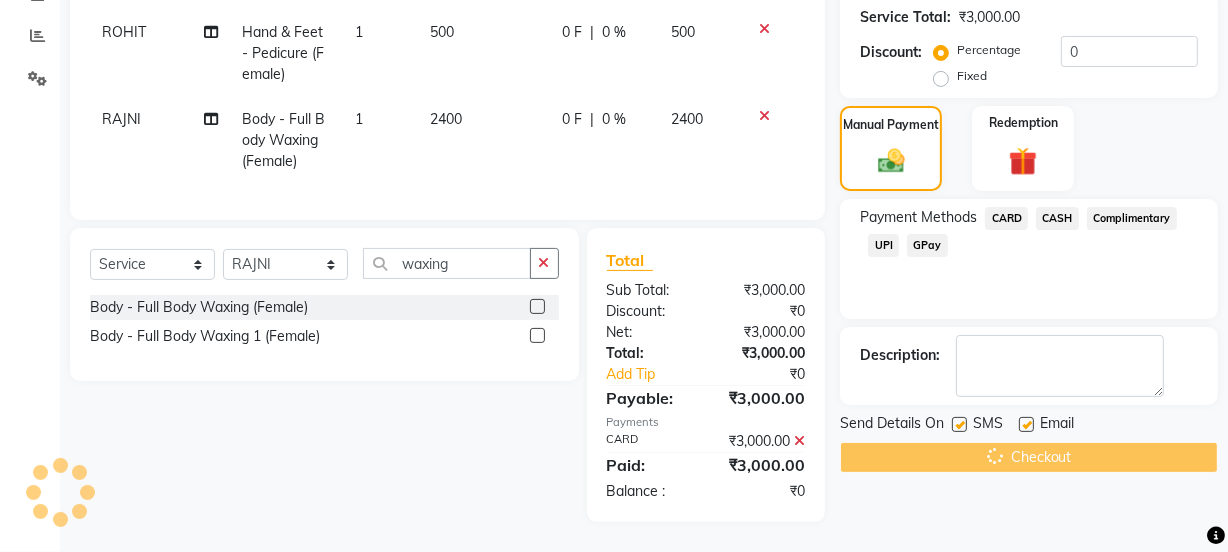 scroll, scrollTop: 0, scrollLeft: 0, axis: both 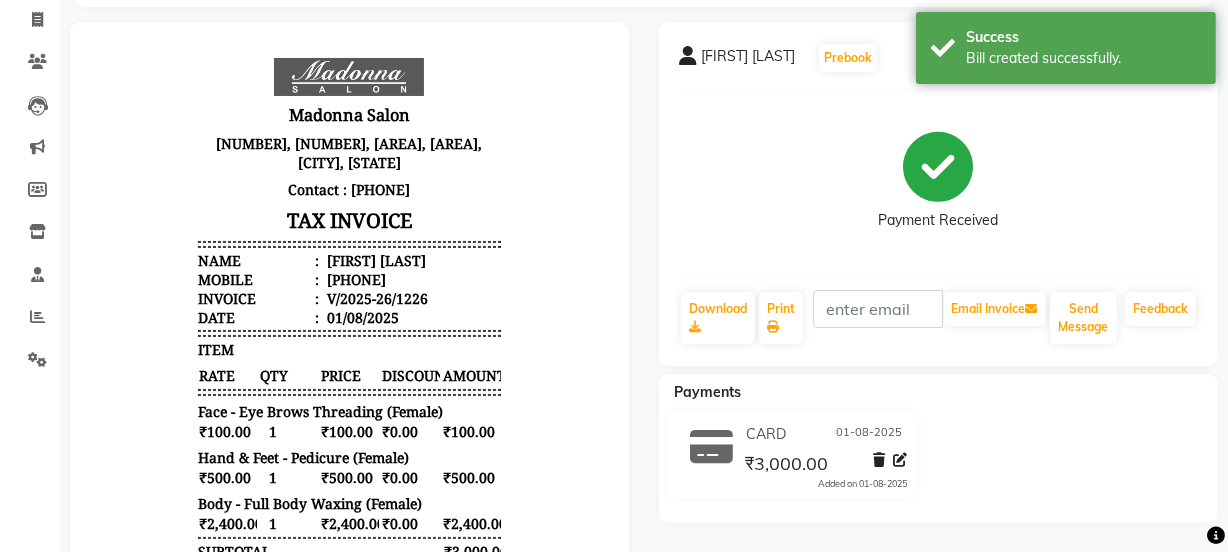 click on "NIDHI AHUJA  Prebook   Payment Received  Download  Print   Email Invoice   Send Message Feedback  Payments CARD 01-08-2025 ₹3,000.00  Added on 01-08-2025" 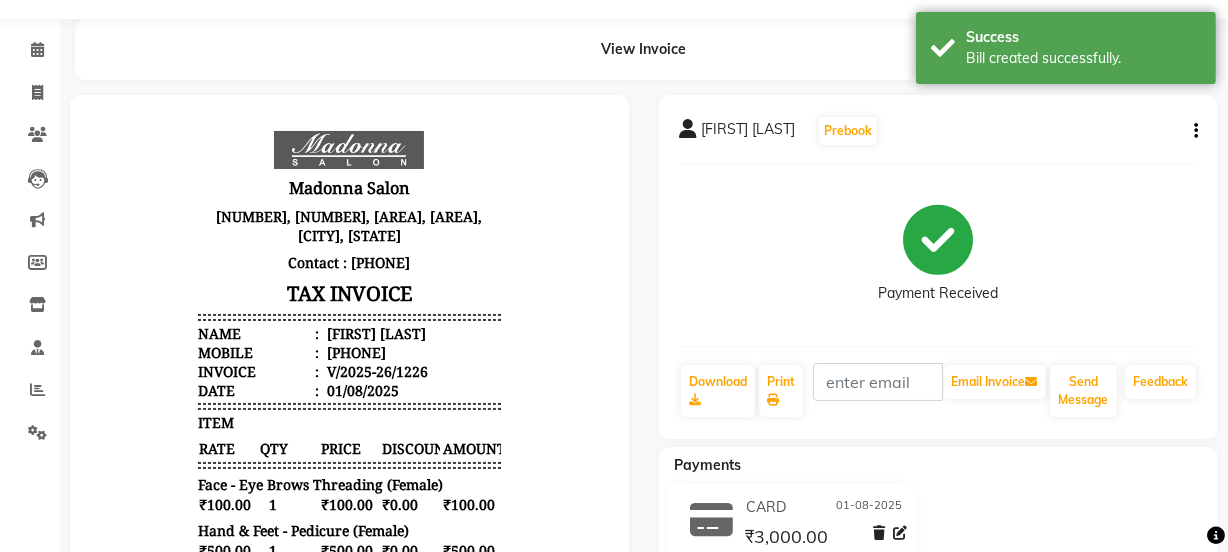 scroll, scrollTop: 0, scrollLeft: 0, axis: both 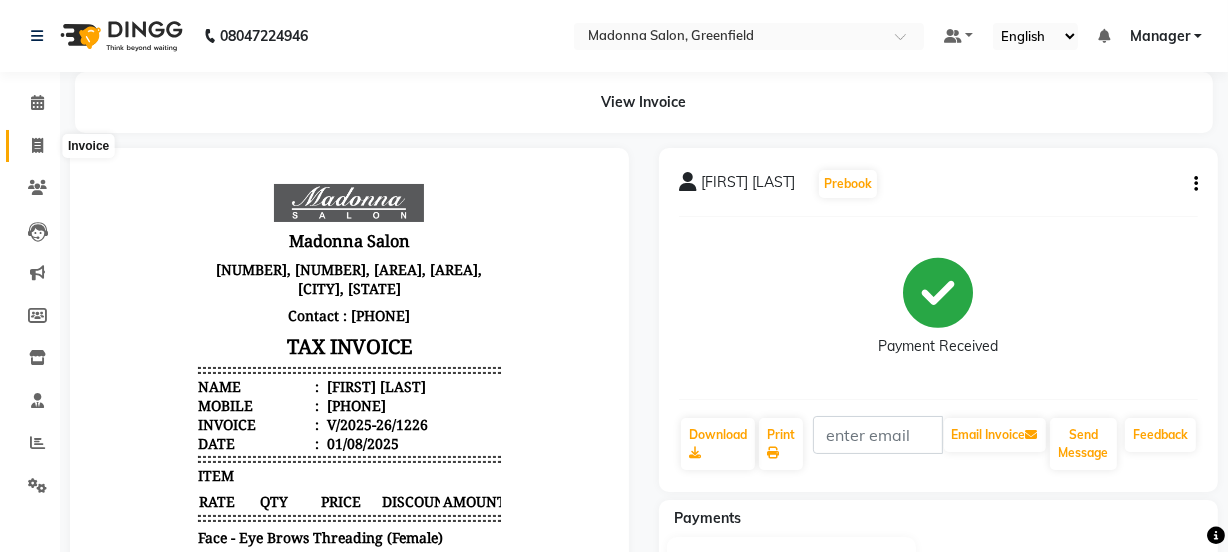 click 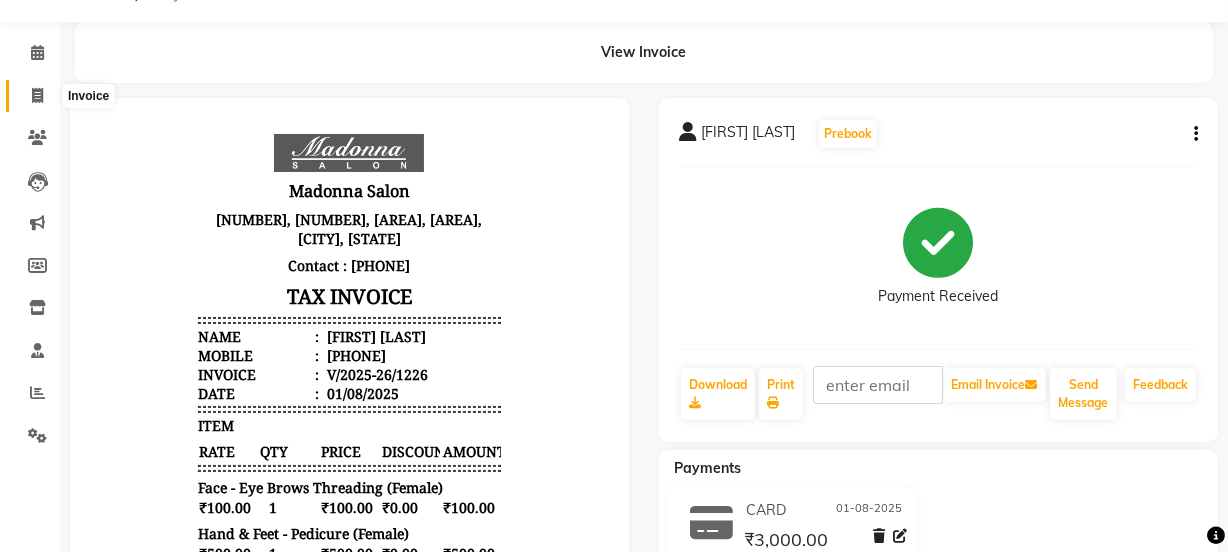 select on "service" 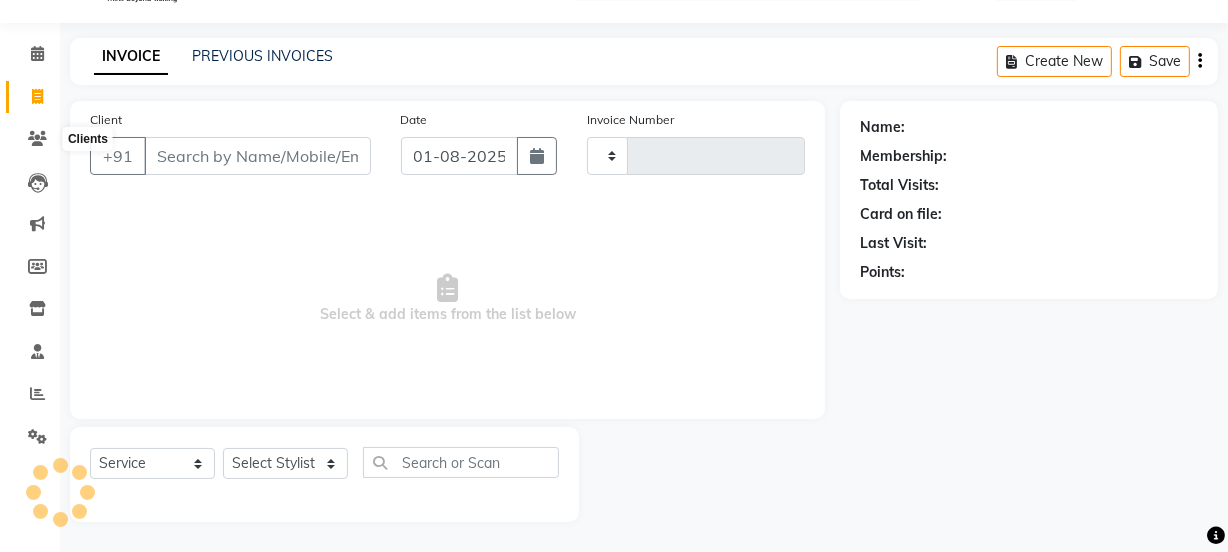 type on "1227" 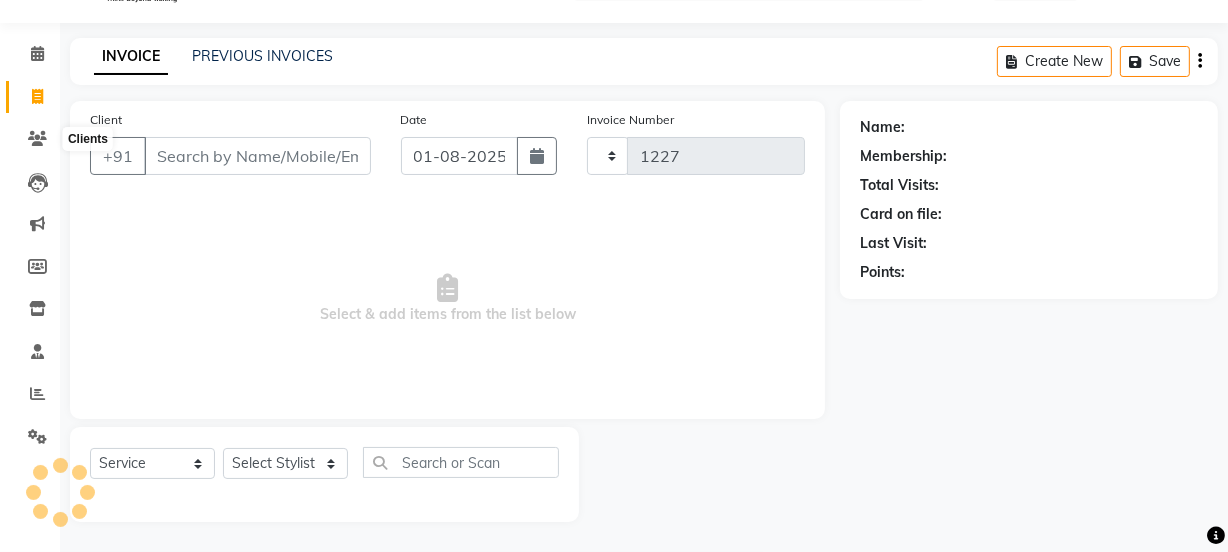 select on "7672" 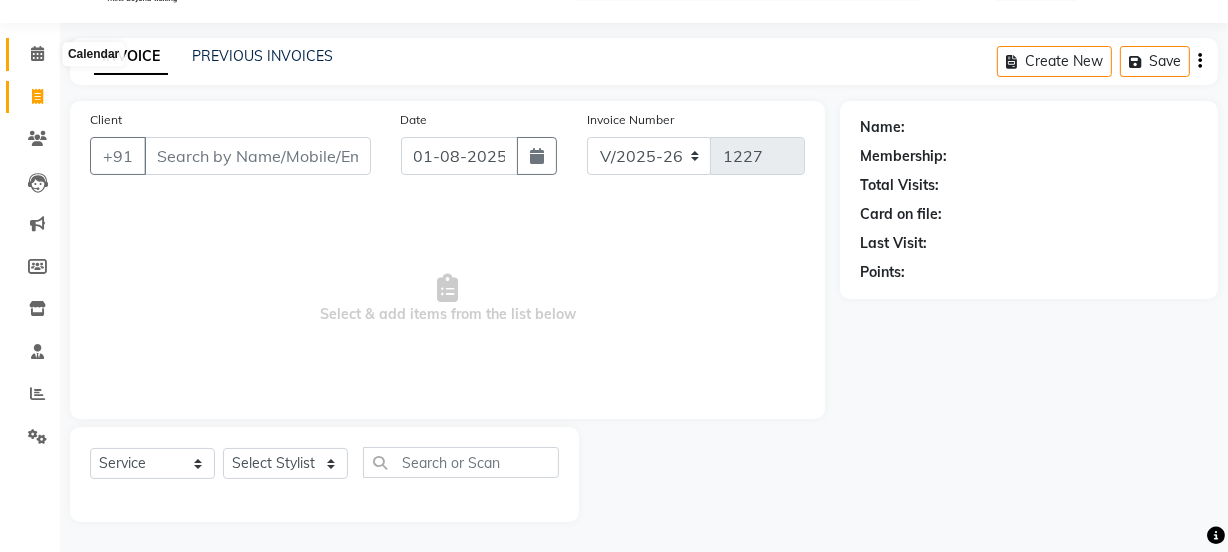 click 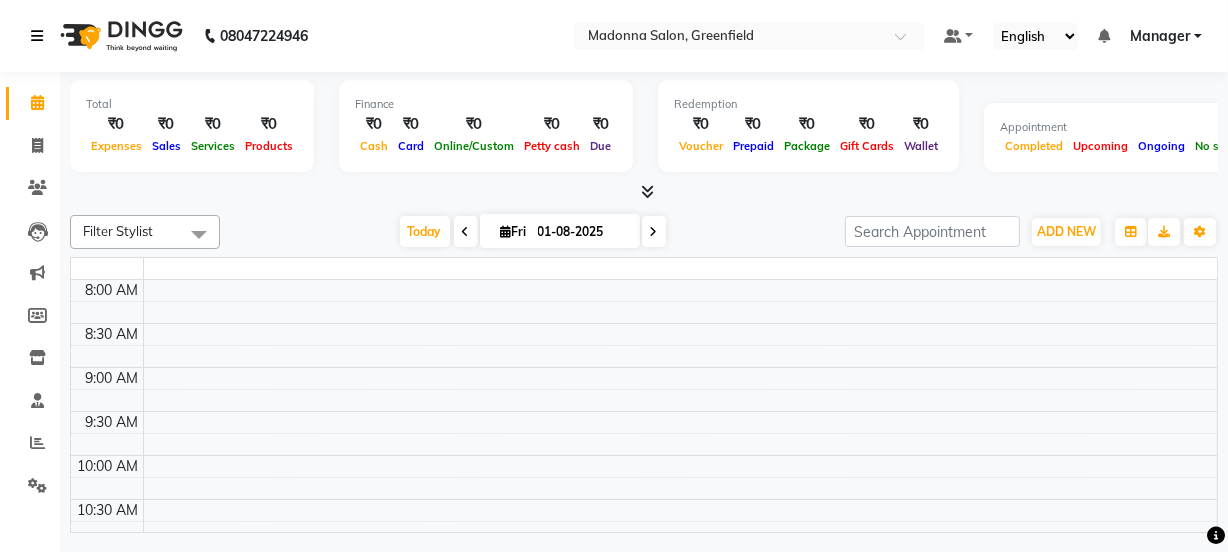 scroll, scrollTop: 0, scrollLeft: 0, axis: both 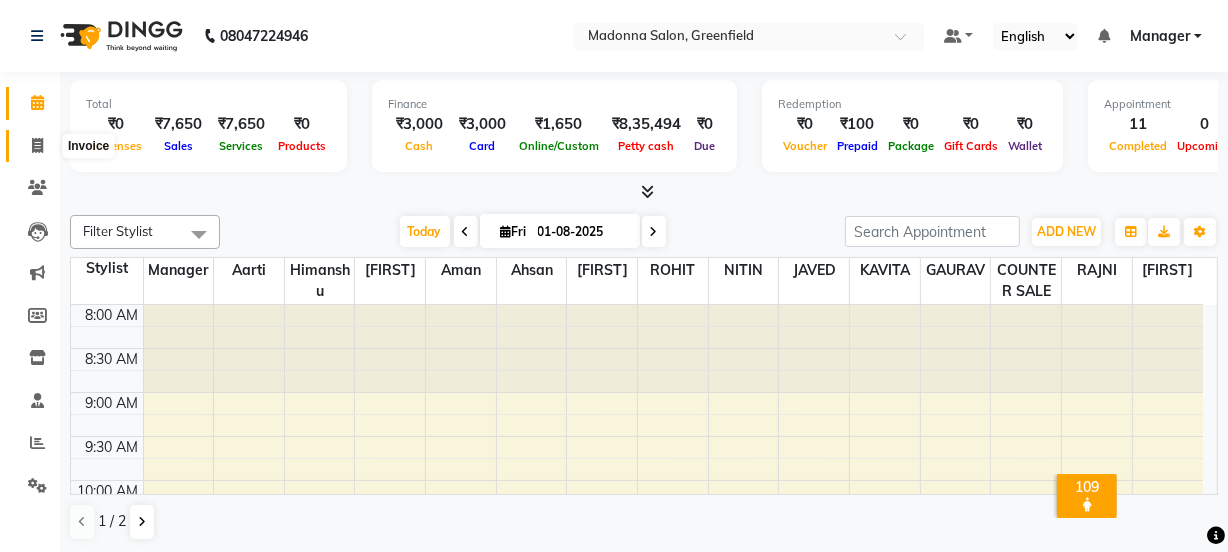 click 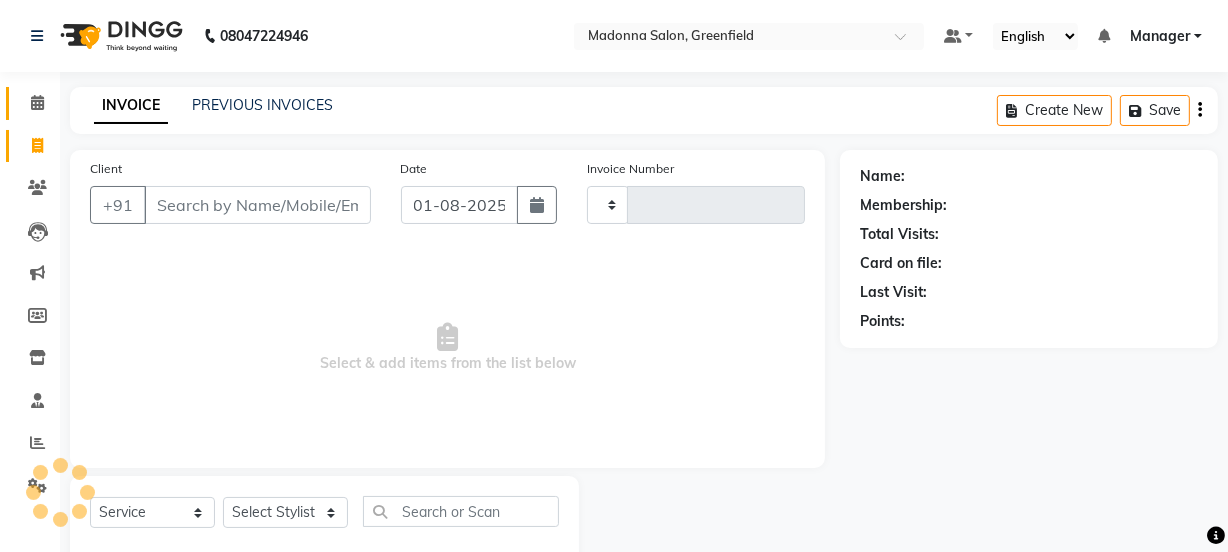 type on "1227" 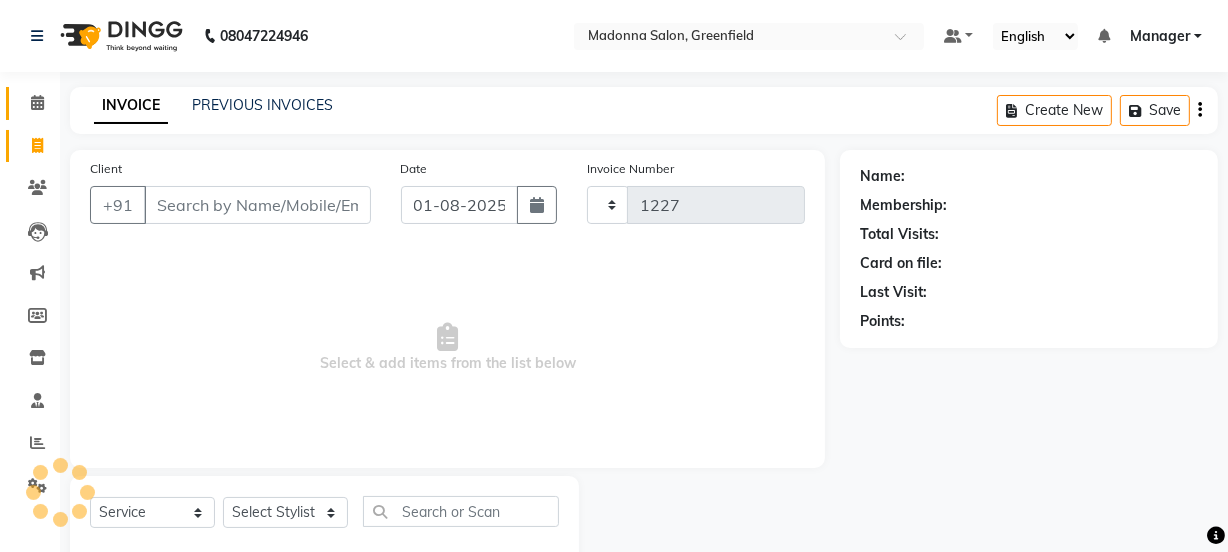 select on "7672" 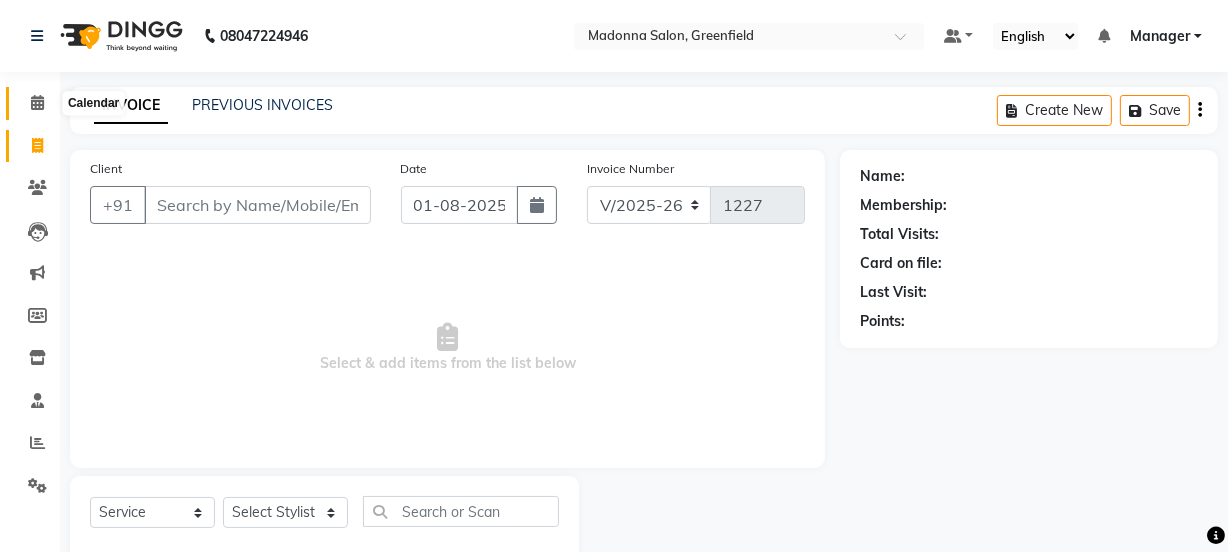 click 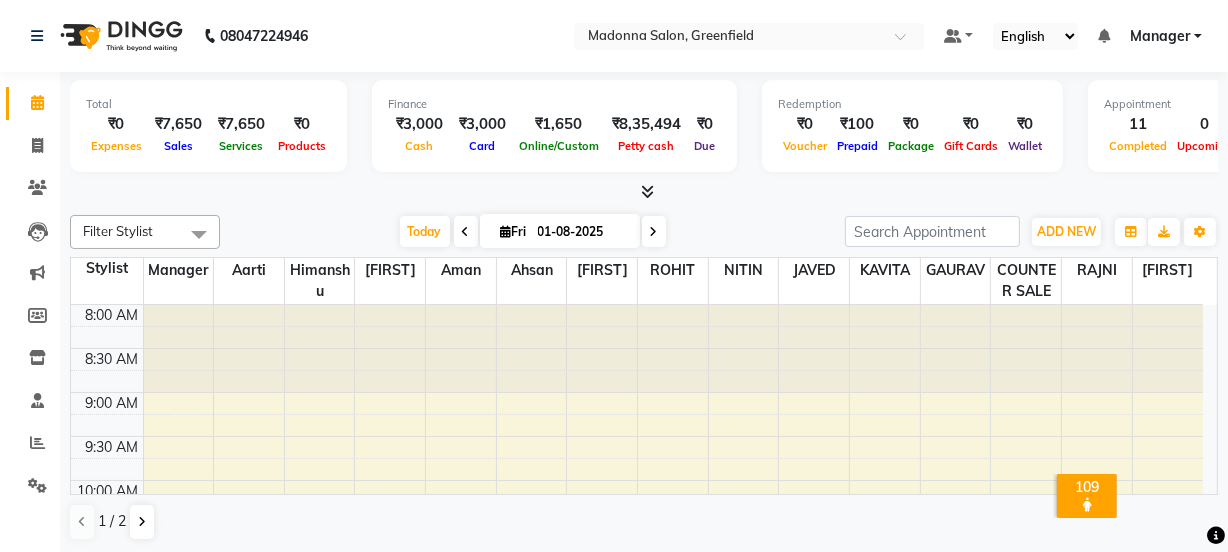 click on "Calendar  Invoice  Clients  Leads   Marketing  Members  Inventory  Staff  Reports  Settings Completed InProgress Upcoming Dropped Tentative Check-In Confirm Bookings Segments Page Builder" 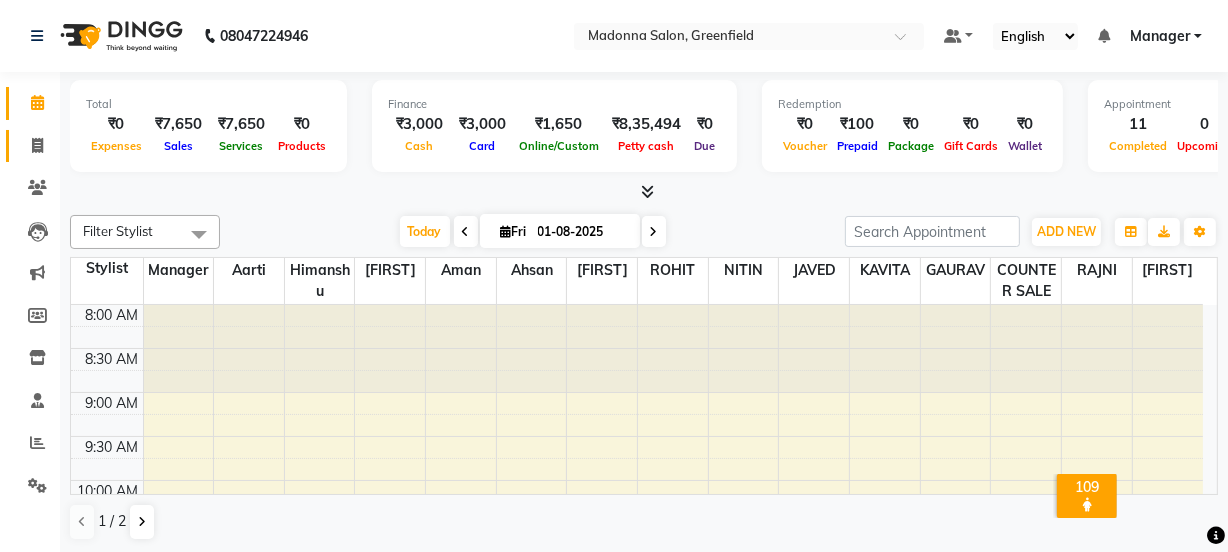 click 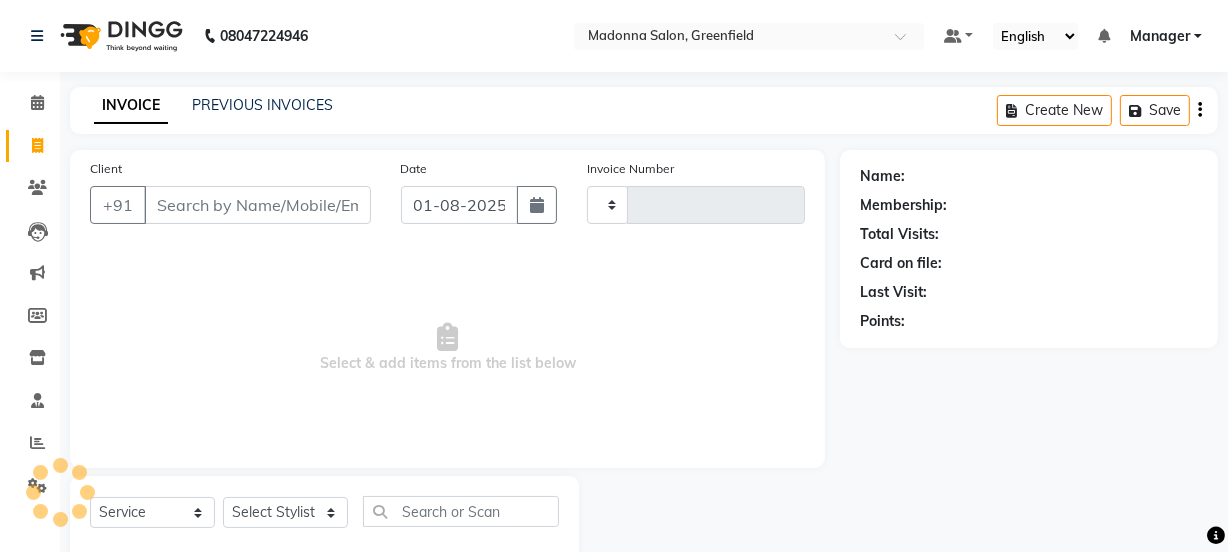 click 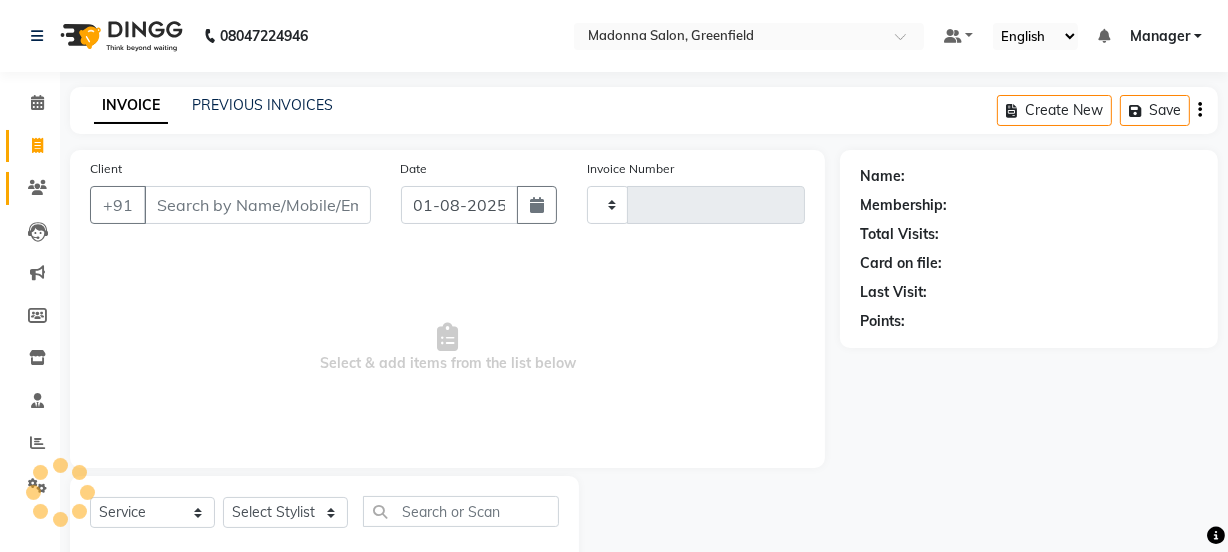 select on "service" 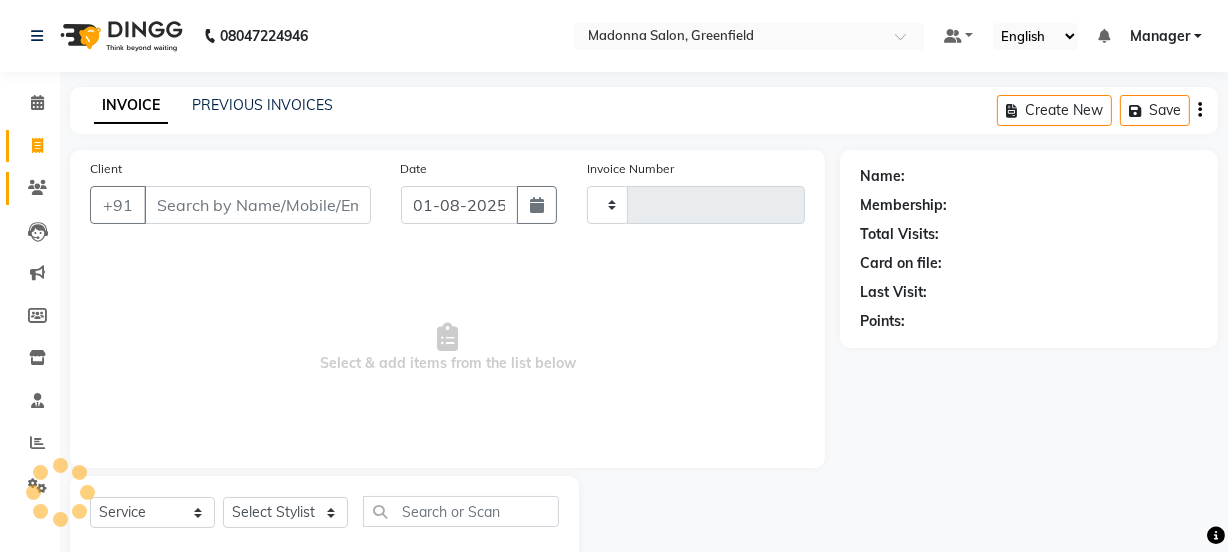 scroll, scrollTop: 50, scrollLeft: 0, axis: vertical 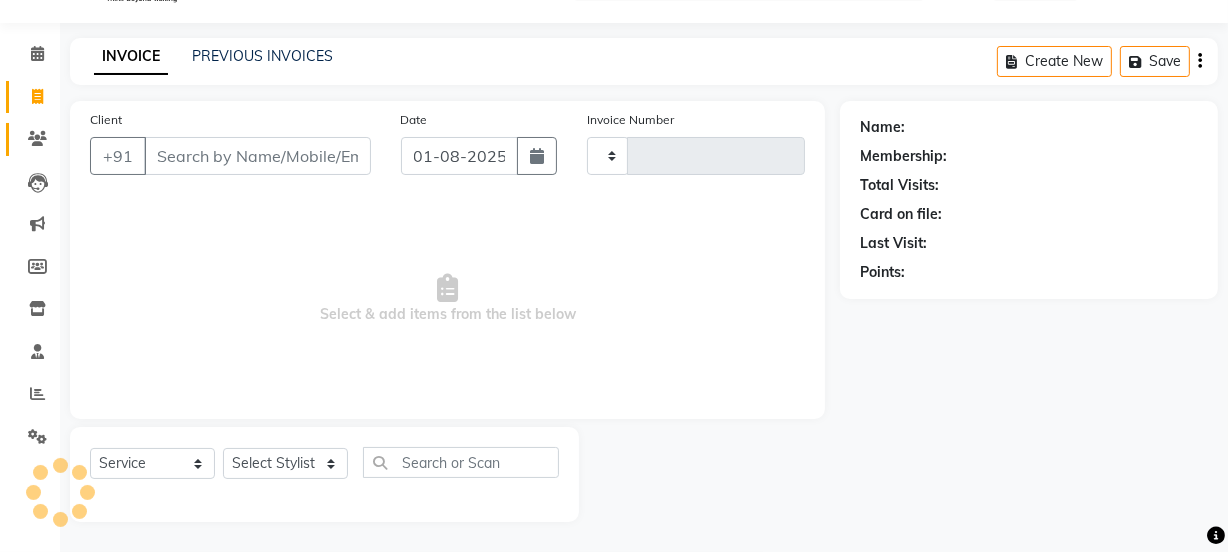 type on "1227" 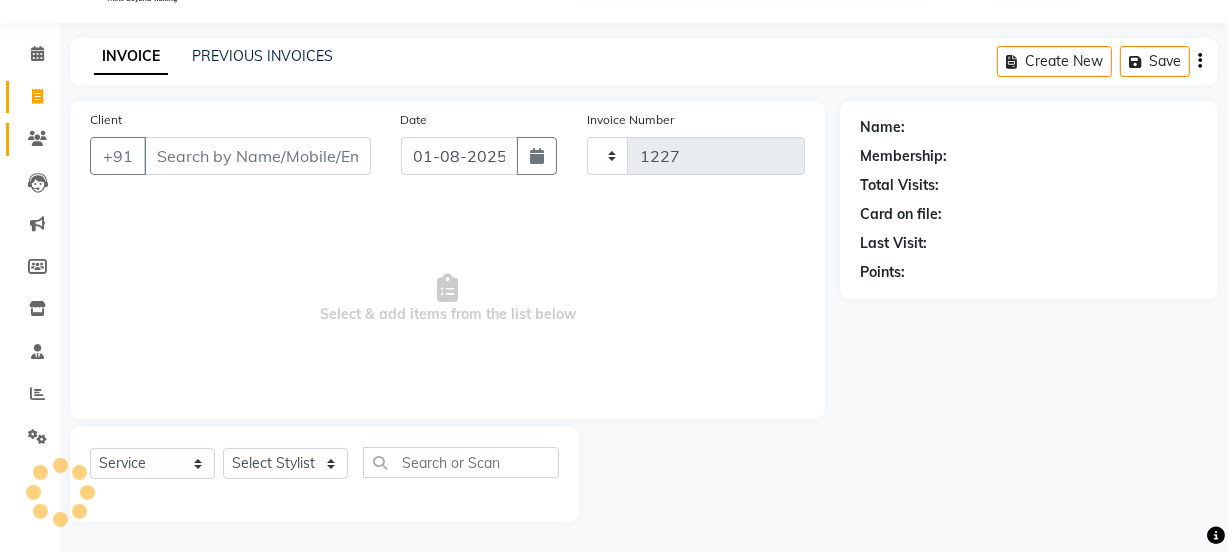 select on "7672" 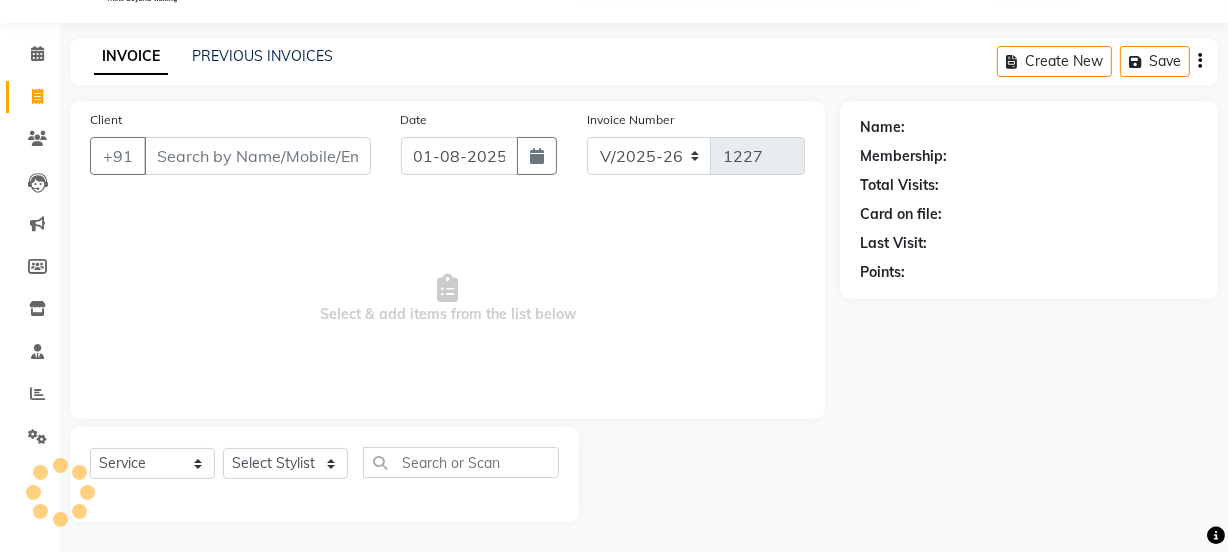 click on "Client" at bounding box center [257, 156] 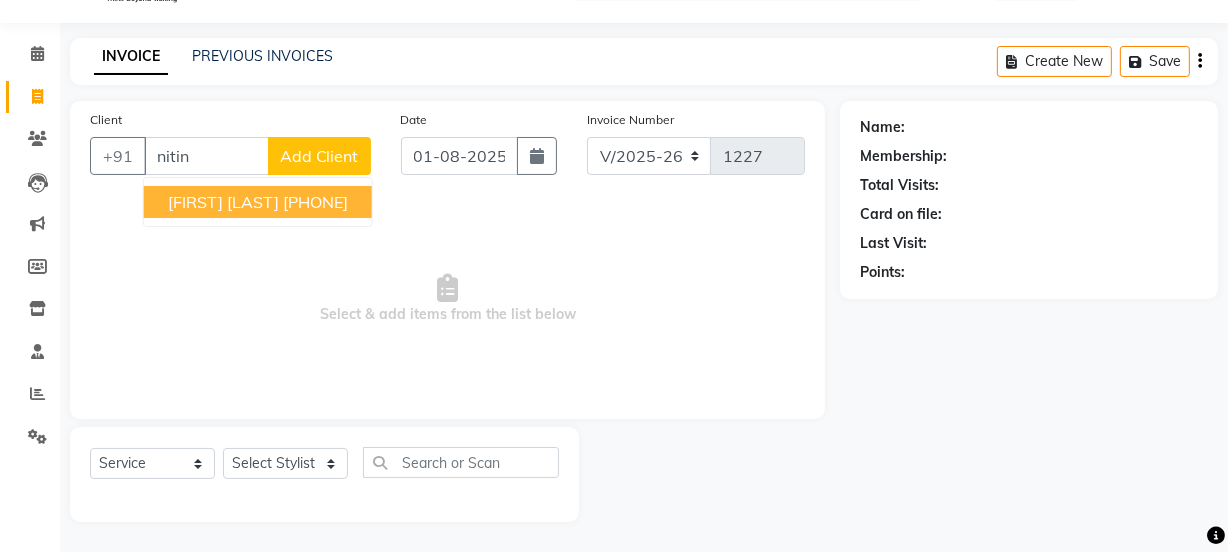 click on "NITIN BALODI  8407989223" at bounding box center (258, 202) 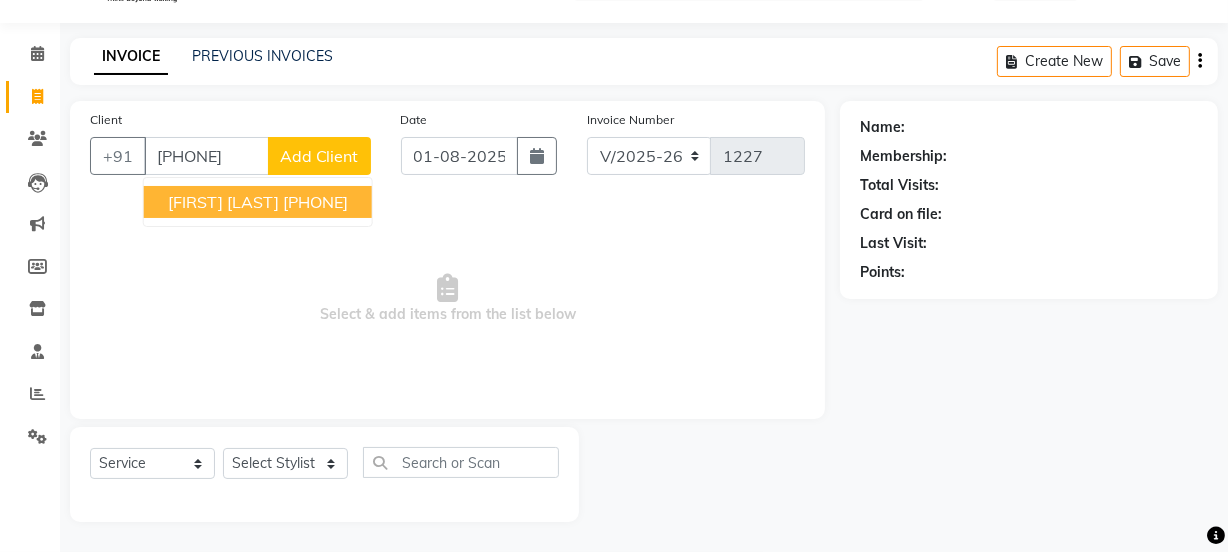type on "8407989223" 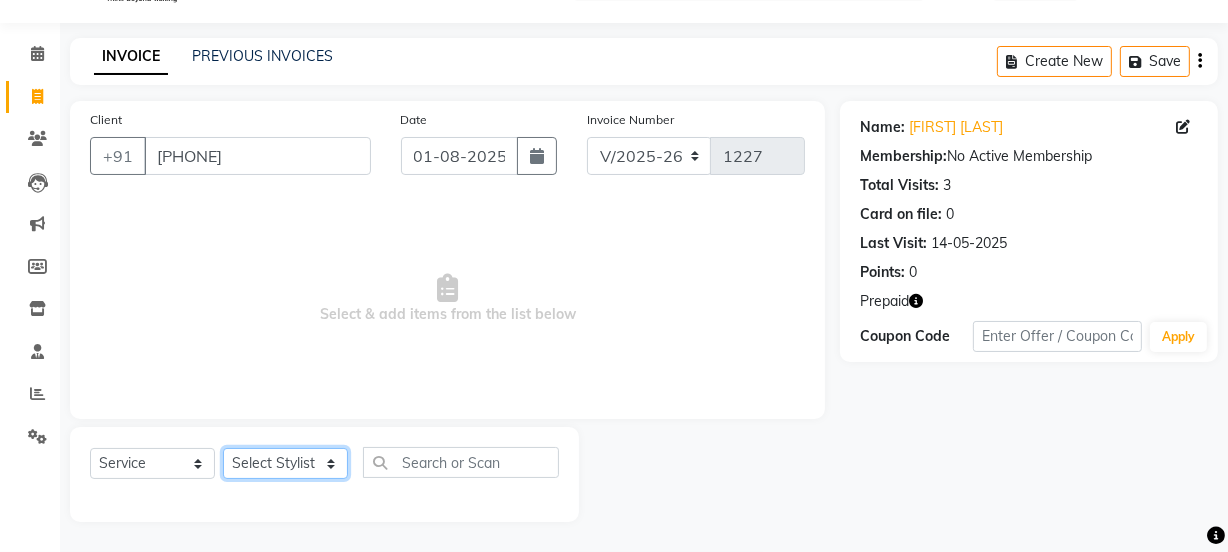 click on "Select Stylist Aarti Ahsan Aman [LAST] COUNTER SALE GAURAV Himanshu JAVED KAVITA Manager [LAST] RAJNI ROHIT [LAST] [LAST] VISHAL" 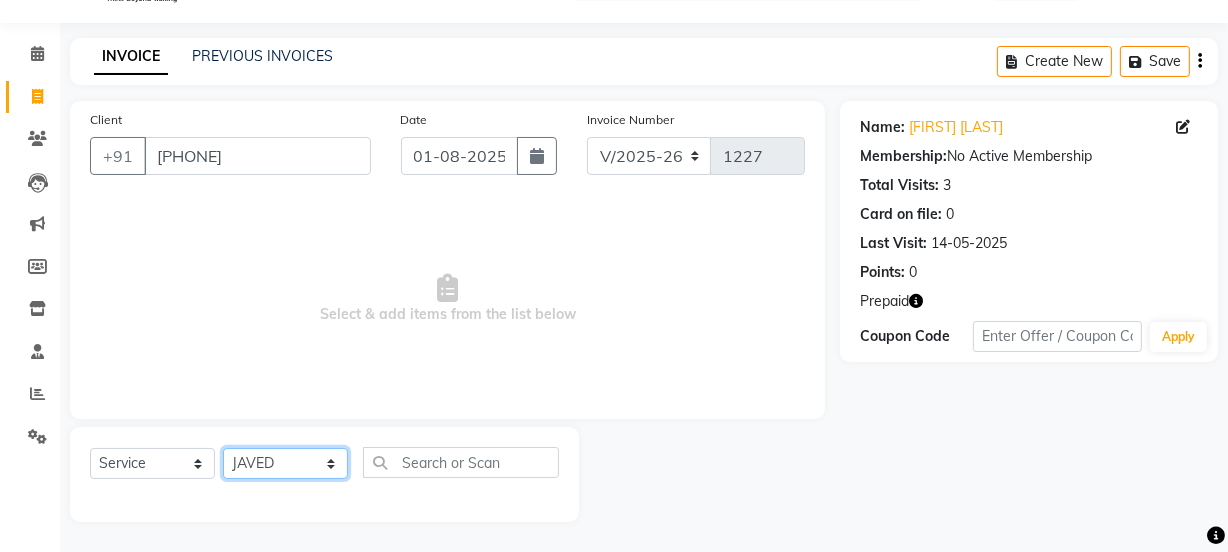 click on "Select Stylist Aarti Ahsan Aman [LAST] COUNTER SALE GAURAV Himanshu JAVED KAVITA Manager [LAST] RAJNI ROHIT [LAST] [LAST] VISHAL" 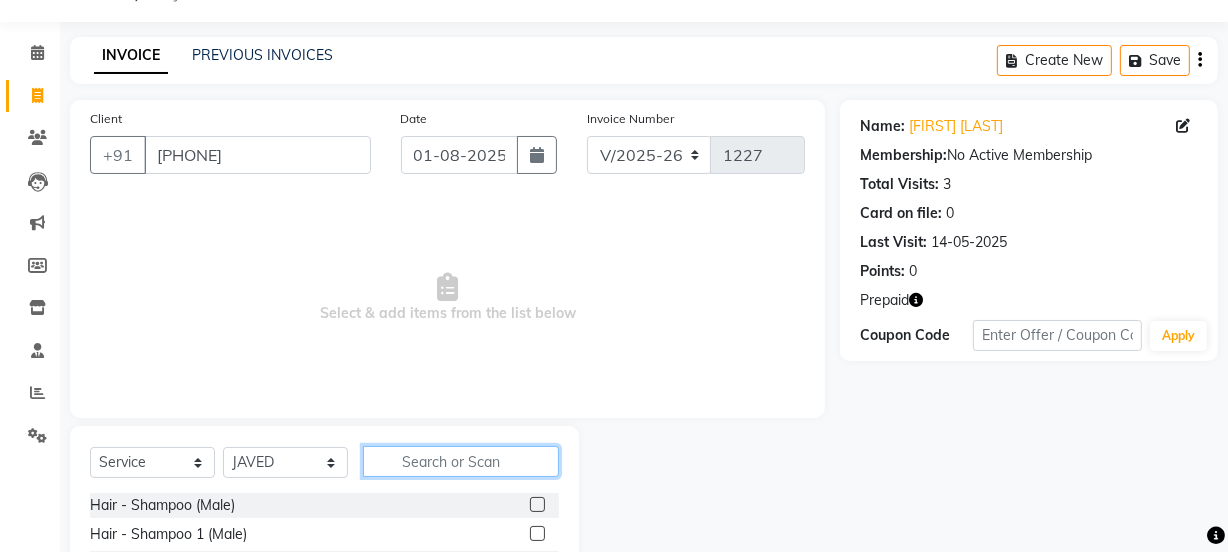 click 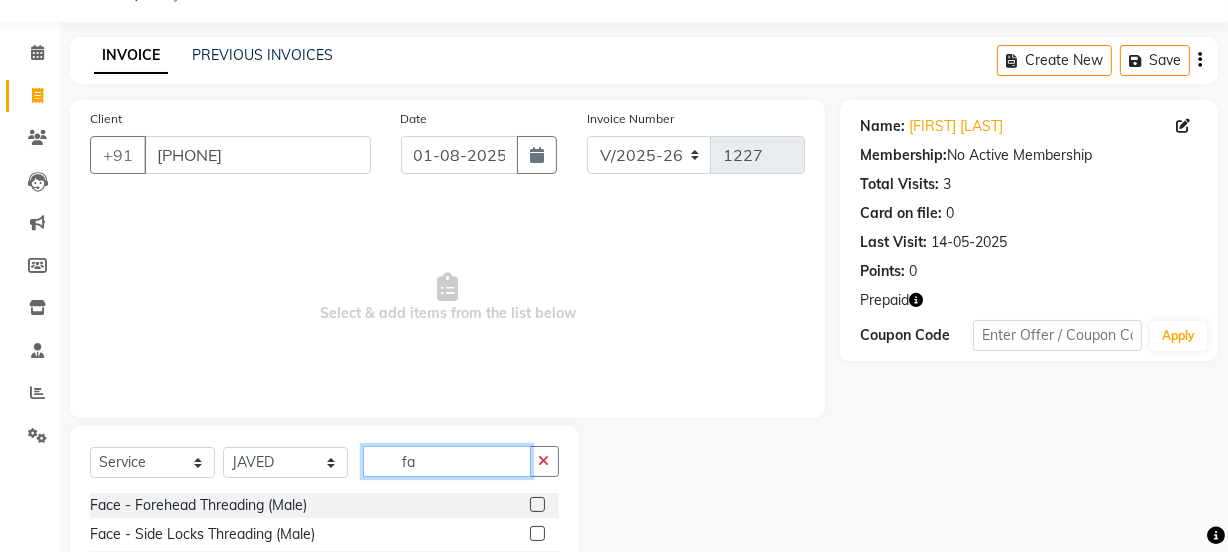 type on "fa" 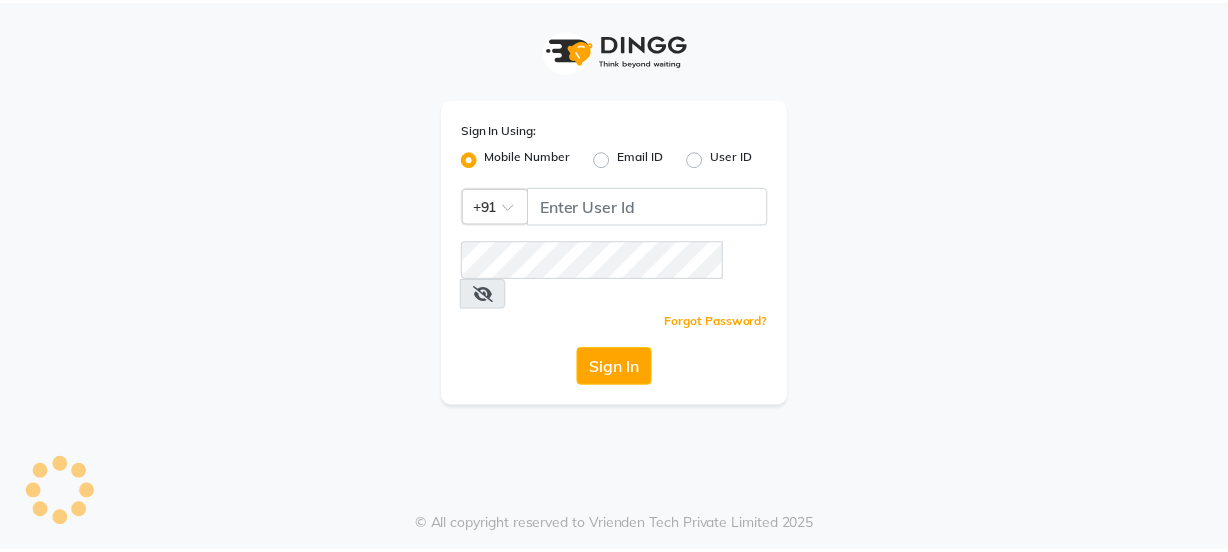 scroll, scrollTop: 0, scrollLeft: 0, axis: both 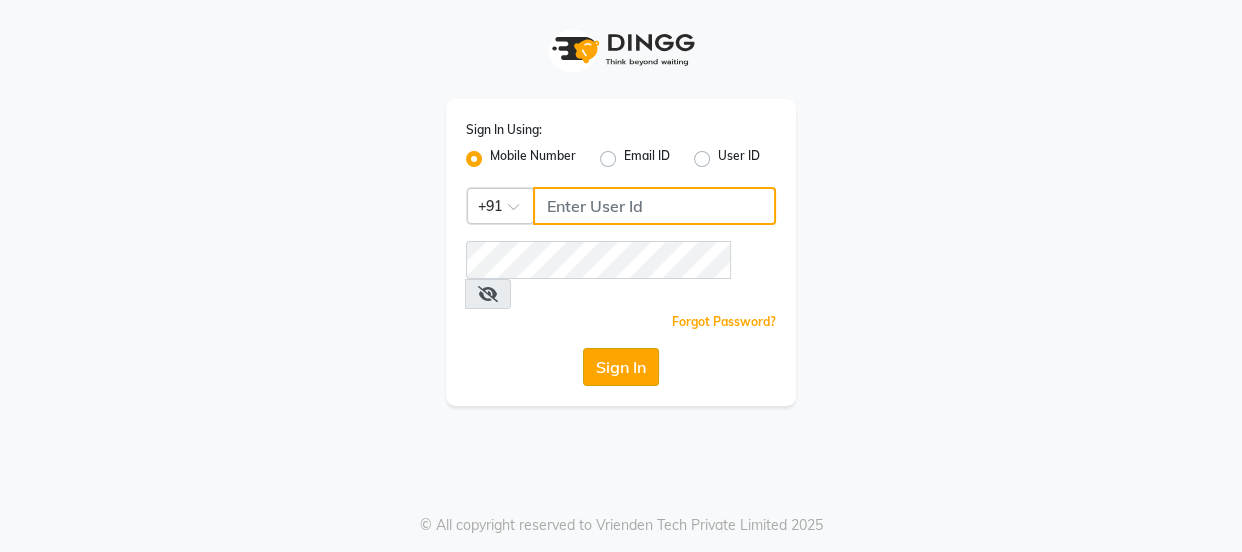 type on "9220814148" 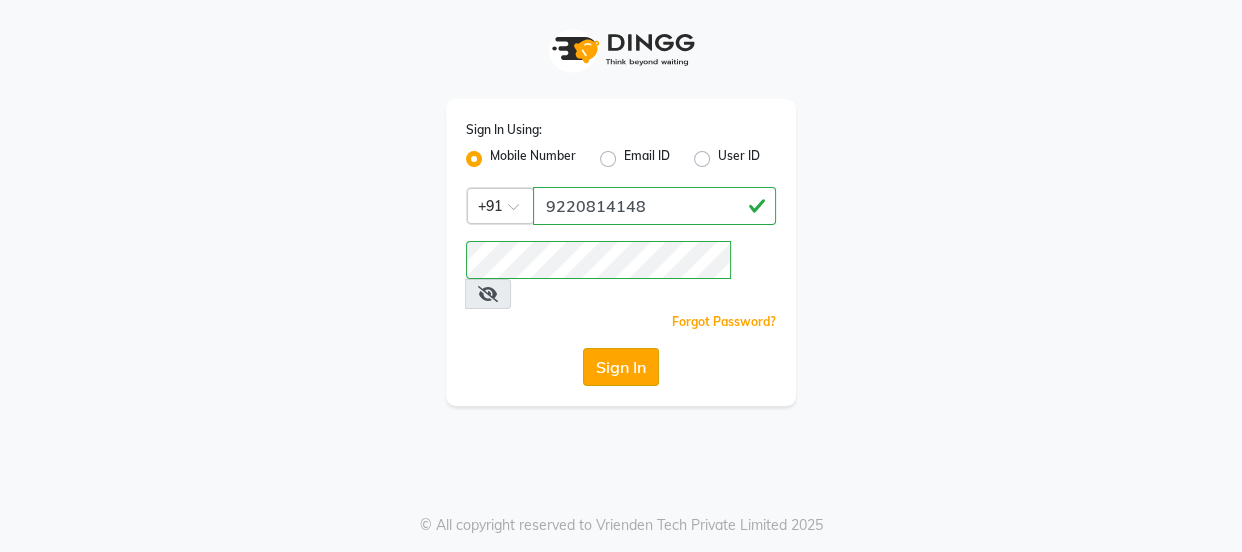click on "Sign In" 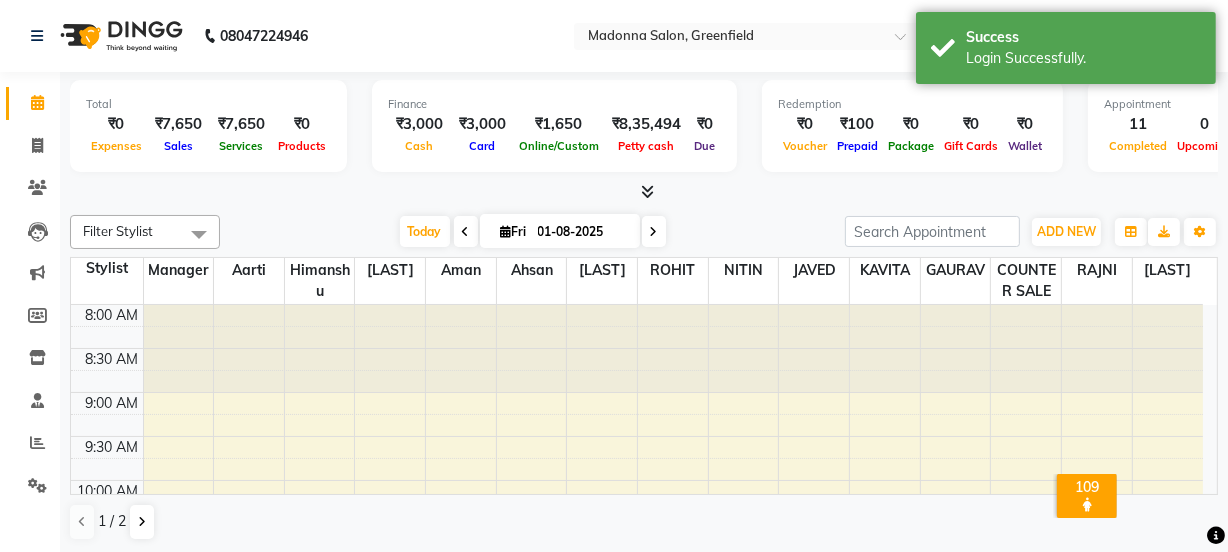 scroll, scrollTop: 911, scrollLeft: 0, axis: vertical 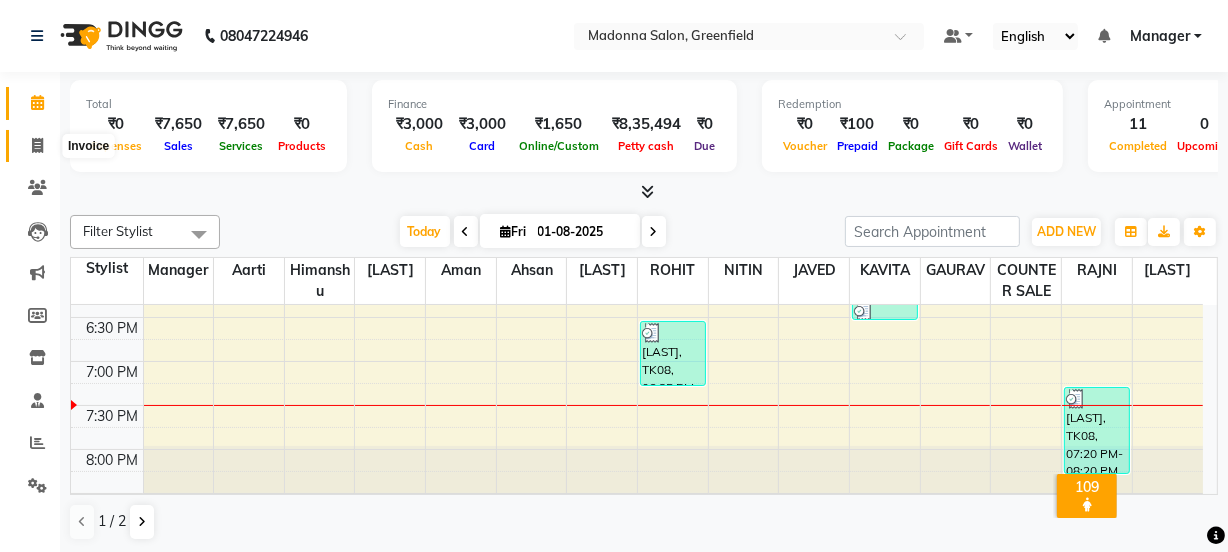 click 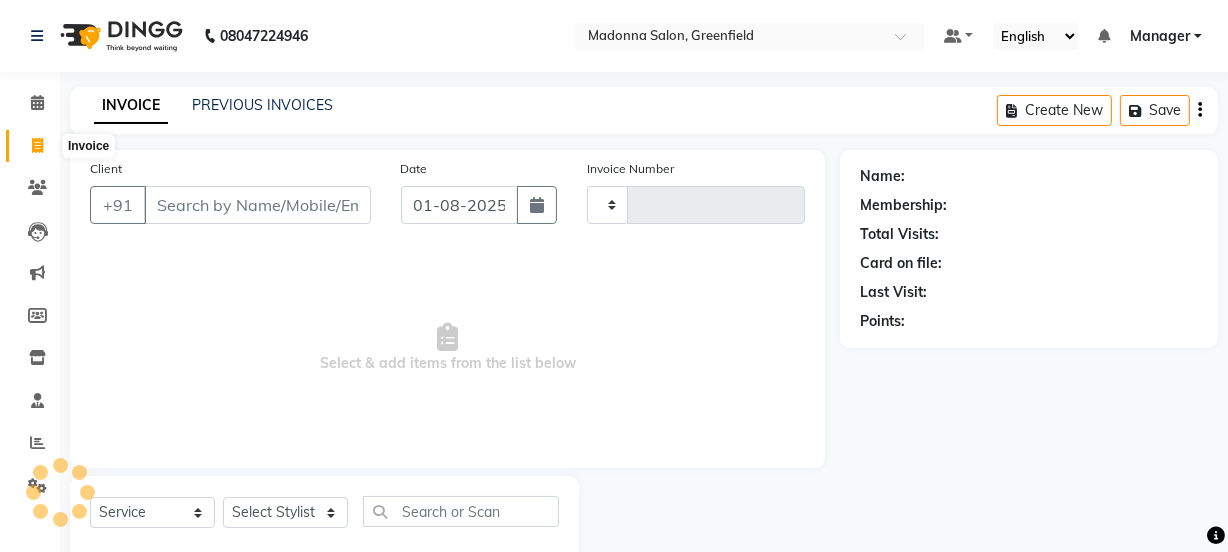 type on "1227" 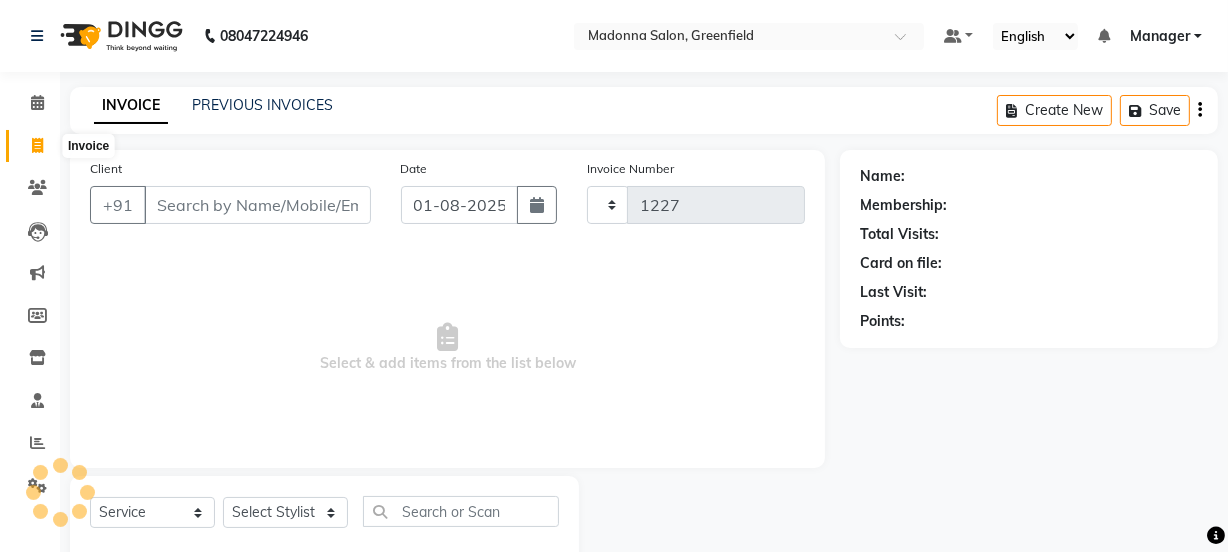 select on "7672" 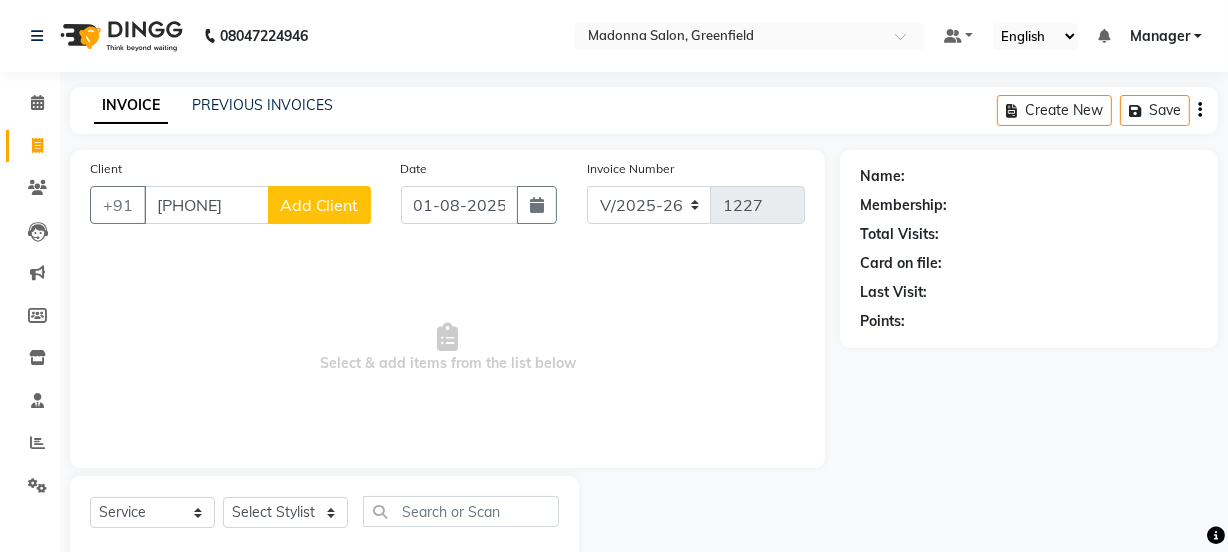 type on "[PHONE]" 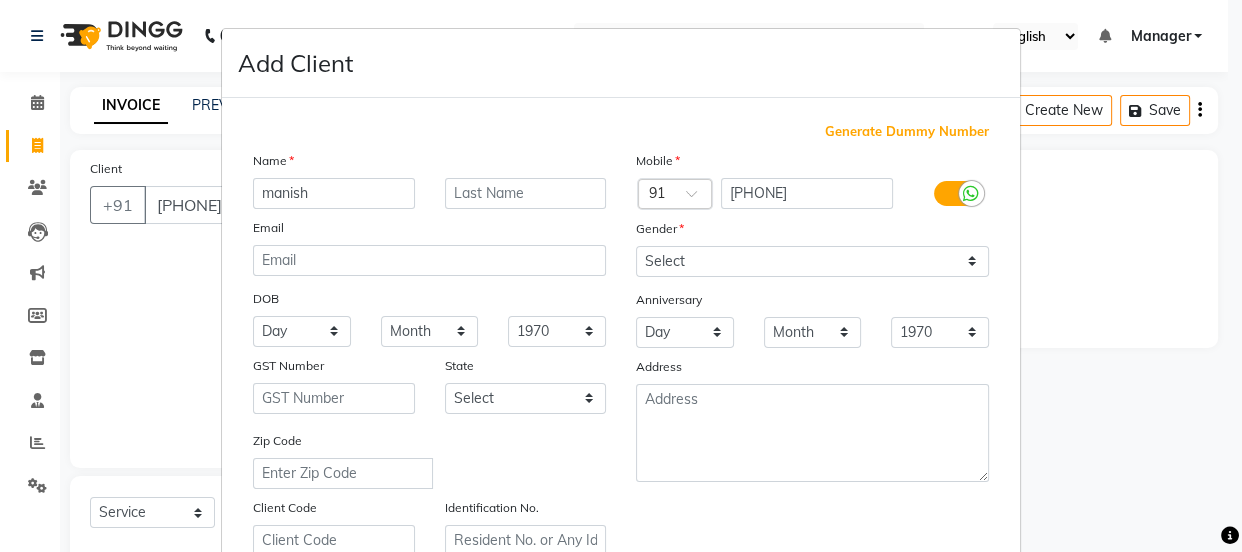 type on "manish" 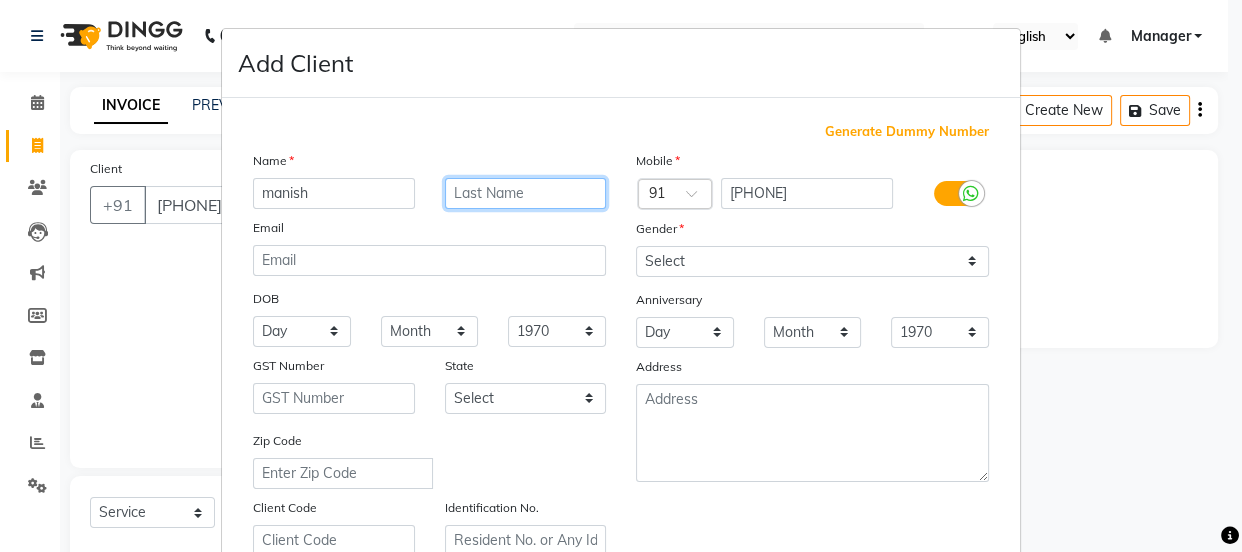 click at bounding box center [526, 193] 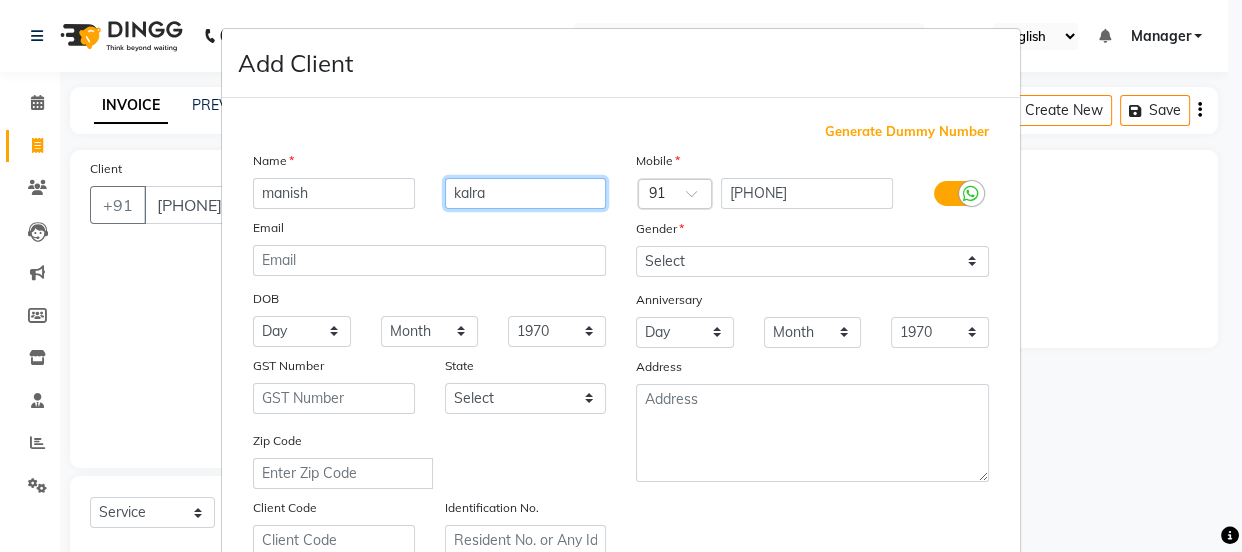 type on "kalra" 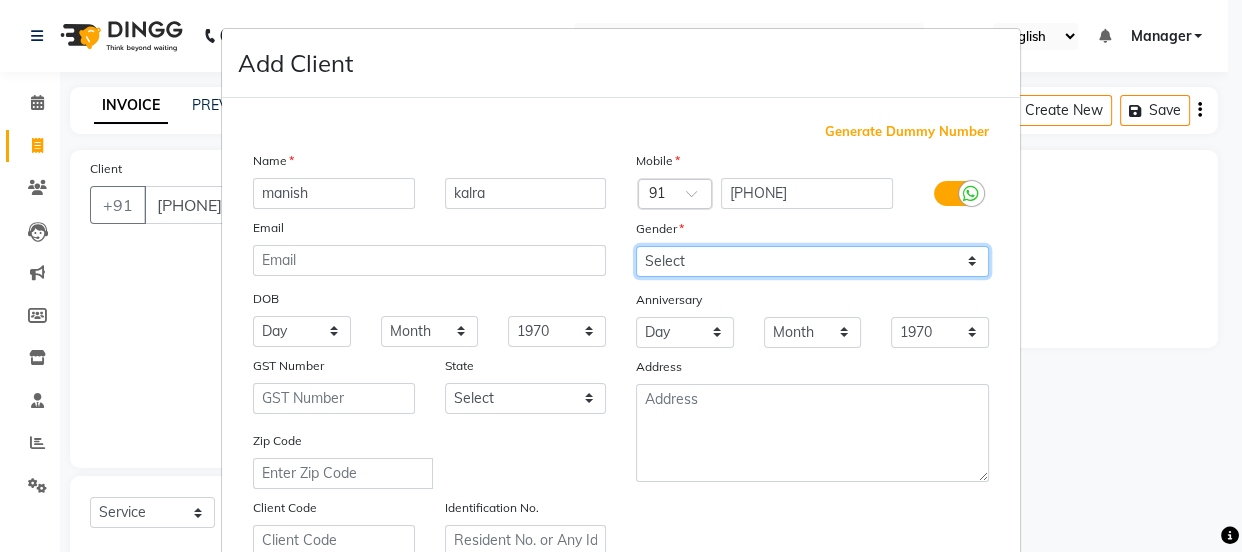 click on "Select Male Female Other Prefer Not To Say" at bounding box center [812, 261] 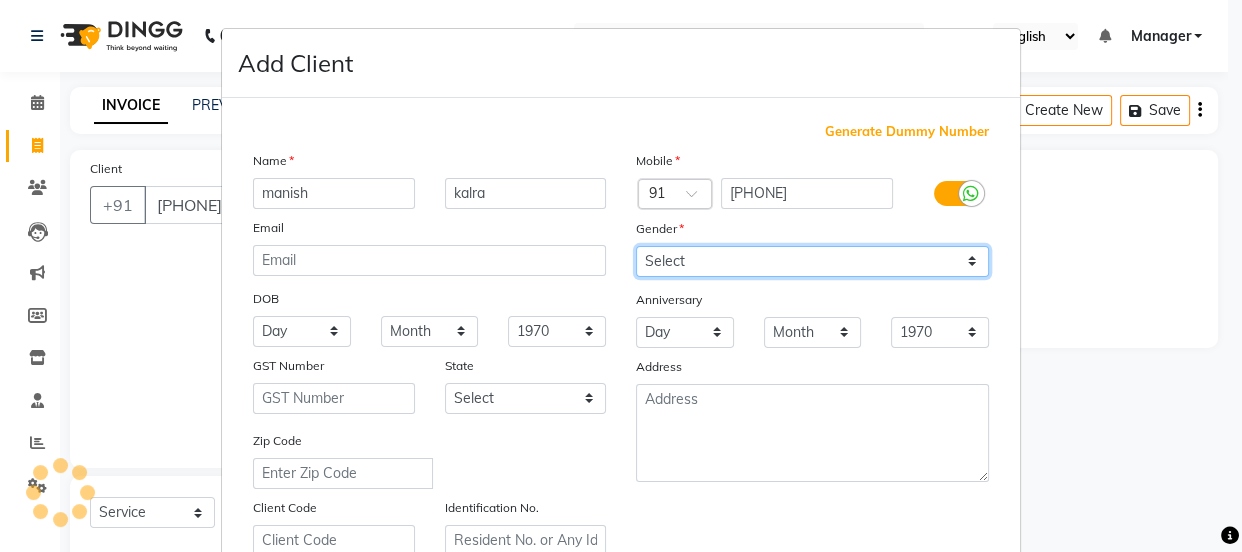 select on "male" 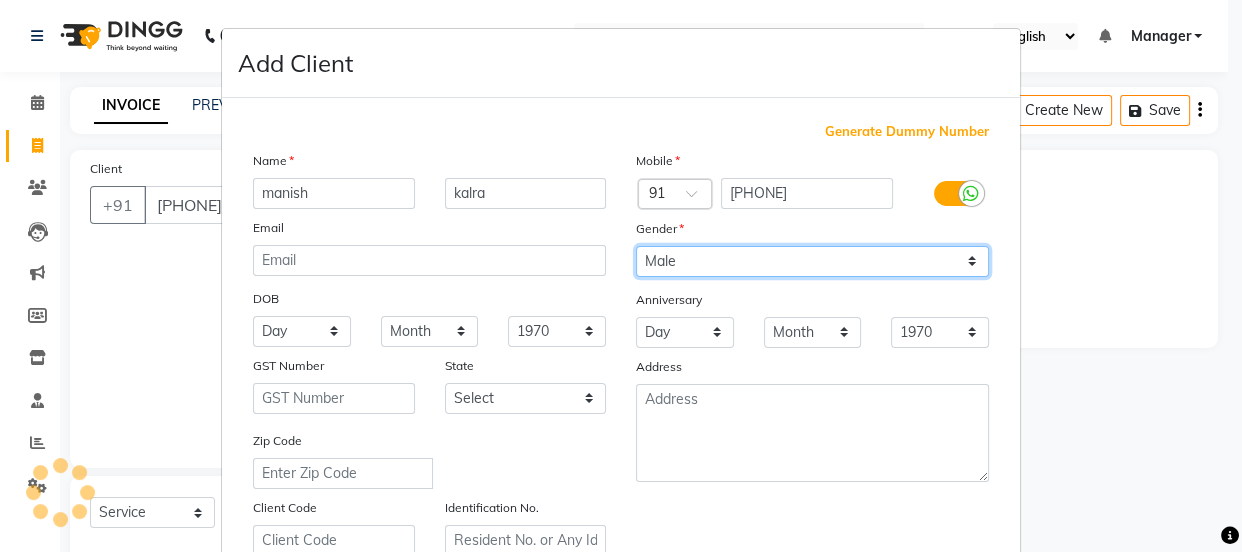 click on "Select Male Female Other Prefer Not To Say" at bounding box center (812, 261) 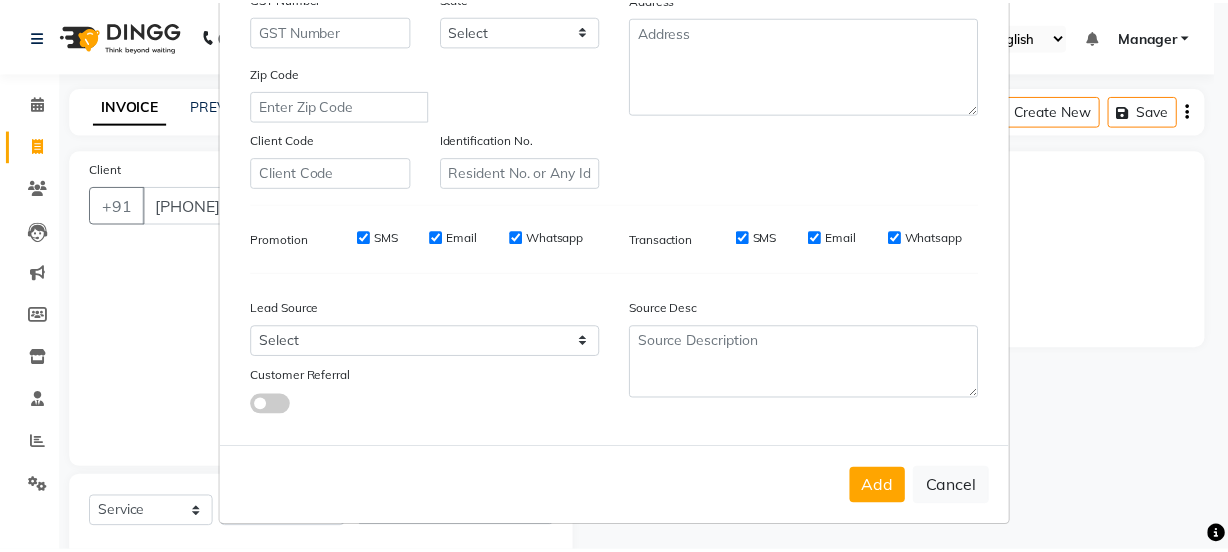 scroll, scrollTop: 377, scrollLeft: 0, axis: vertical 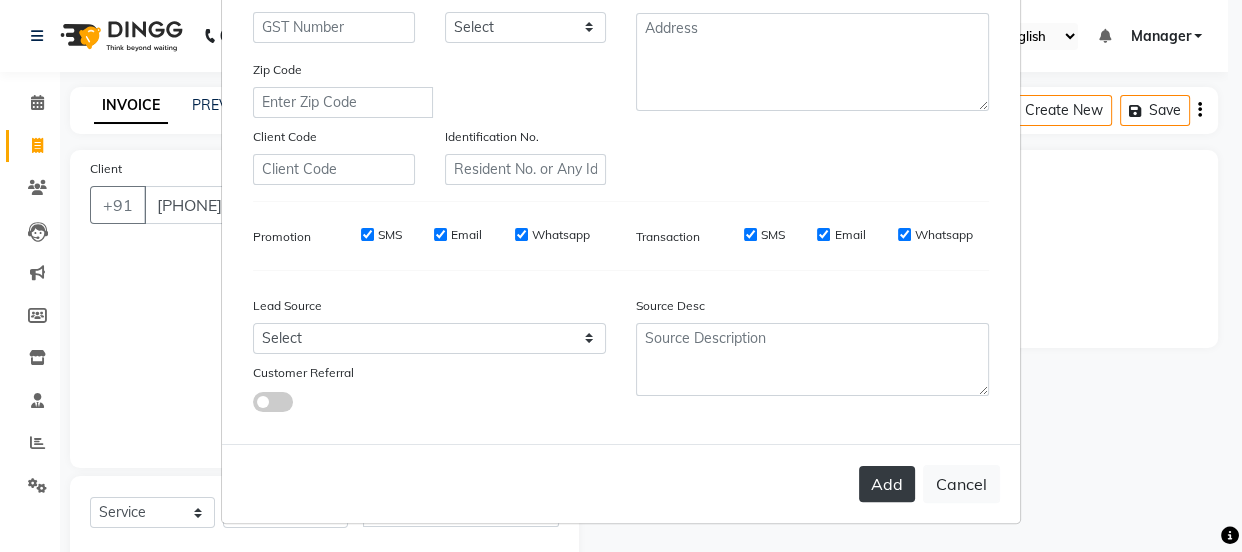 click on "Add" at bounding box center [887, 484] 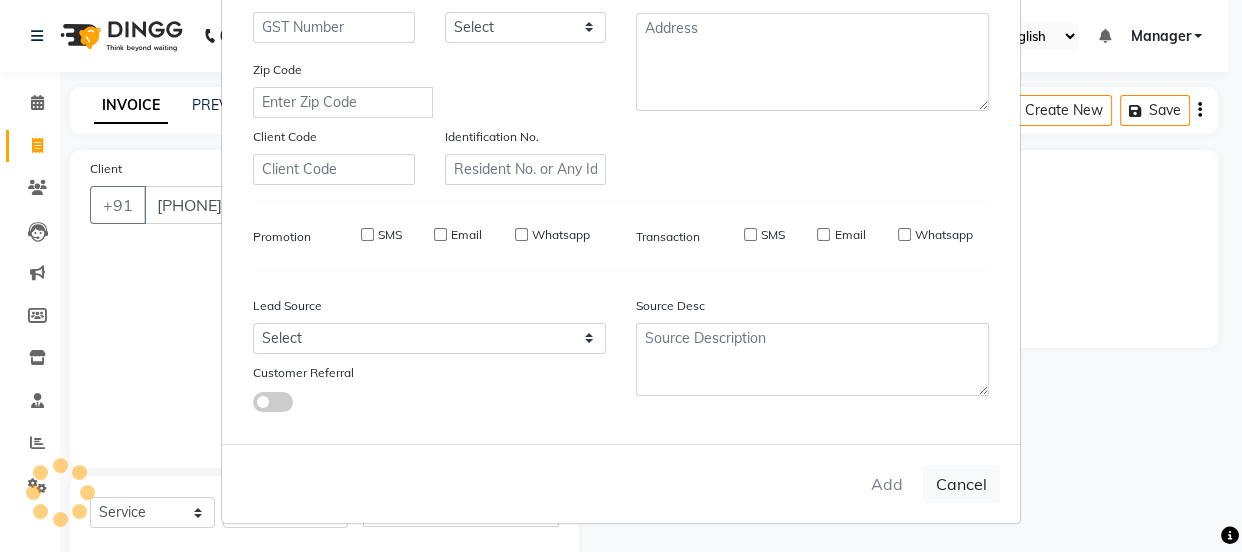 type 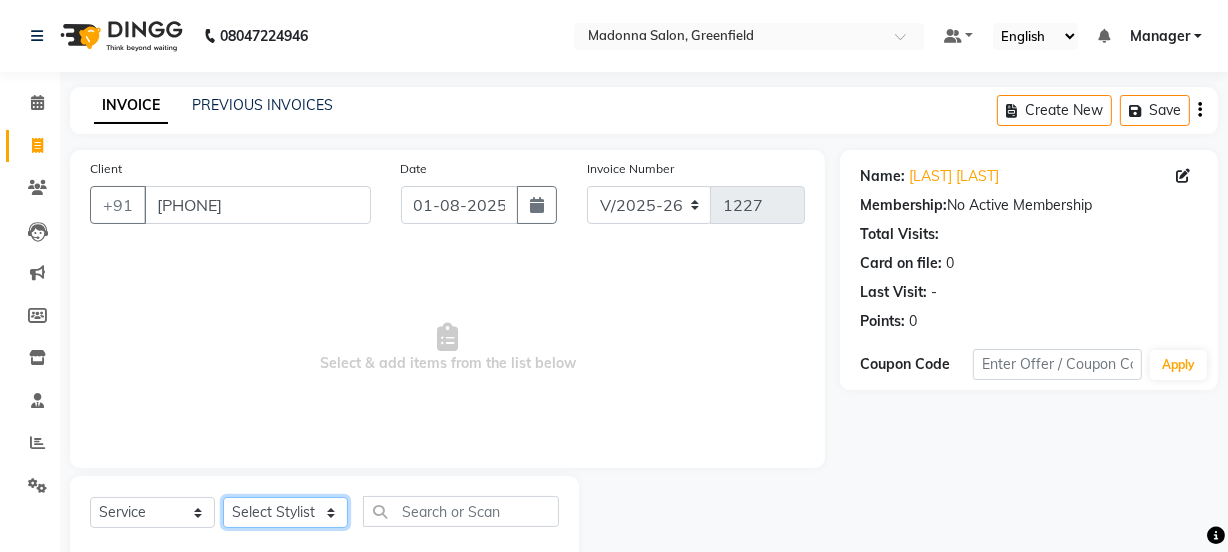 click on "Select Stylist Aarti Ahsan Aman [LAST] COUNTER SALE GAURAV Himanshu JAVED KAVITA Manager [LAST] RAJNI ROHIT [LAST] [LAST] VISHAL" 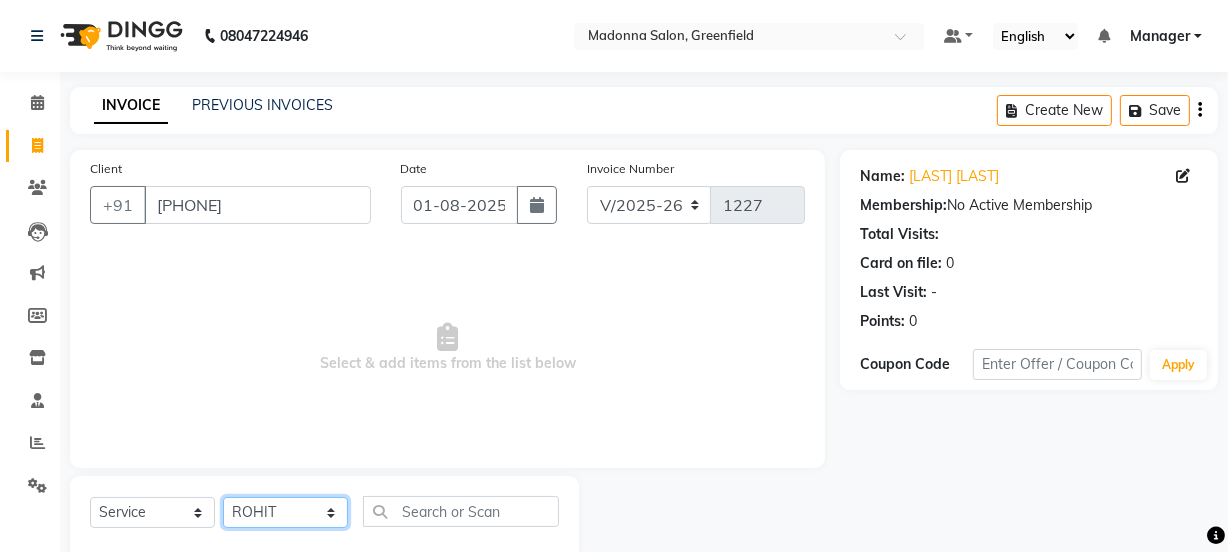 click on "Select Stylist Aarti Ahsan Aman [LAST] COUNTER SALE GAURAV Himanshu JAVED KAVITA Manager [LAST] RAJNI ROHIT [LAST] [LAST] VISHAL" 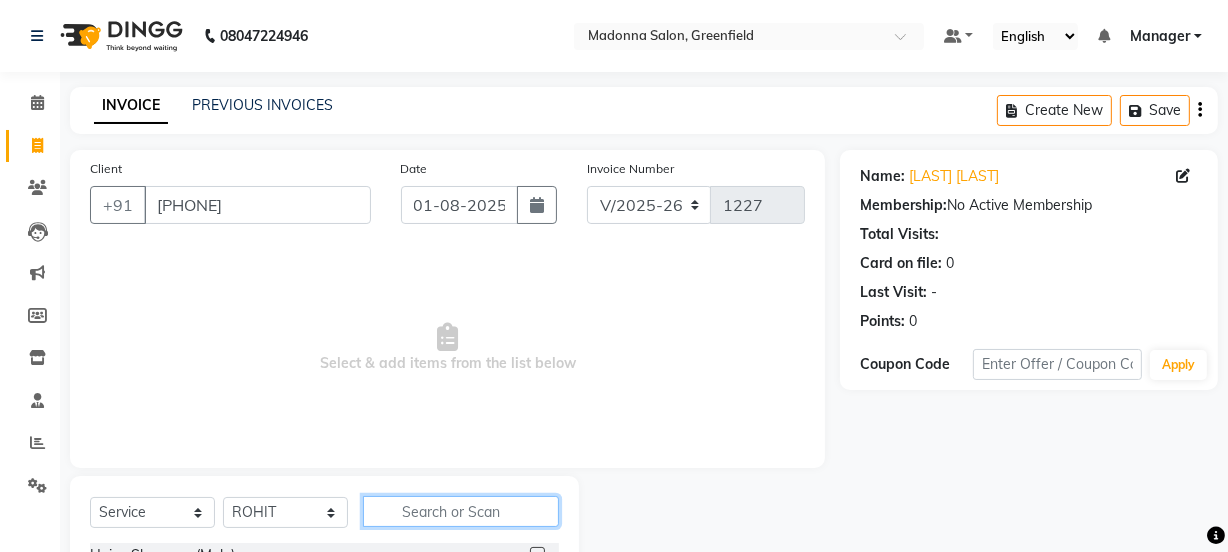 click 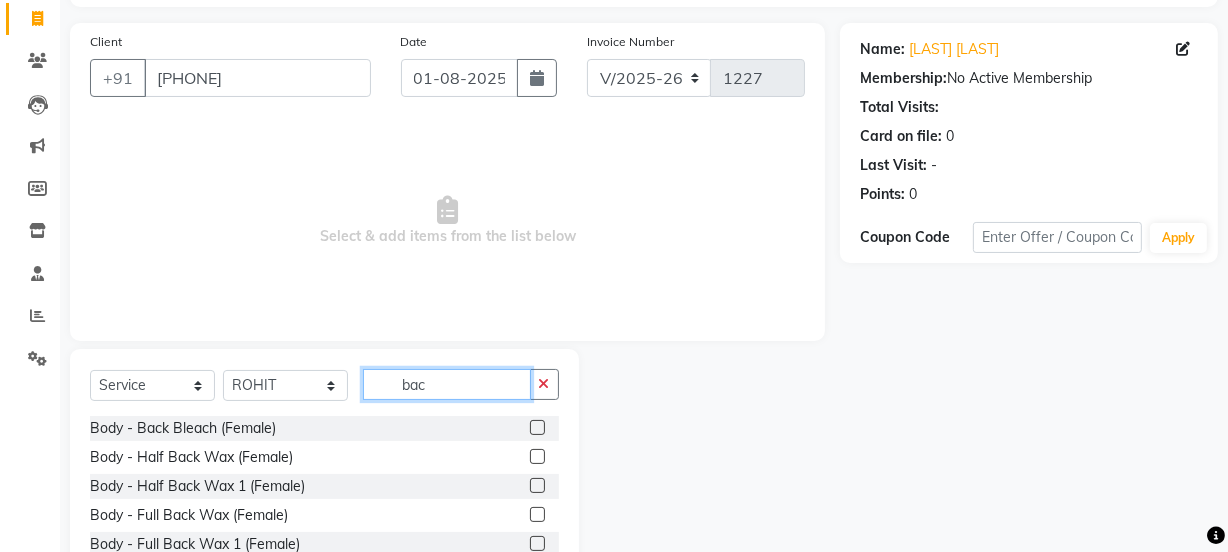 scroll, scrollTop: 194, scrollLeft: 0, axis: vertical 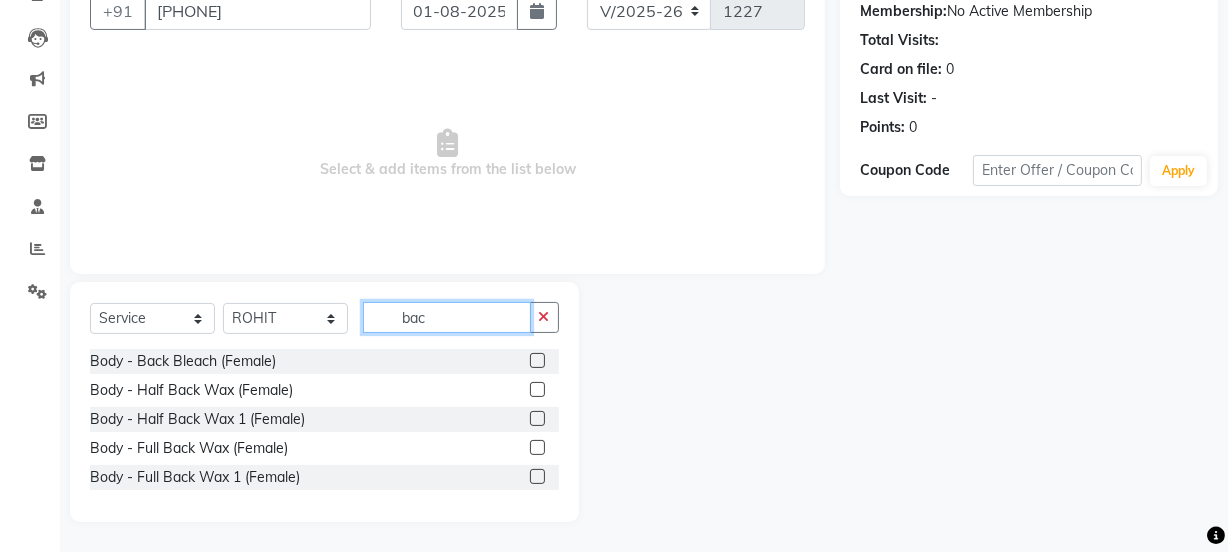 type on "bac" 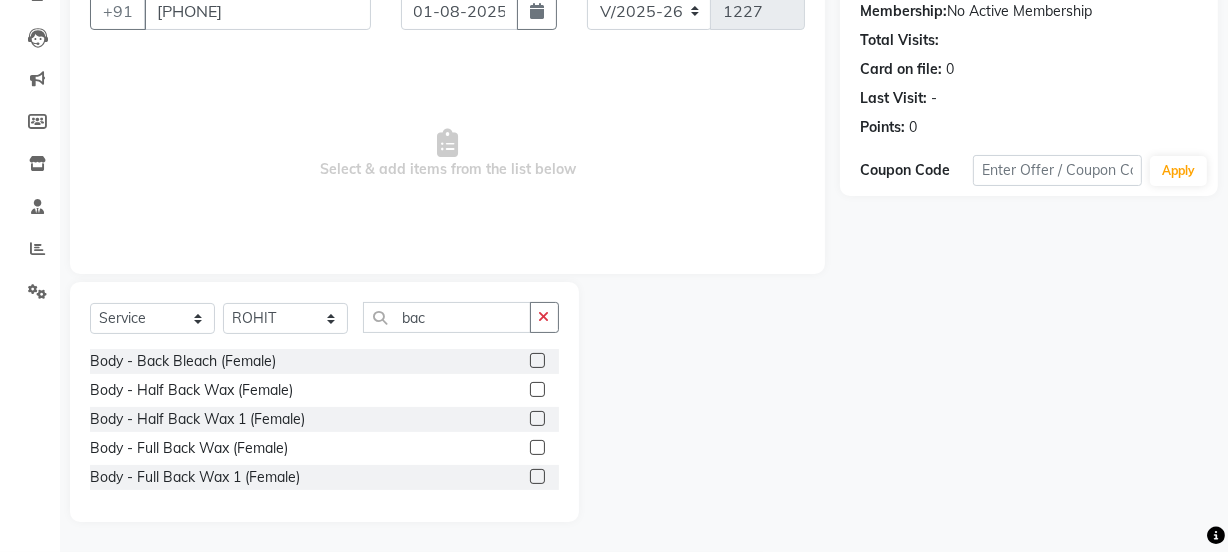 click 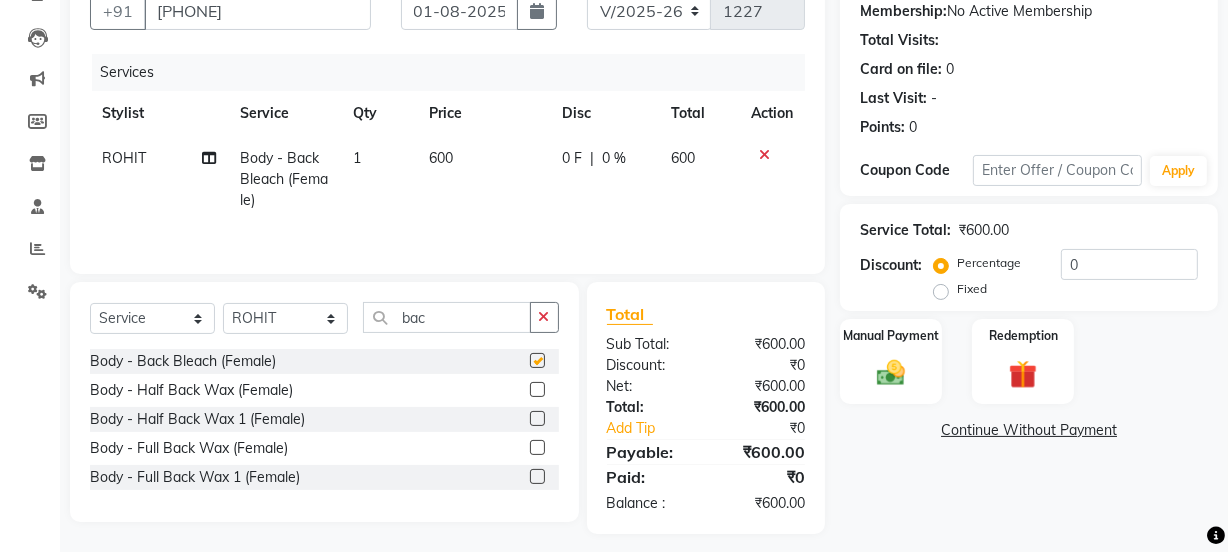 checkbox on "false" 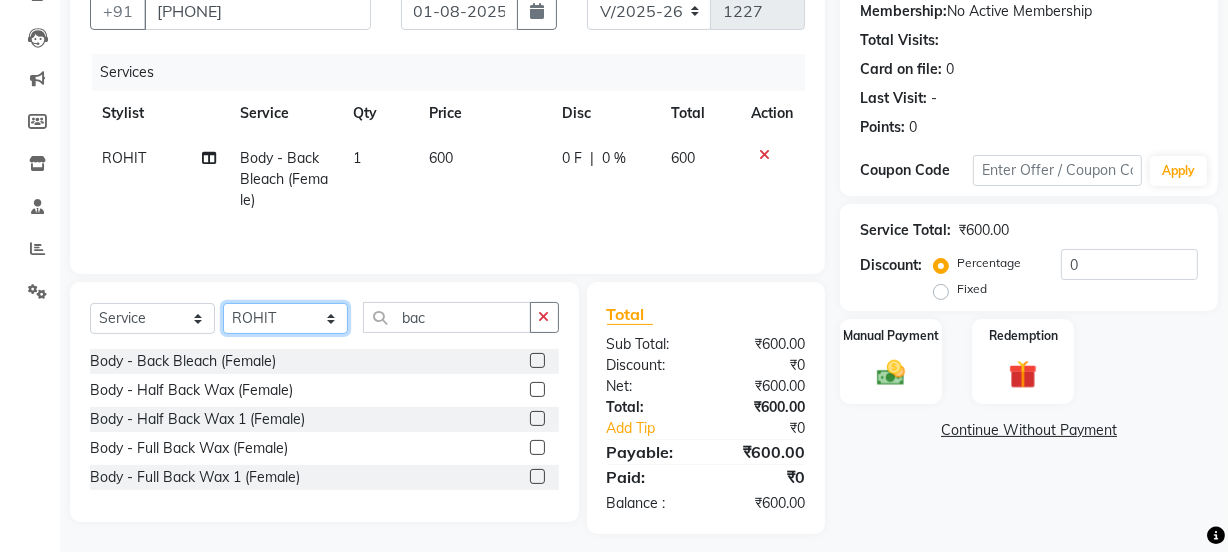 click on "Select Stylist Aarti Ahsan Aman [LAST] COUNTER SALE GAURAV Himanshu JAVED KAVITA Manager [LAST] RAJNI ROHIT [LAST] [LAST] VISHAL" 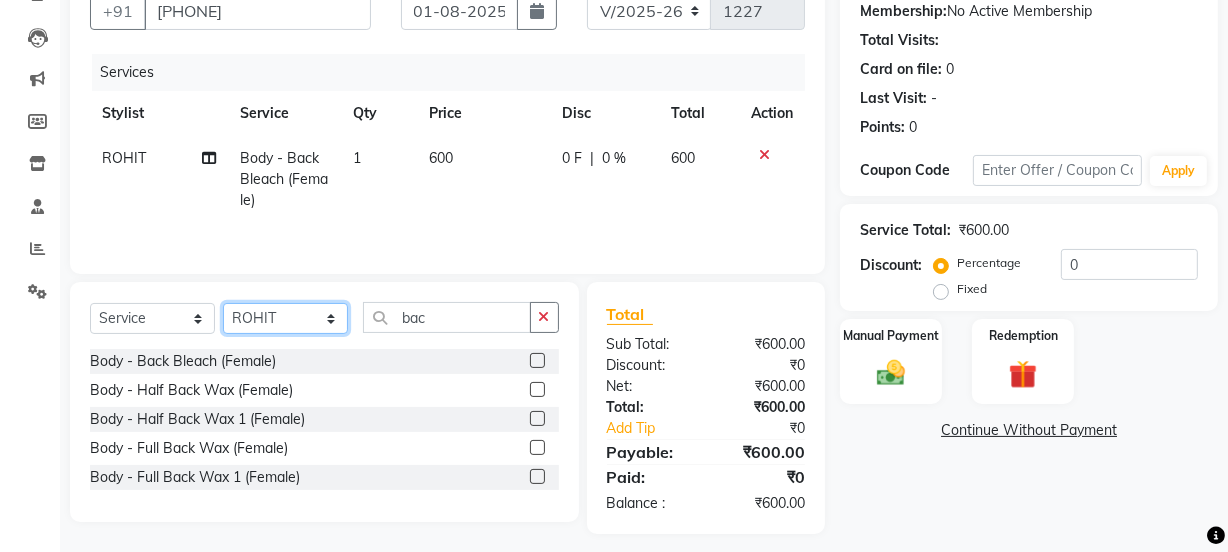 select on "80461" 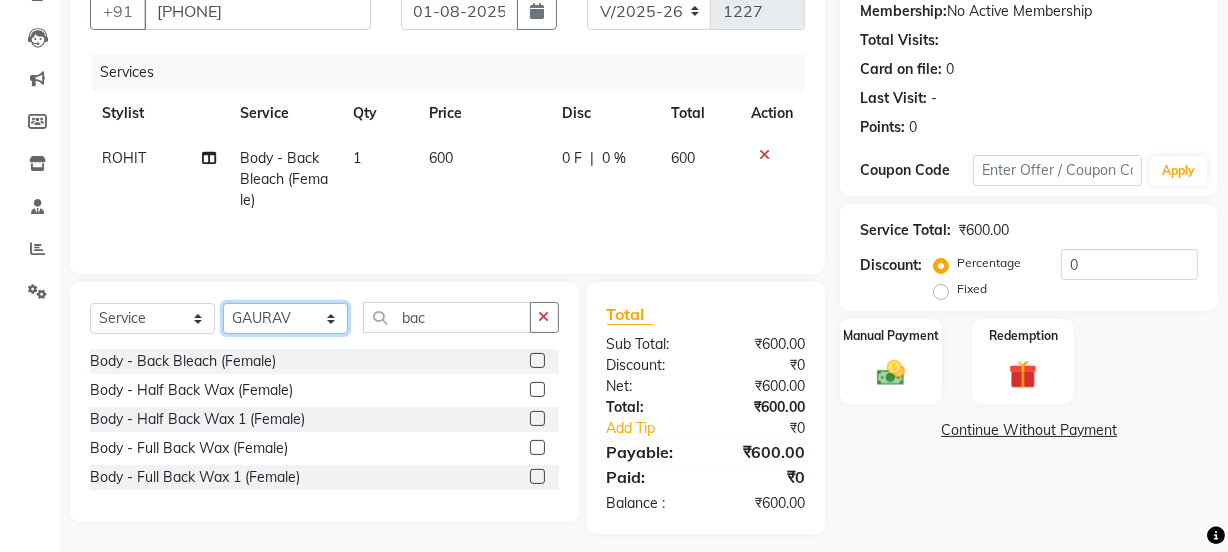 click on "Select Stylist Aarti Ahsan Aman [LAST] COUNTER SALE GAURAV Himanshu JAVED KAVITA Manager [LAST] RAJNI ROHIT [LAST] [LAST] VISHAL" 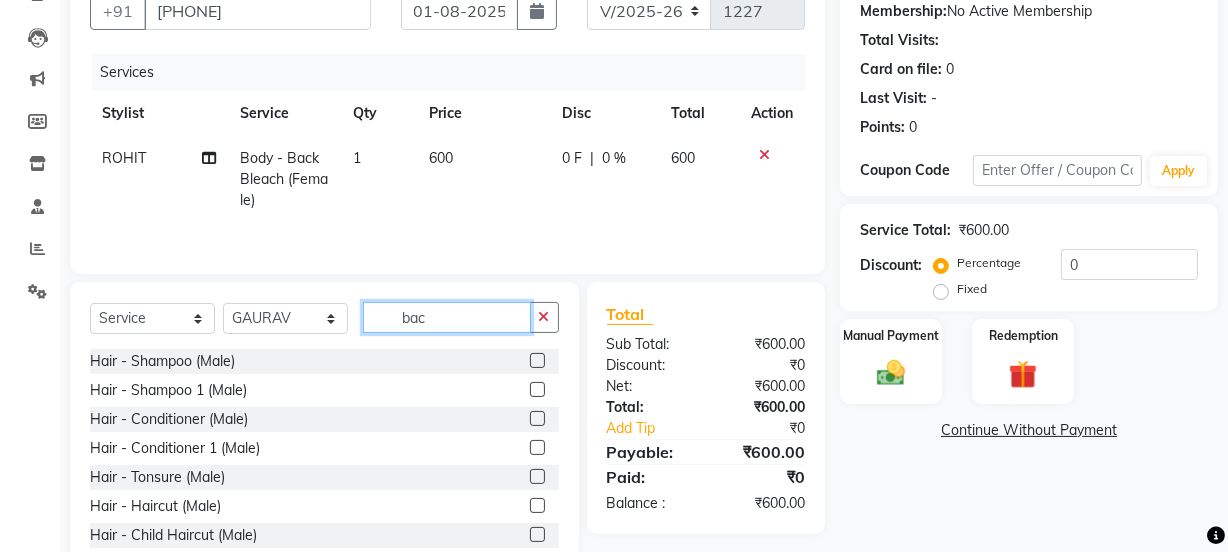 click on "bac" 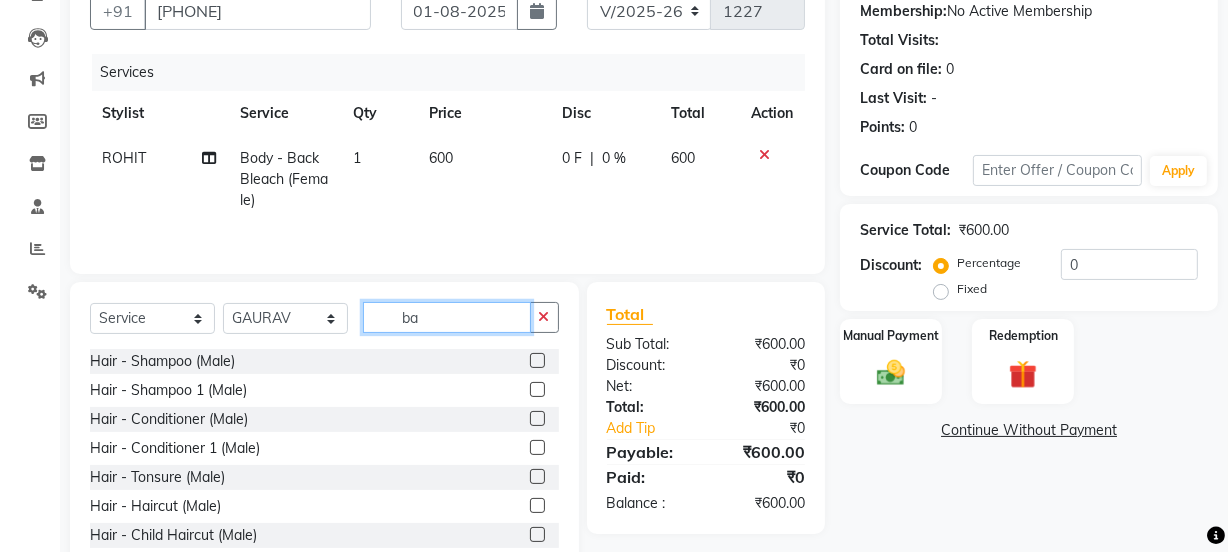 type on "b" 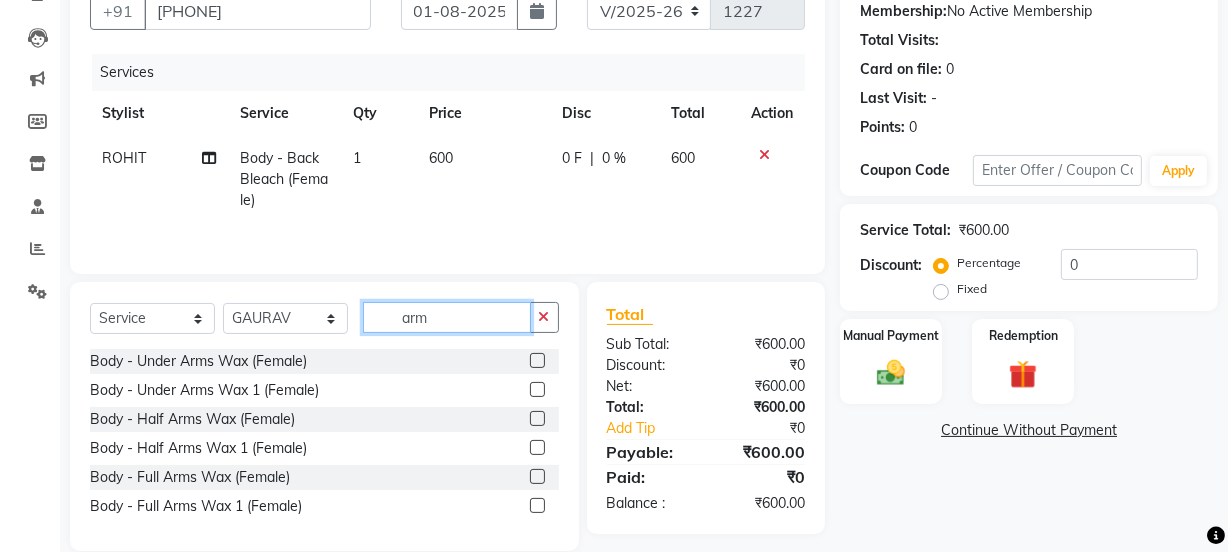 type on "arm" 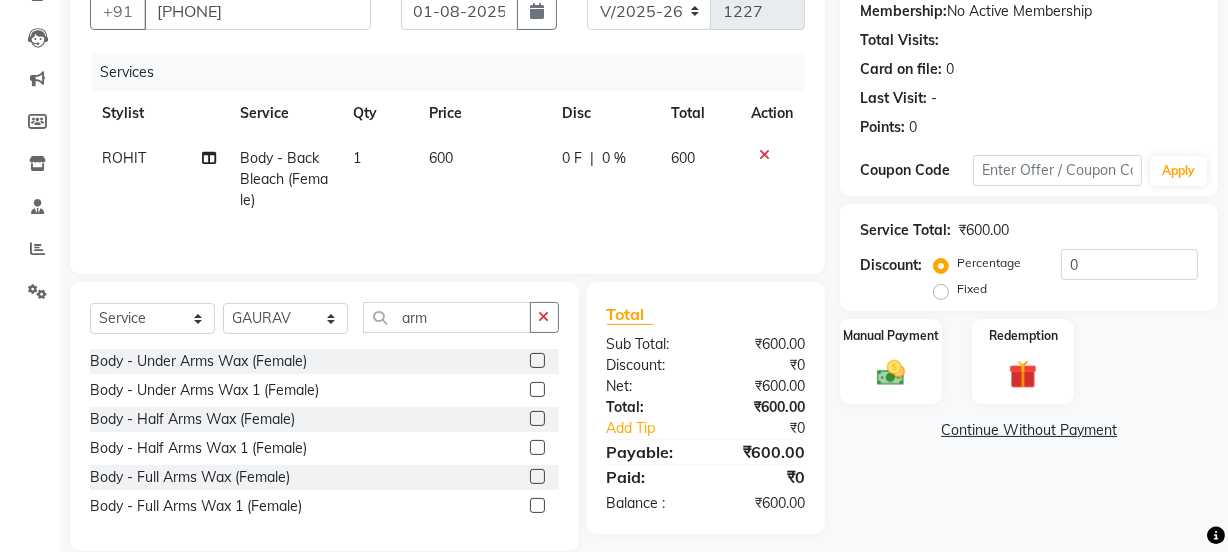 click 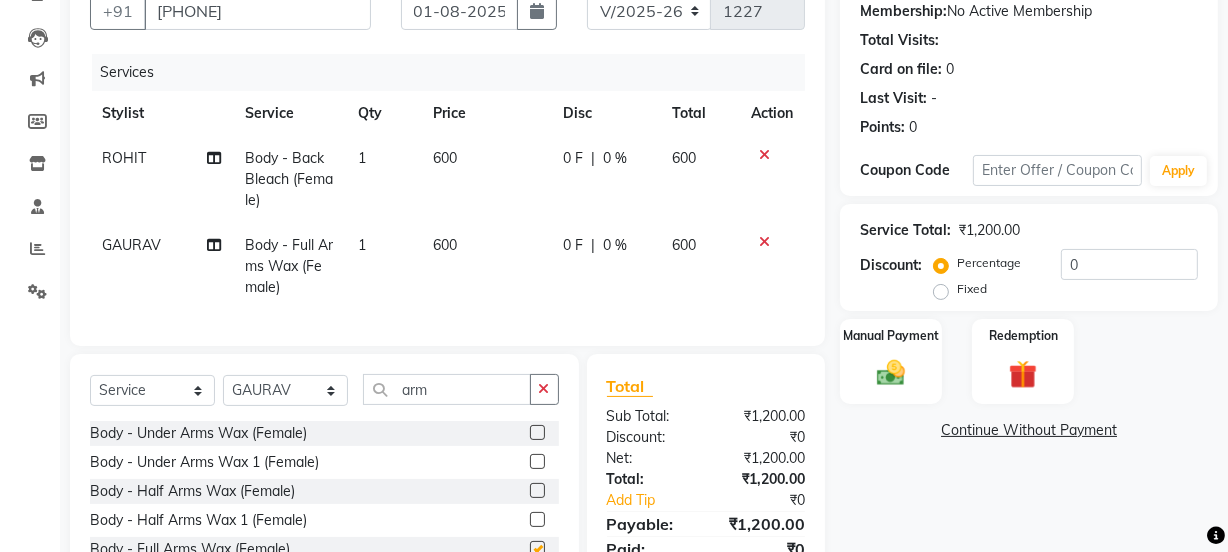 checkbox on "false" 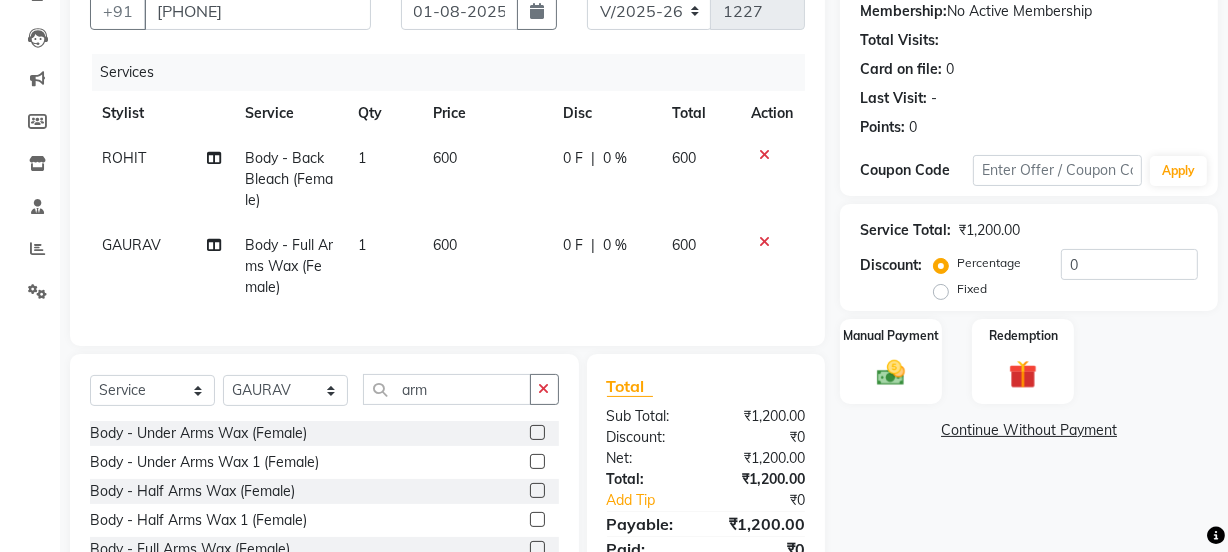 click on "Fixed" 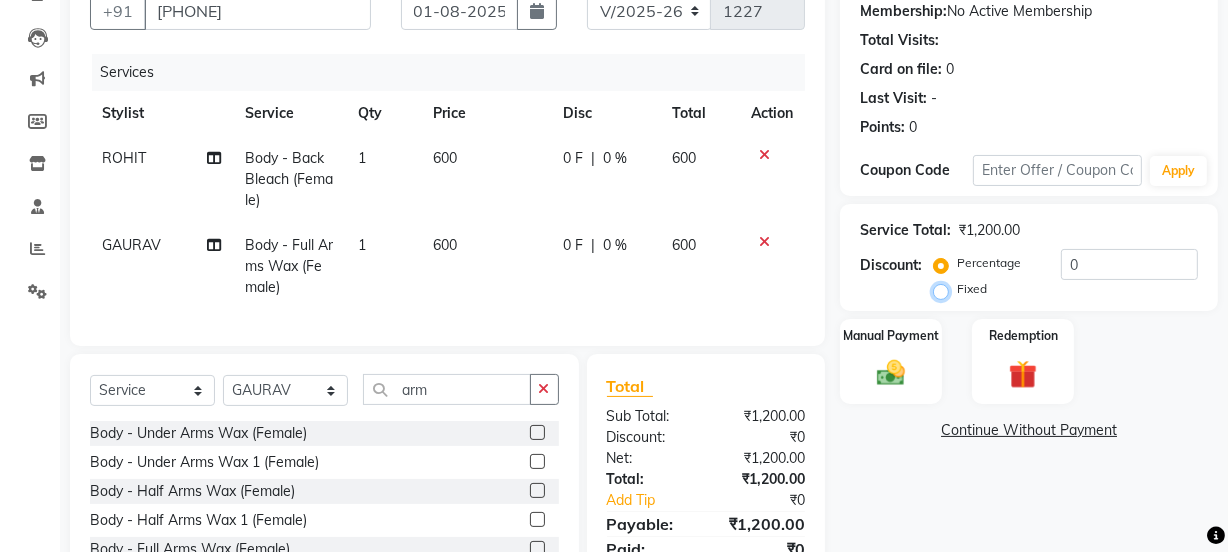 click on "Fixed" at bounding box center (945, 289) 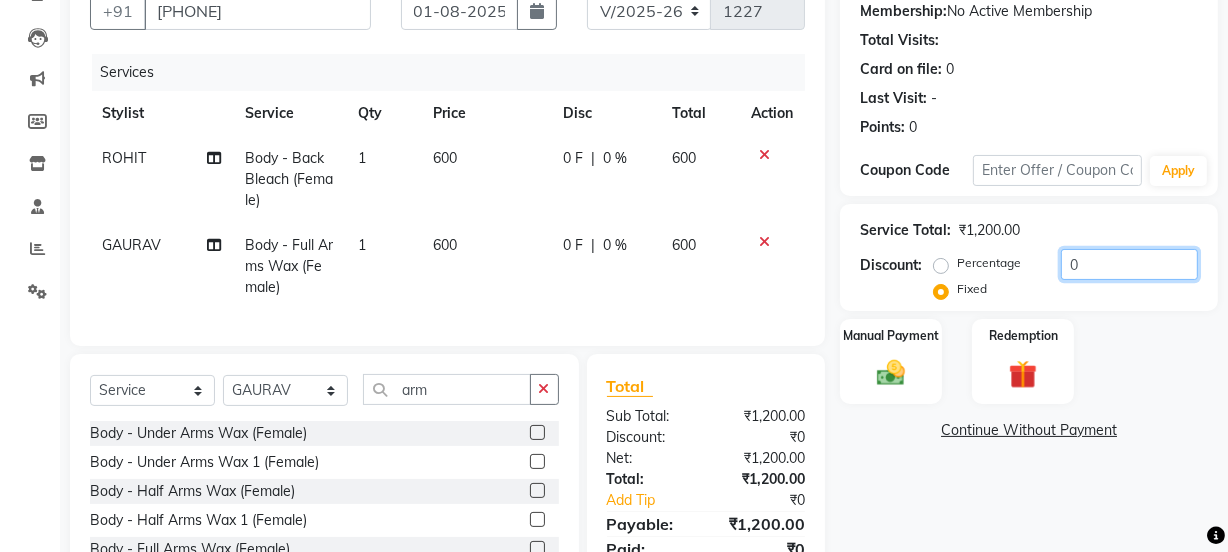click on "0" 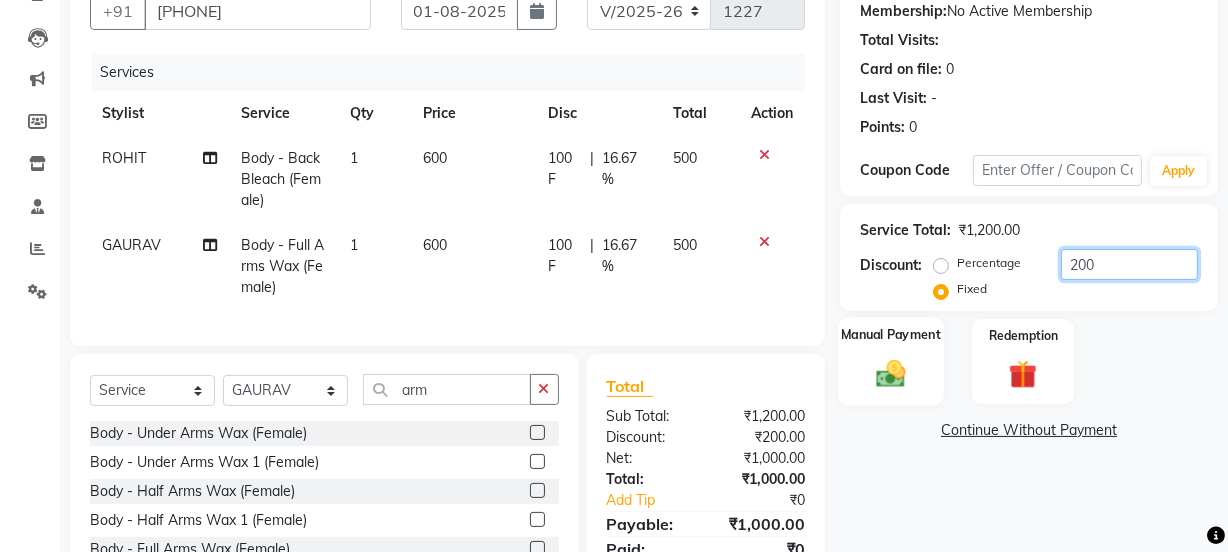 type on "200" 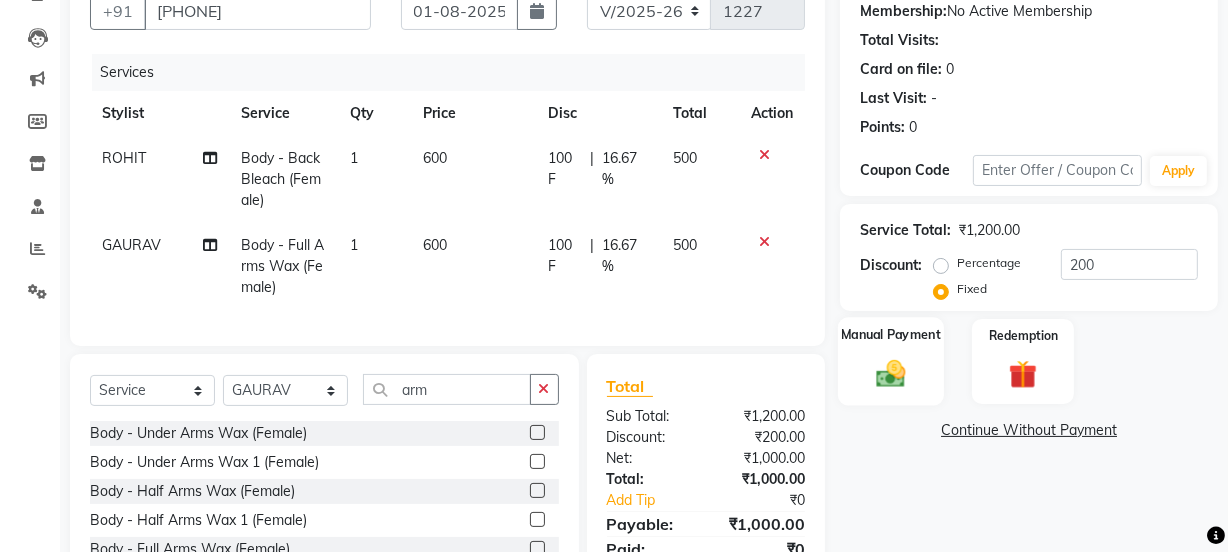 click 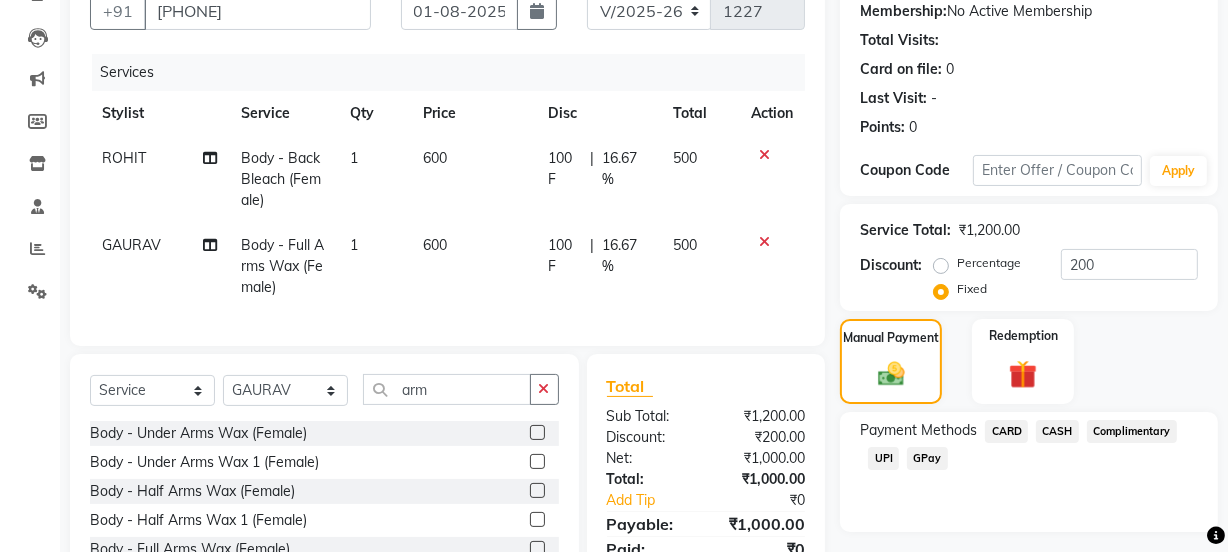 click on "CASH" 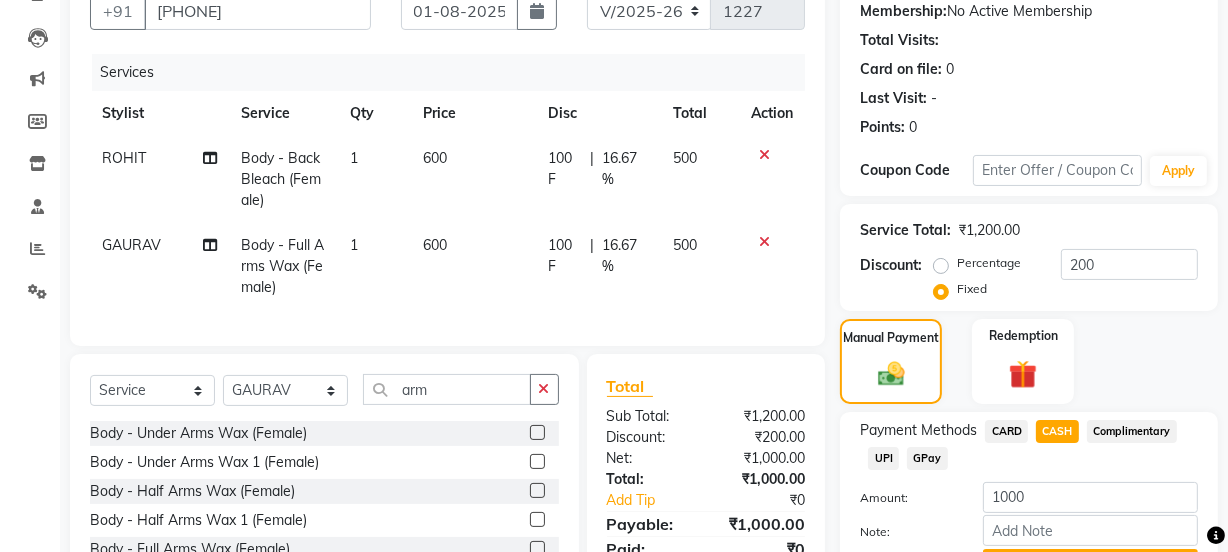 scroll, scrollTop: 309, scrollLeft: 0, axis: vertical 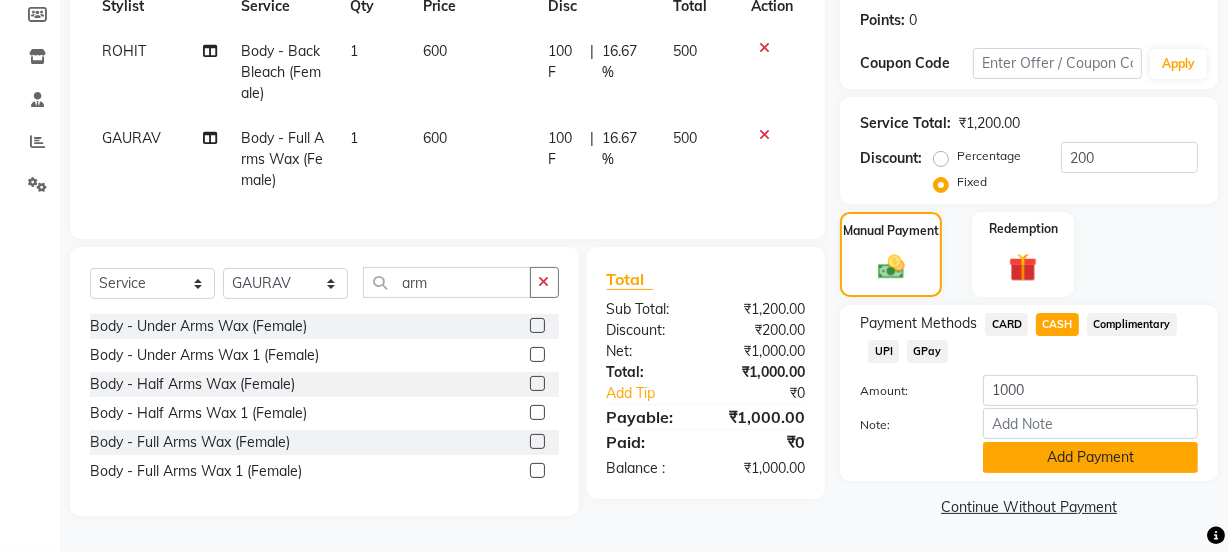 click on "Add Payment" 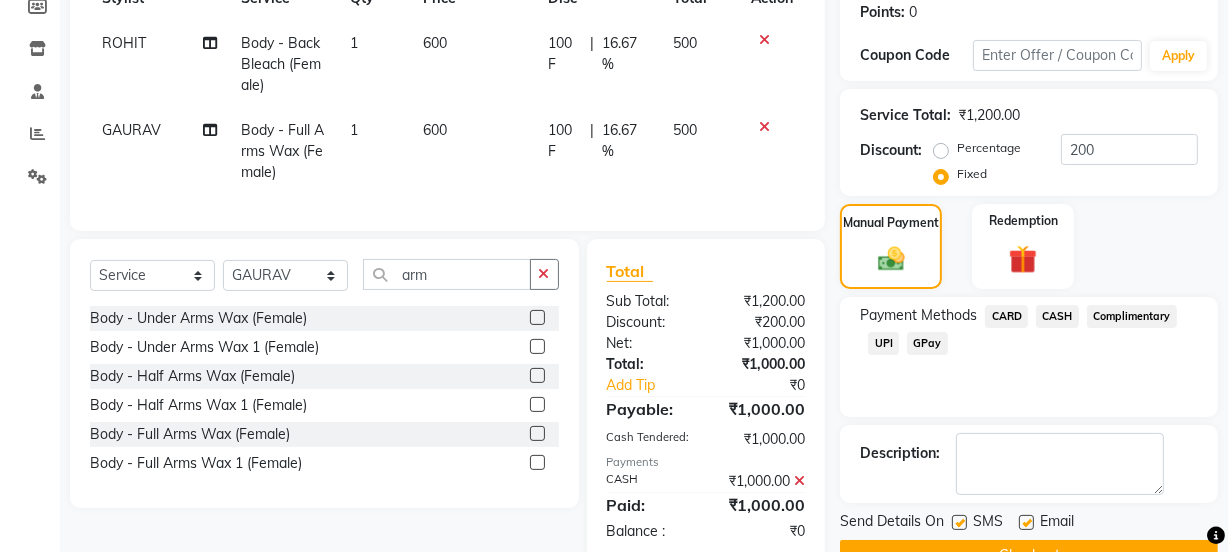 click on "Checkout" 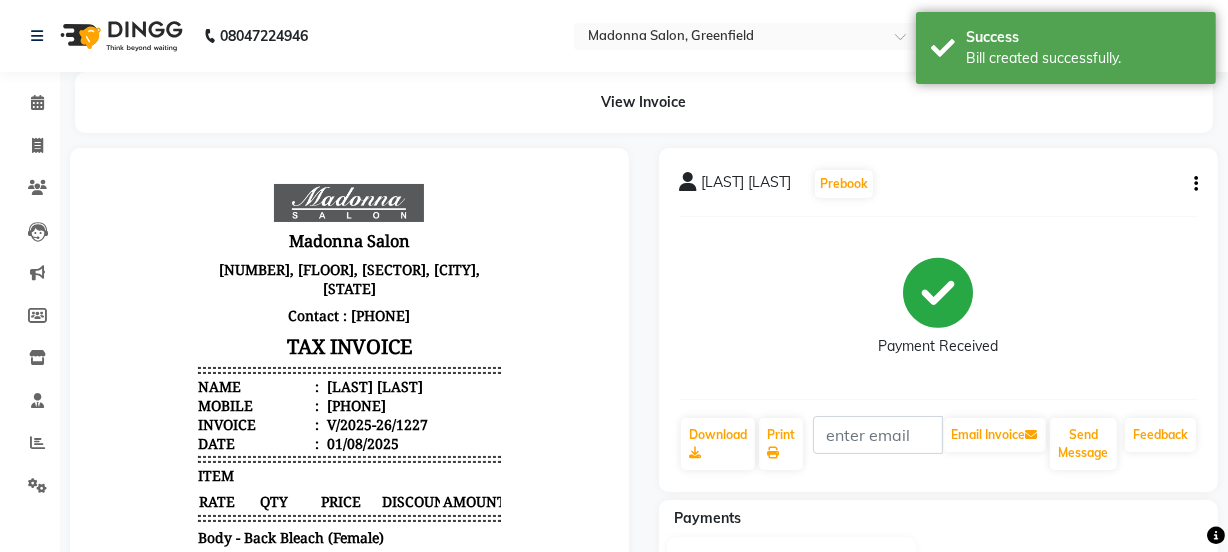 scroll, scrollTop: 0, scrollLeft: 0, axis: both 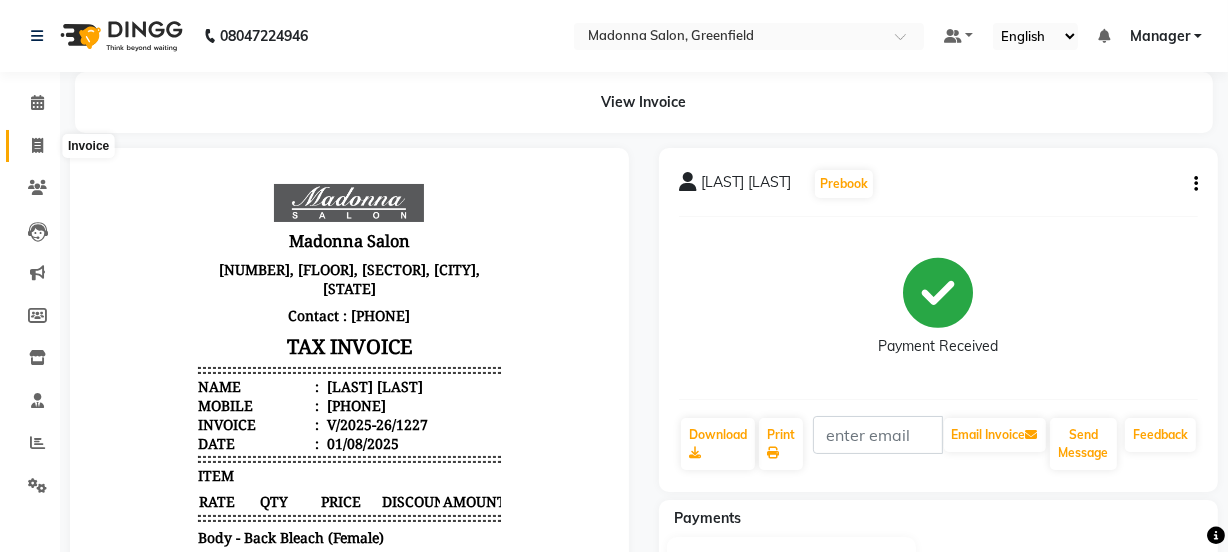 click 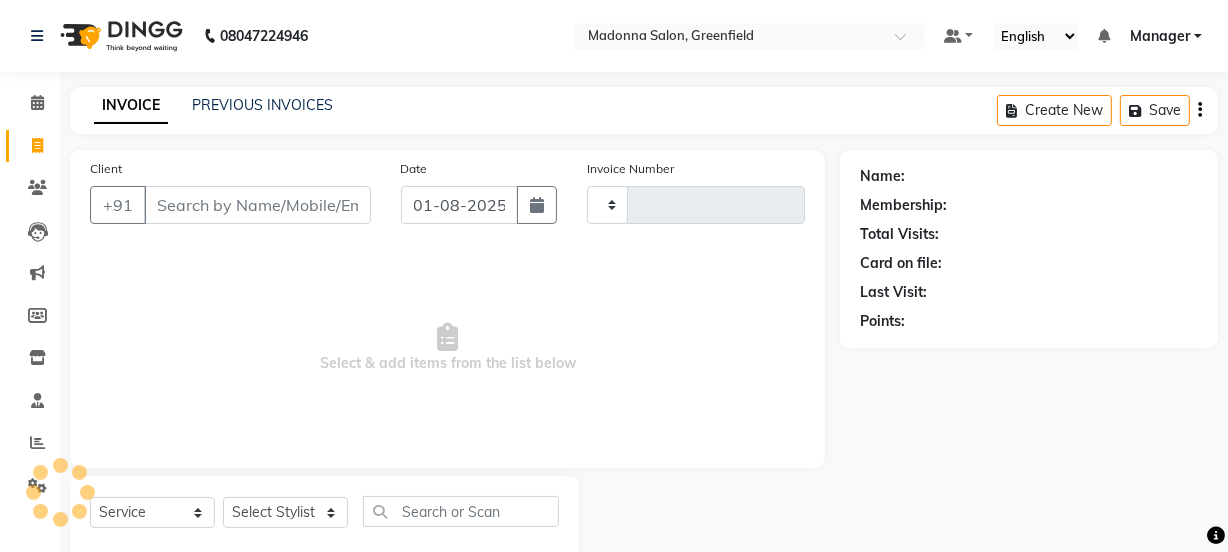 type on "1228" 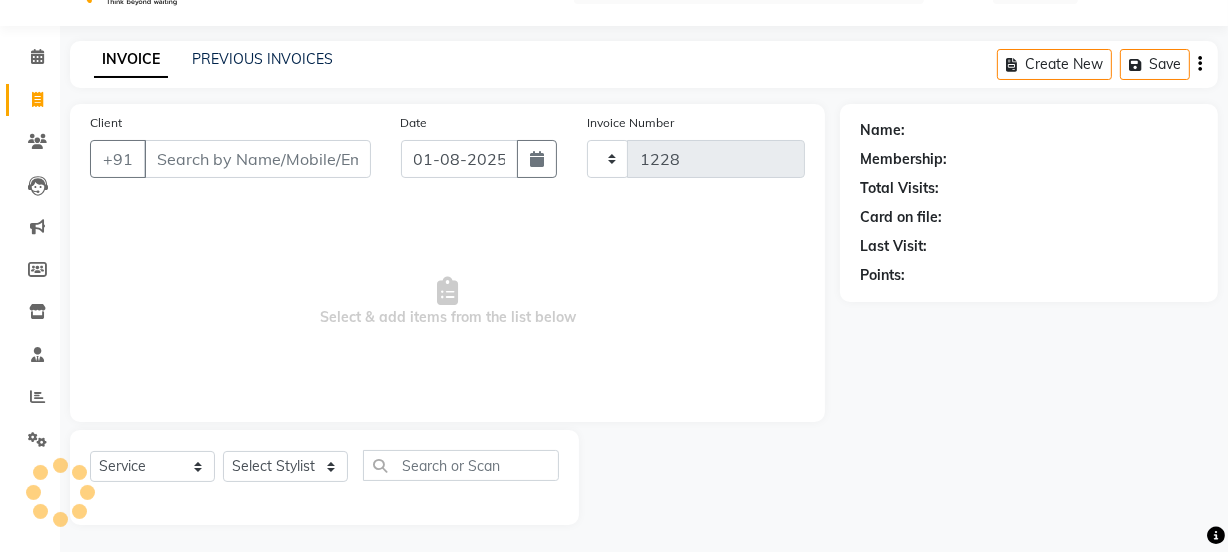 select on "7672" 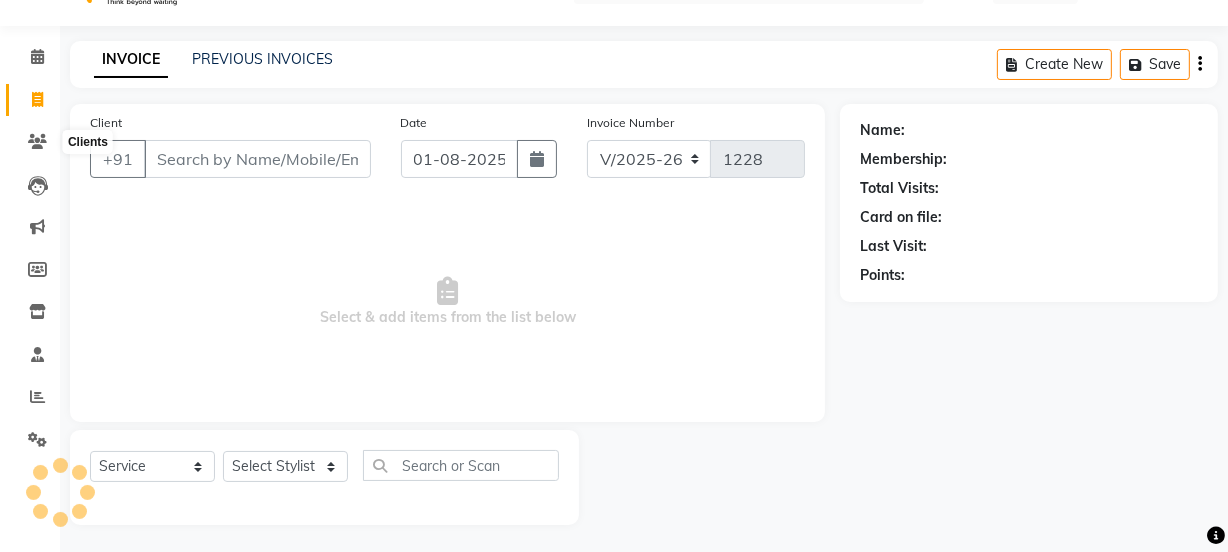 scroll, scrollTop: 50, scrollLeft: 0, axis: vertical 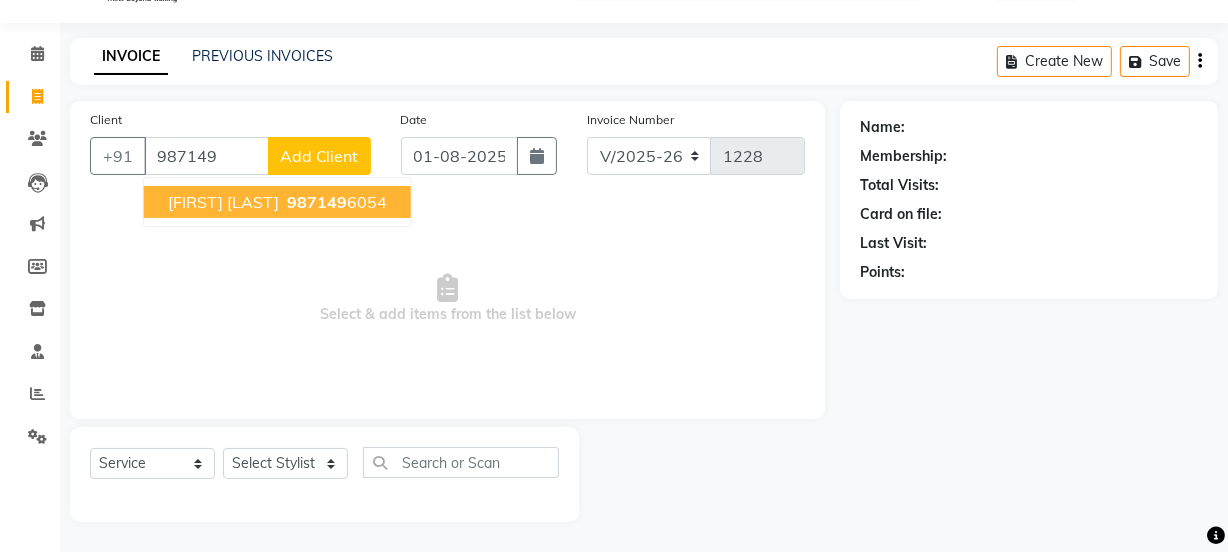 click on "987149" at bounding box center (317, 202) 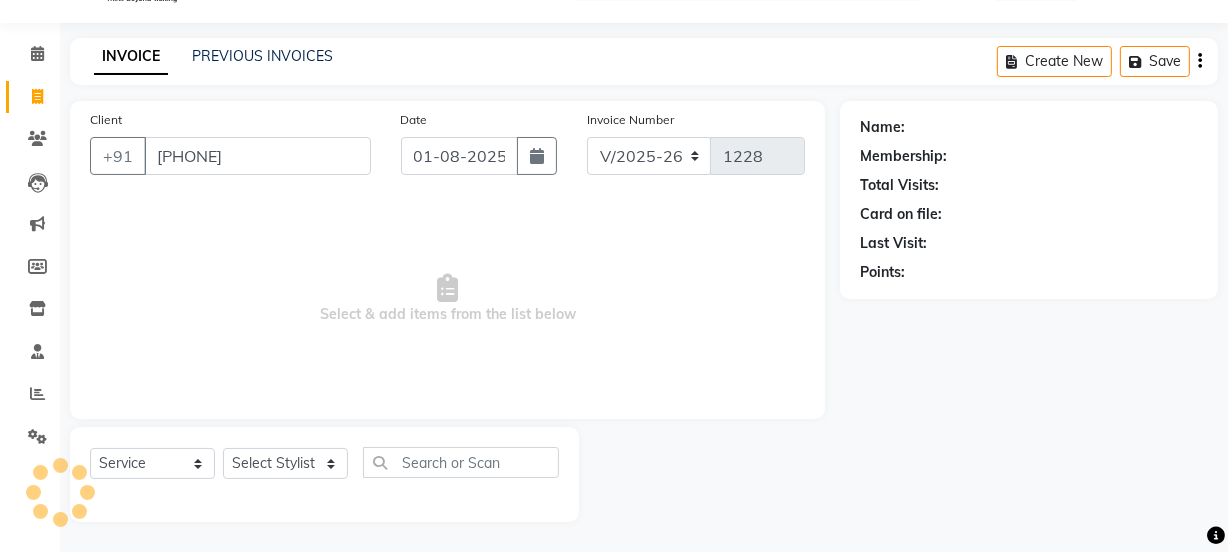 type on "[PHONE]" 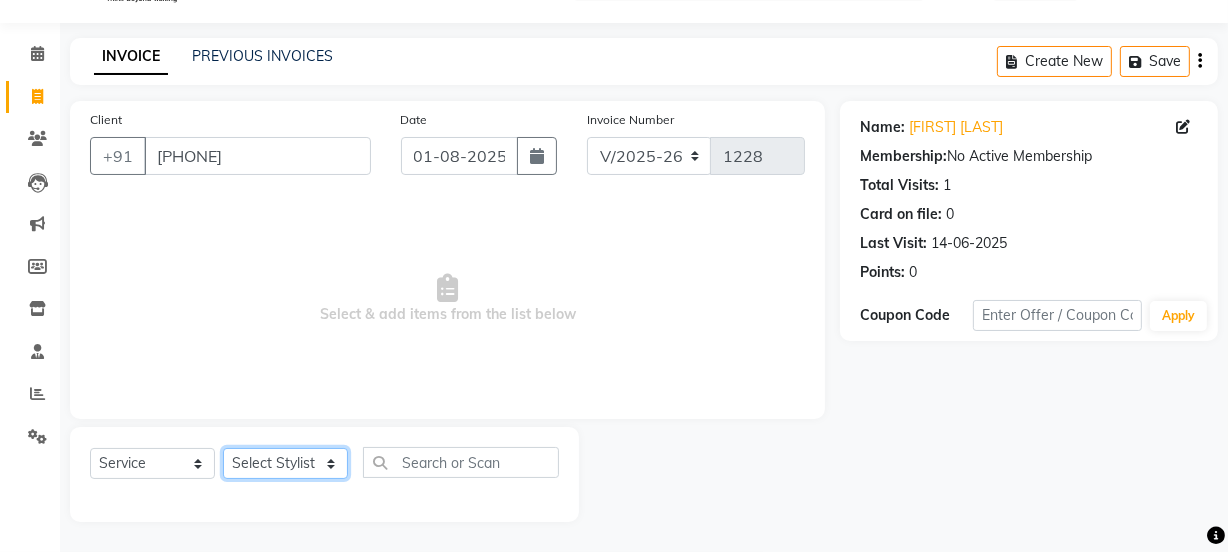 click on "Select Stylist Aarti Ahsan Aman [LAST] COUNTER SALE GAURAV Himanshu JAVED KAVITA Manager [LAST] RAJNI ROHIT [LAST] [LAST] VISHAL" 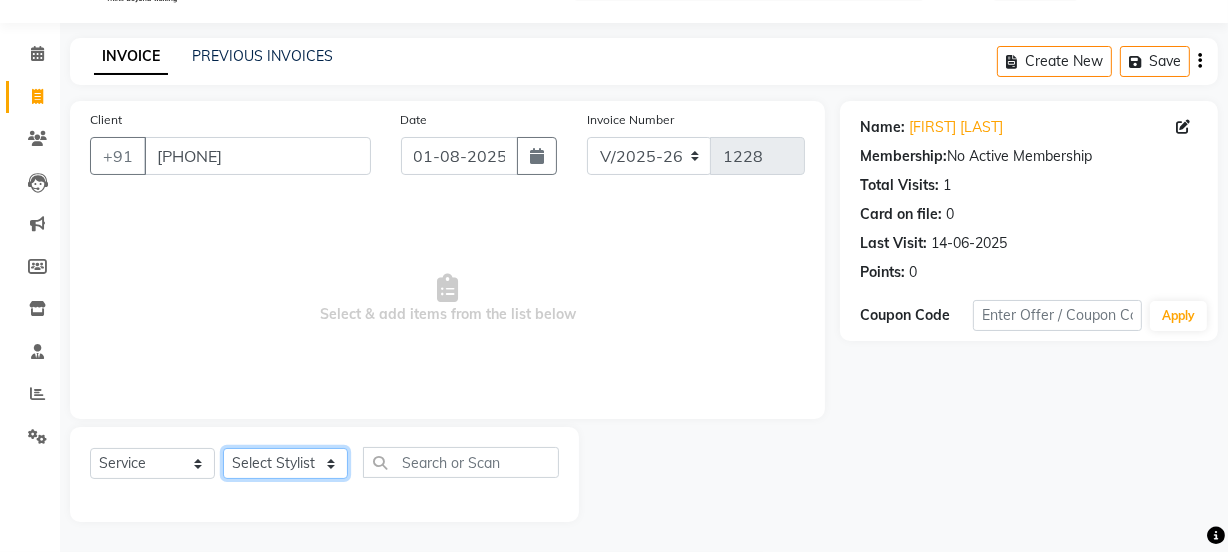 select on "68888" 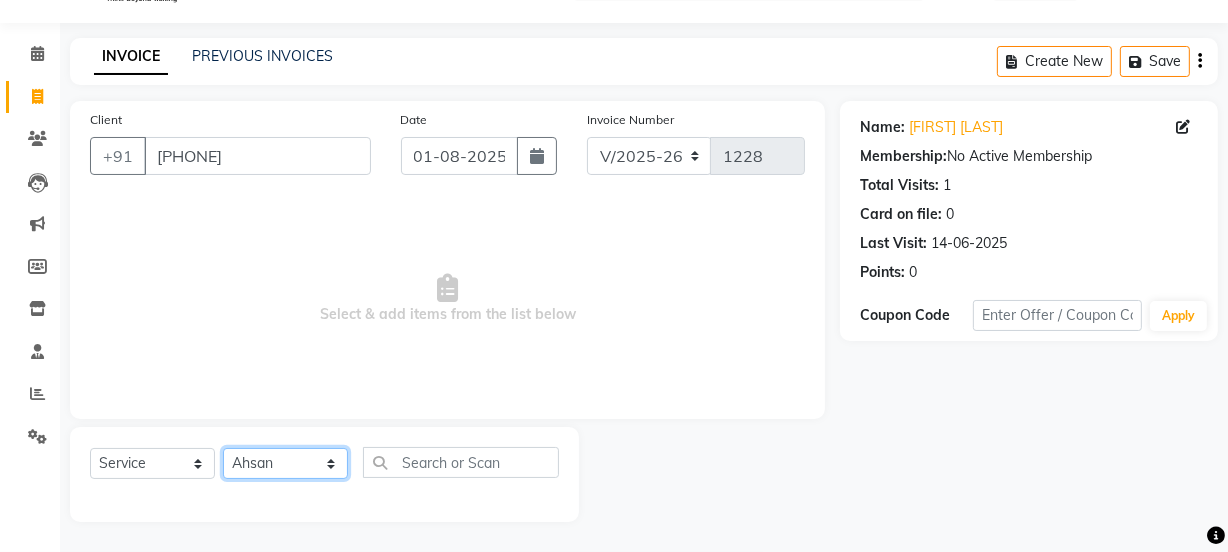 click on "Select Stylist Aarti Ahsan Aman [LAST] COUNTER SALE GAURAV Himanshu JAVED KAVITA Manager [LAST] RAJNI ROHIT [LAST] [LAST] VISHAL" 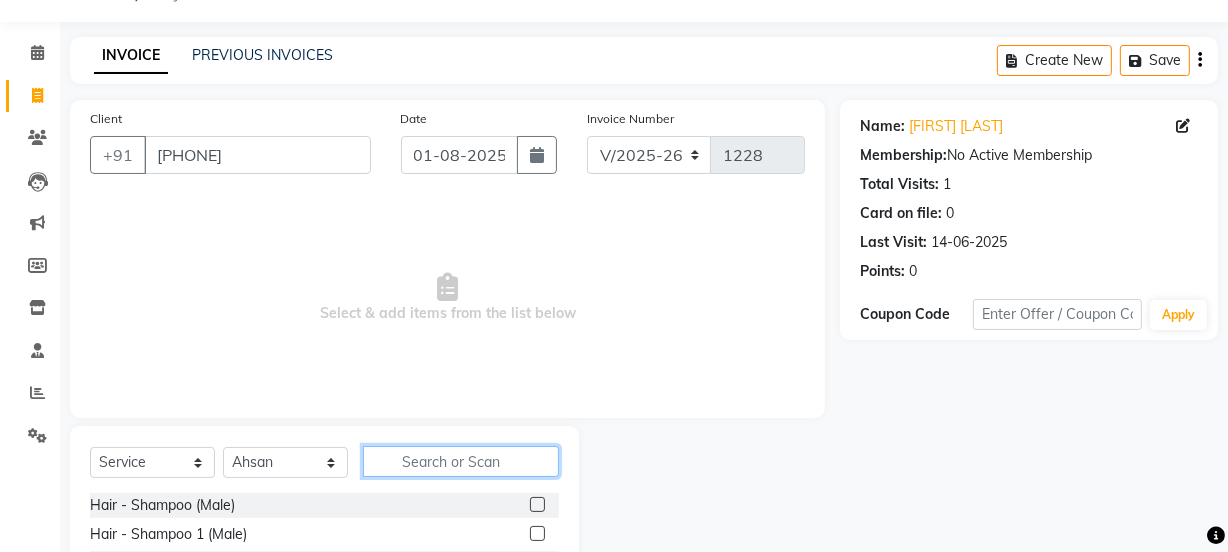 click 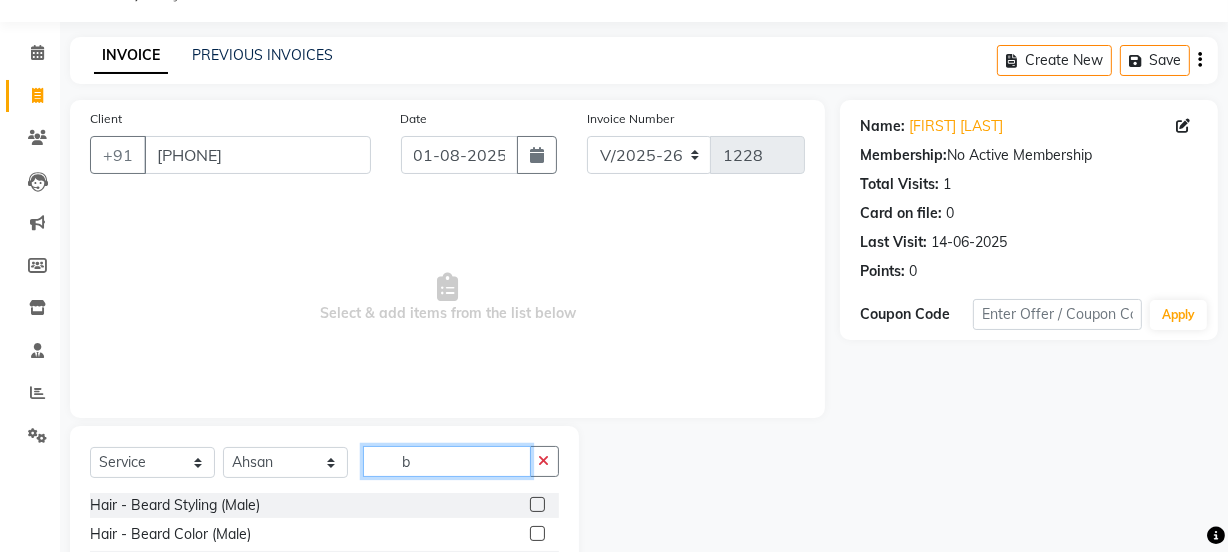 type on "b" 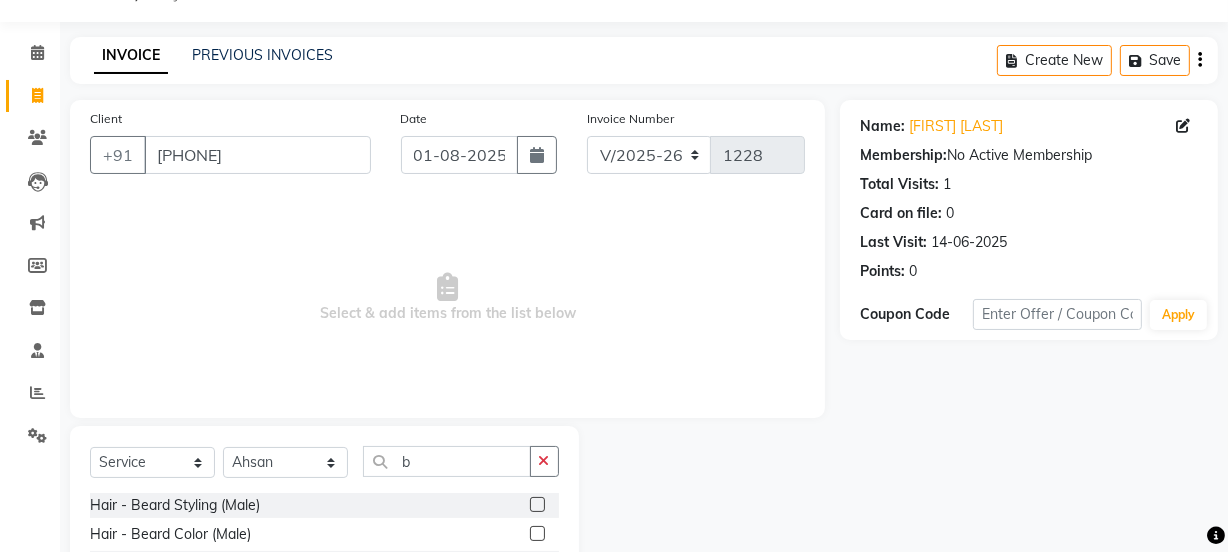 click 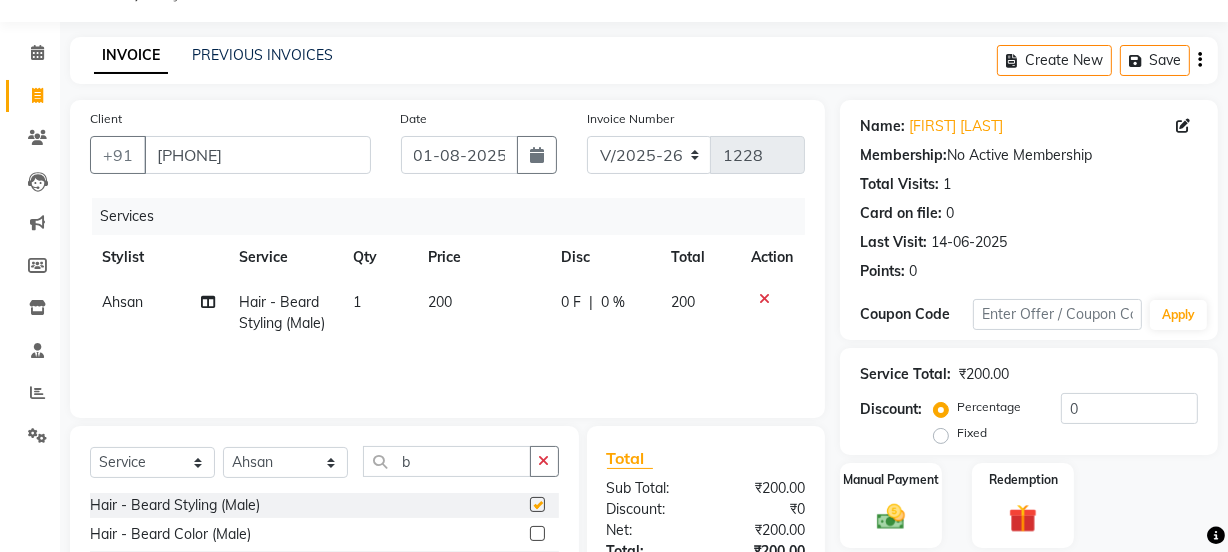 checkbox on "false" 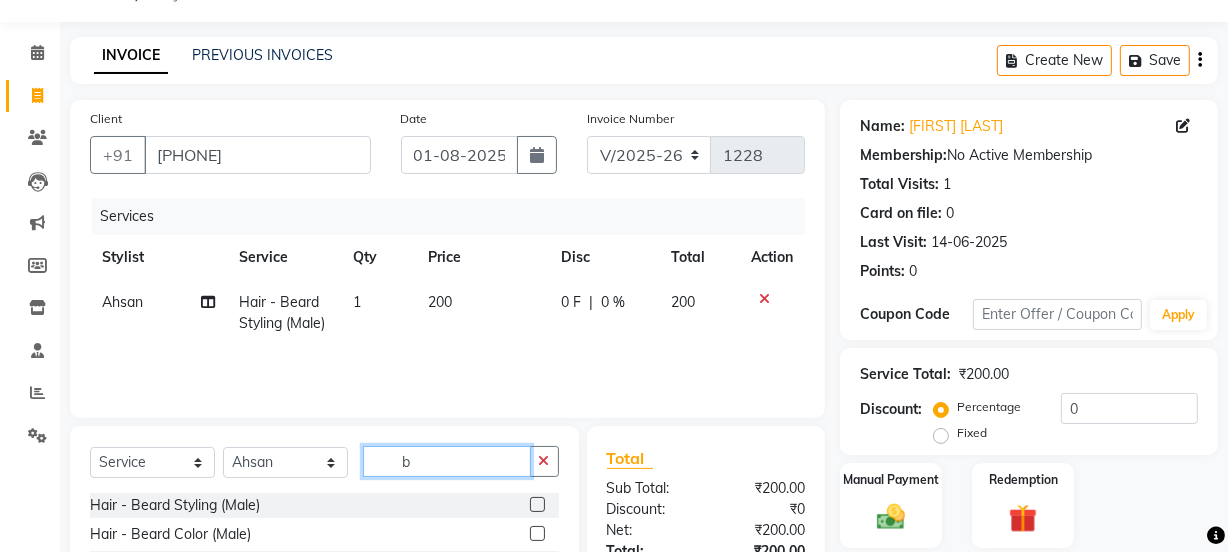 click on "b" 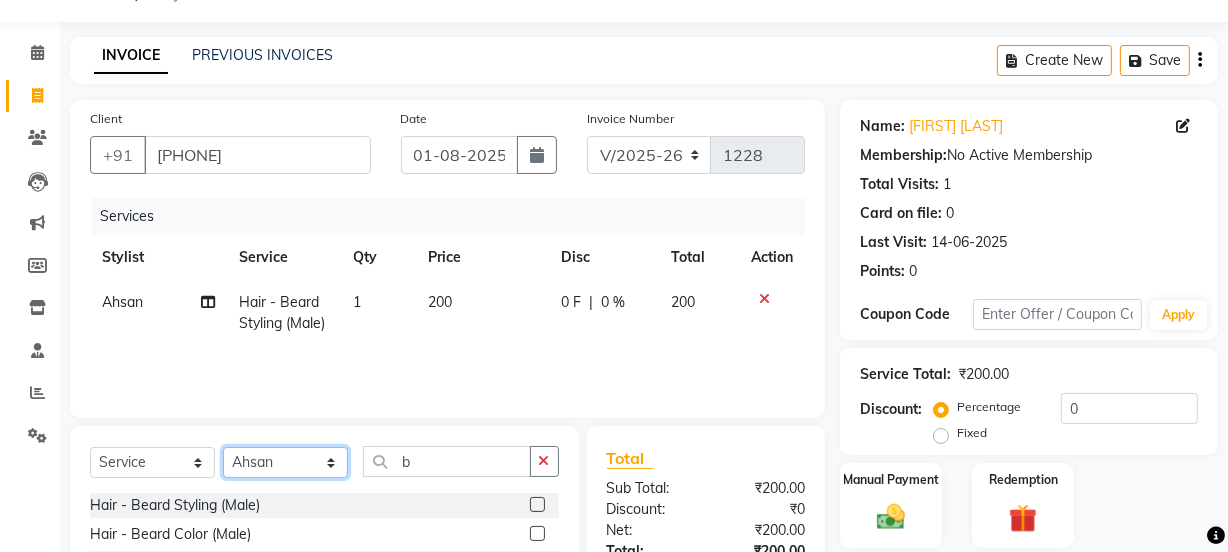 click on "Select Stylist Aarti Ahsan Aman [LAST] COUNTER SALE GAURAV Himanshu JAVED KAVITA Manager [LAST] RAJNI ROHIT [LAST] [LAST] VISHAL" 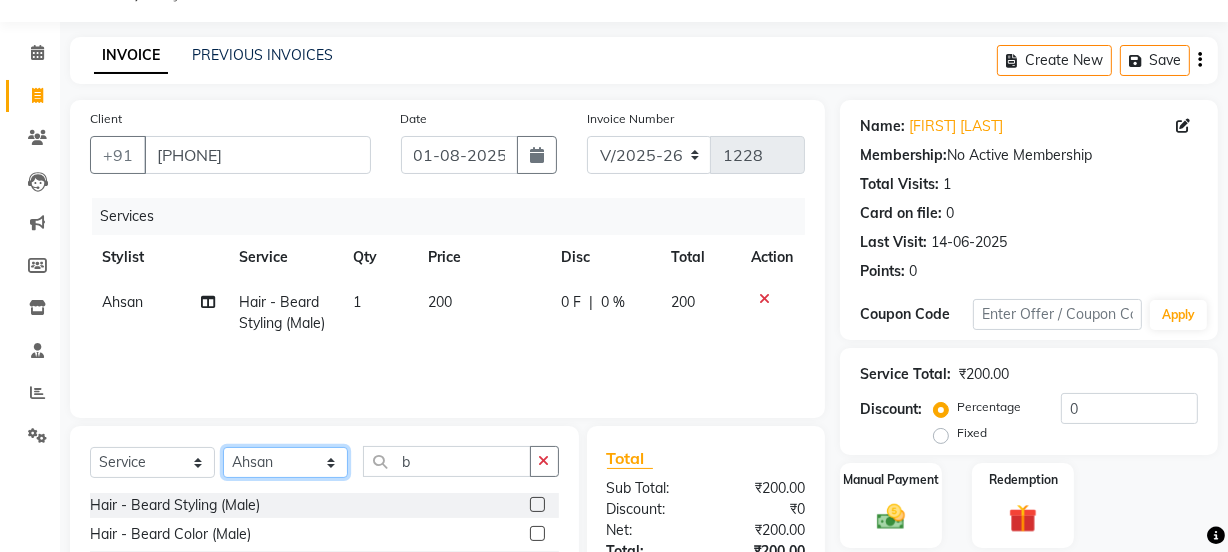 select on "72505" 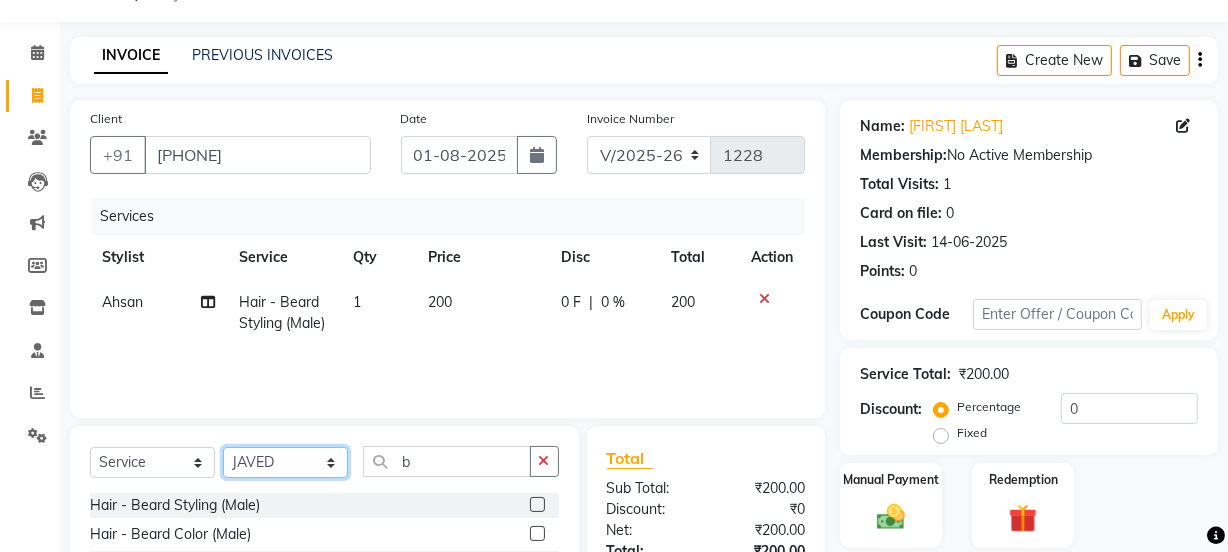 click on "Select Stylist Aarti Ahsan Aman [LAST] COUNTER SALE GAURAV Himanshu JAVED KAVITA Manager [LAST] RAJNI ROHIT [LAST] [LAST] VISHAL" 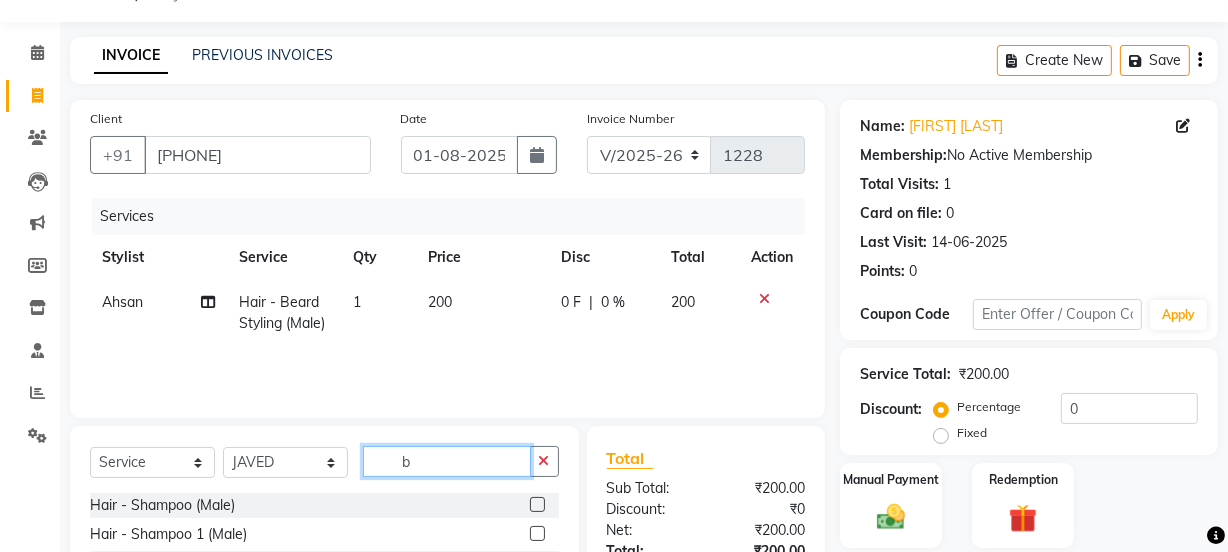 click on "b" 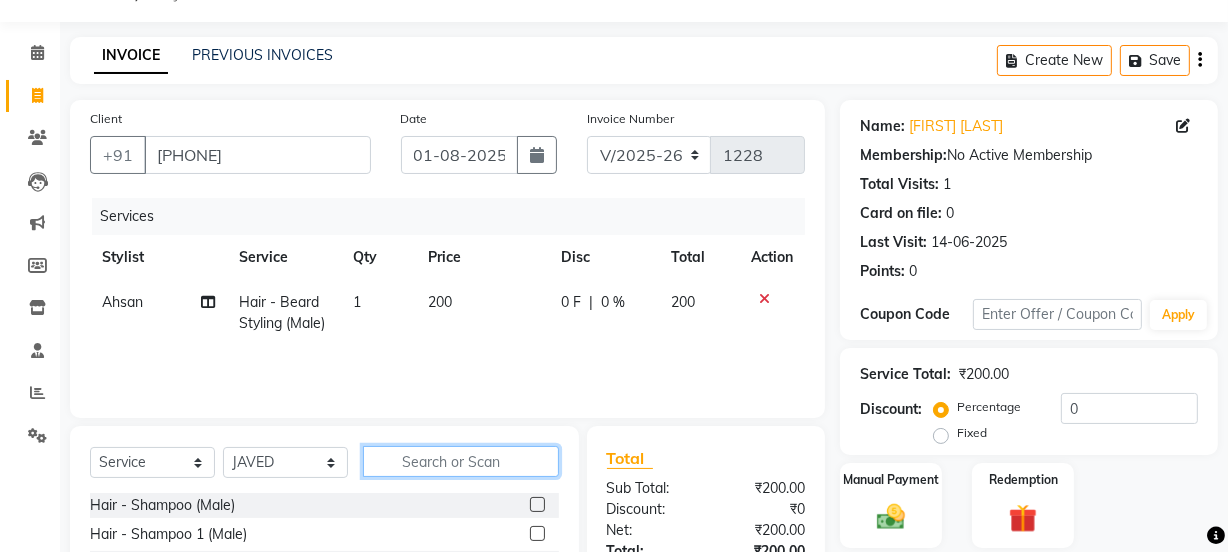 type on "b" 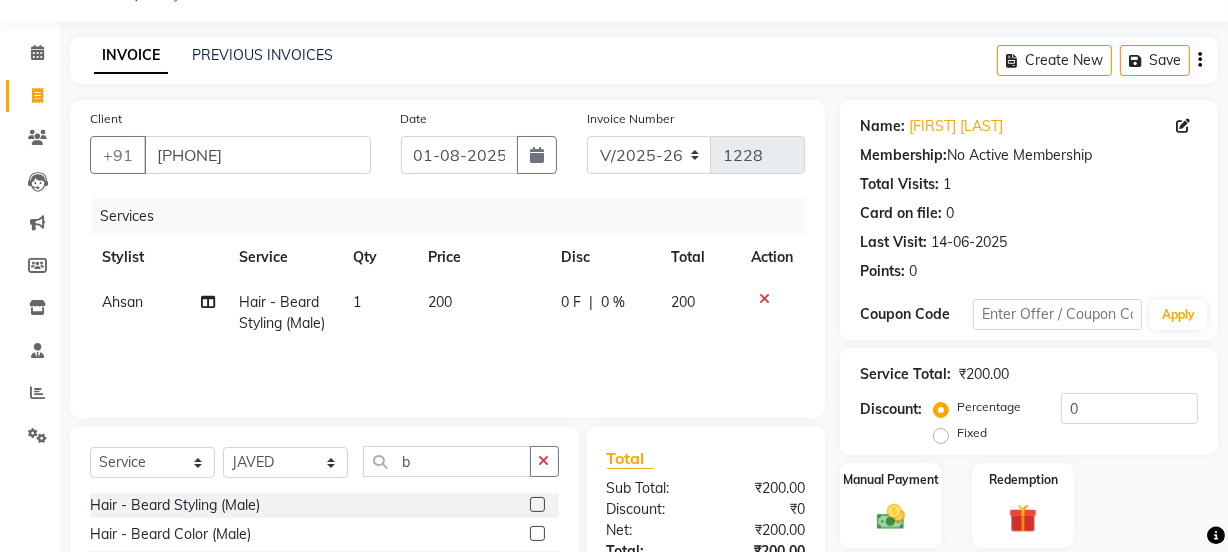 click 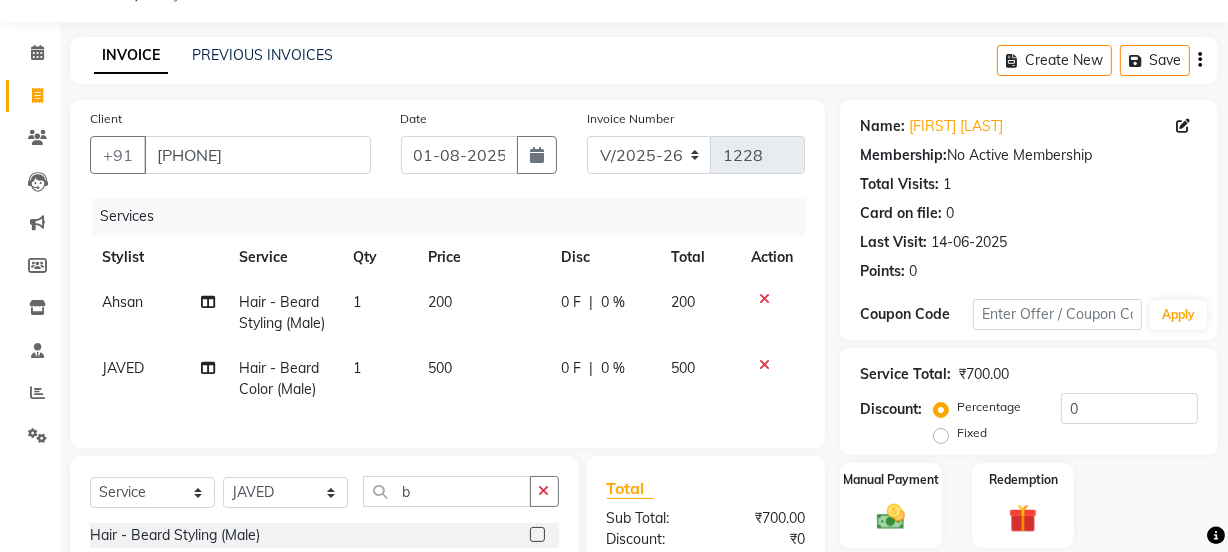 checkbox on "false" 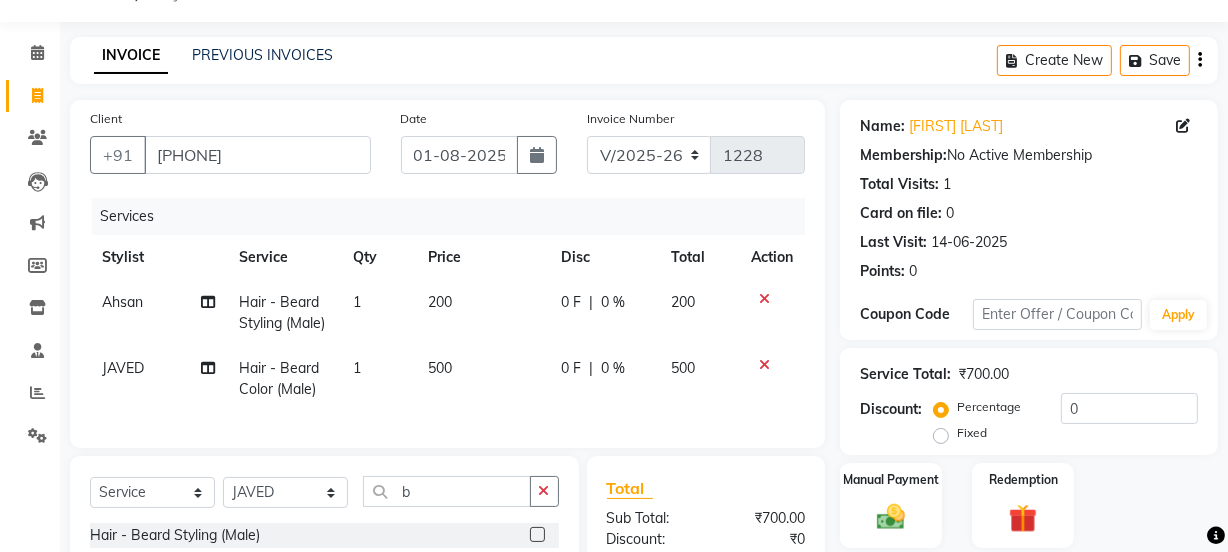 click on "0 F | 0 %" 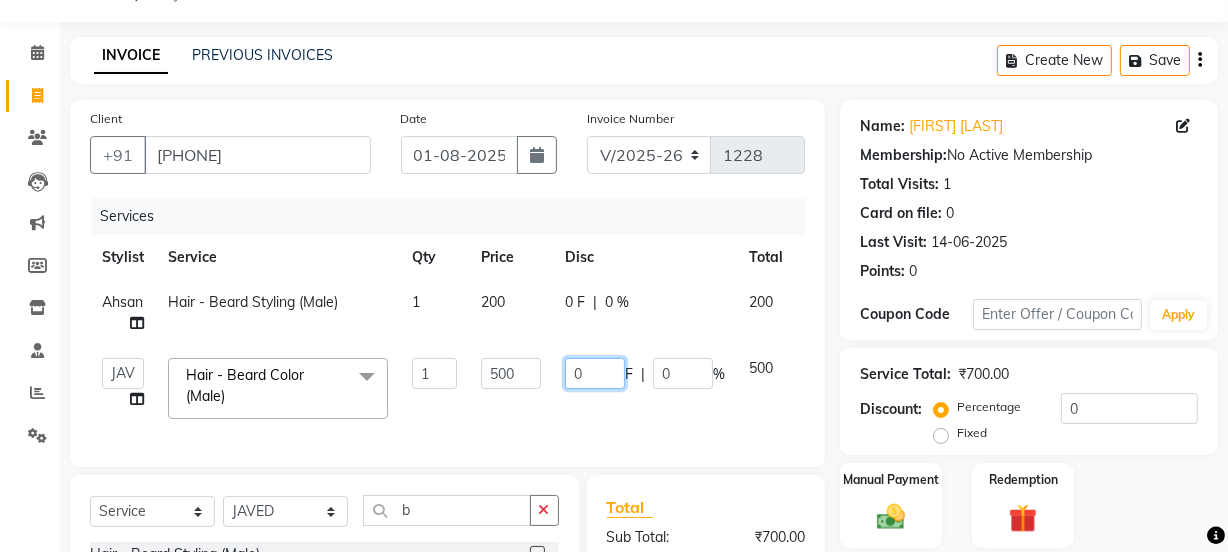 click on "0" 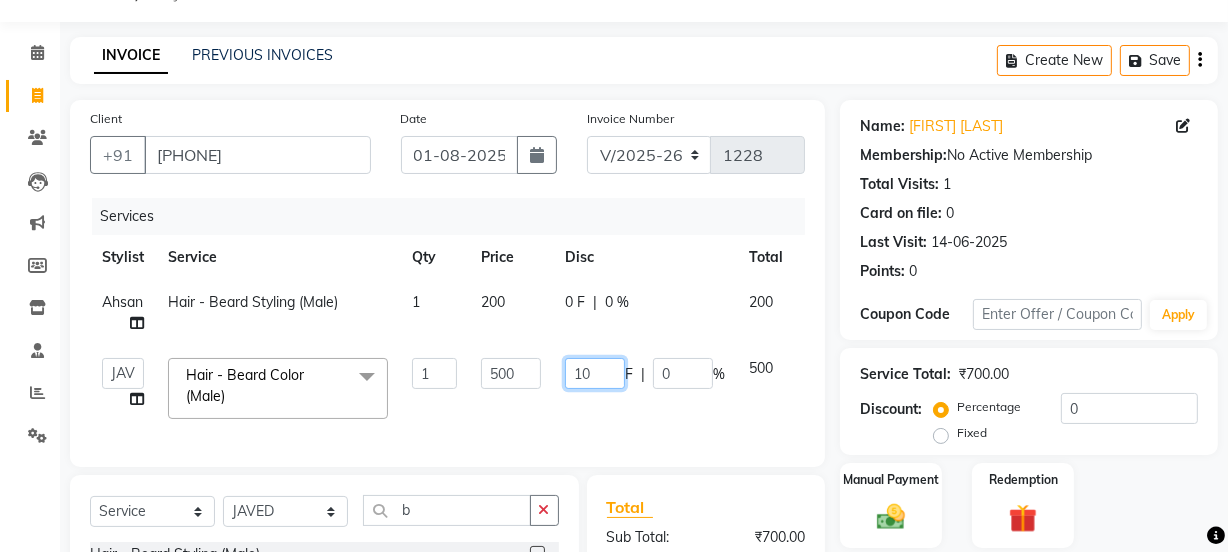 type on "100" 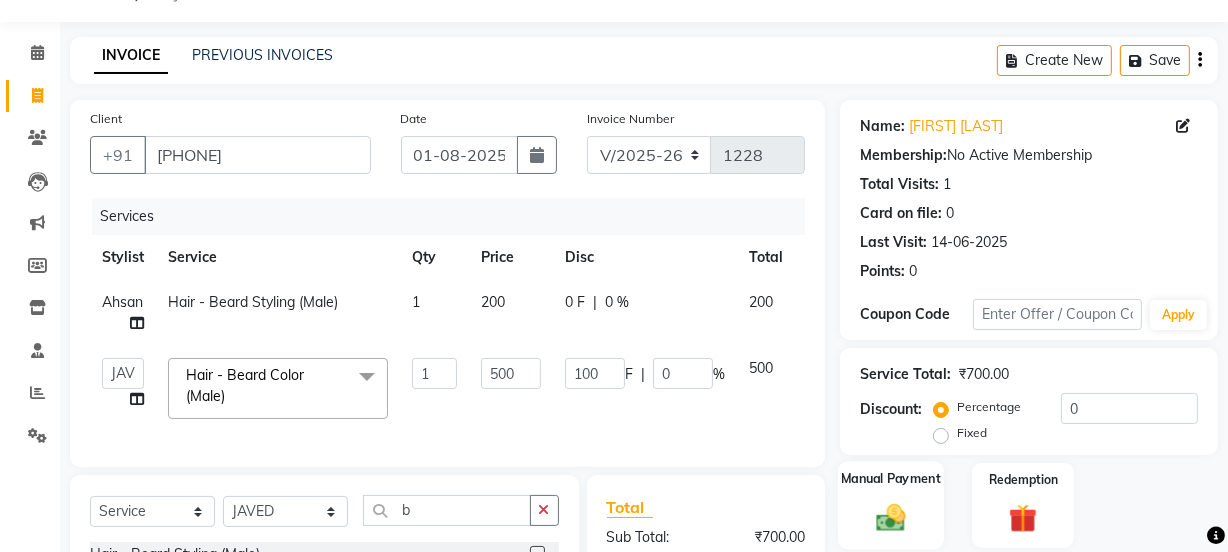 click 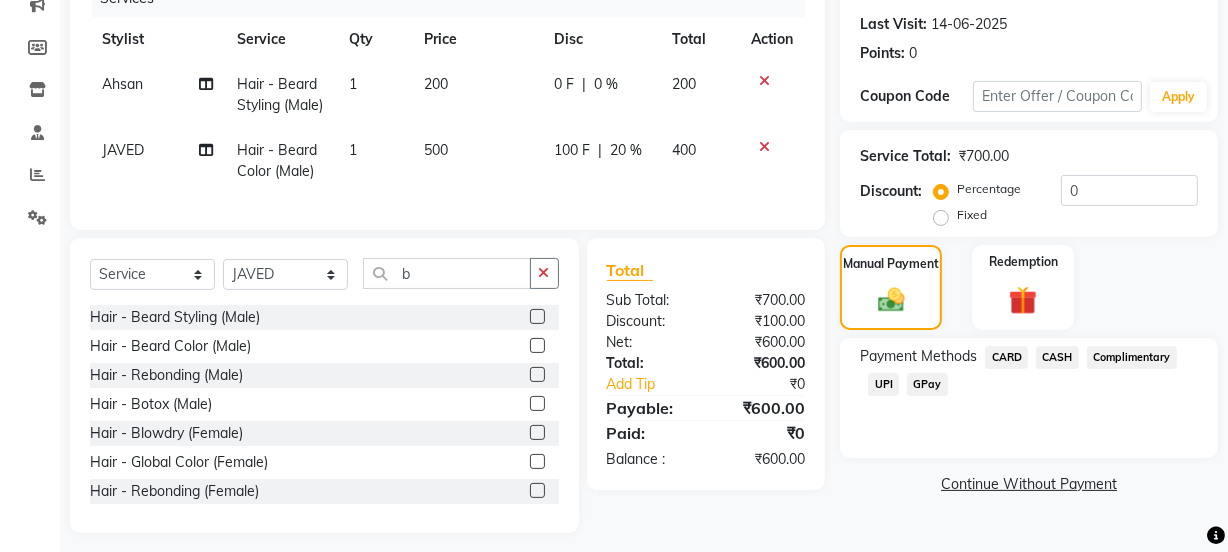 scroll, scrollTop: 314, scrollLeft: 0, axis: vertical 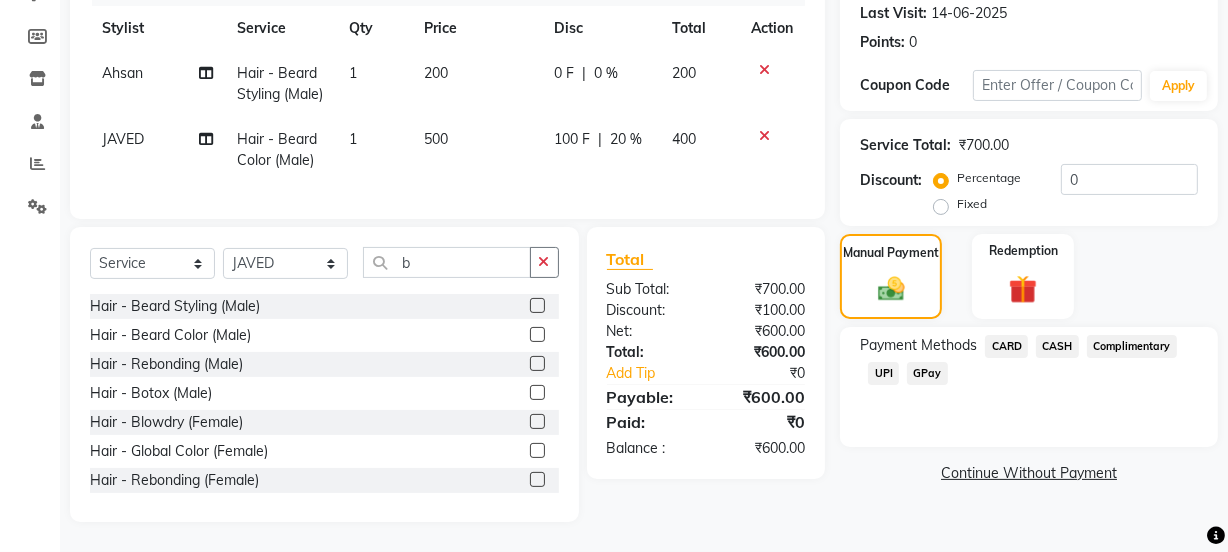 click on "UPI" 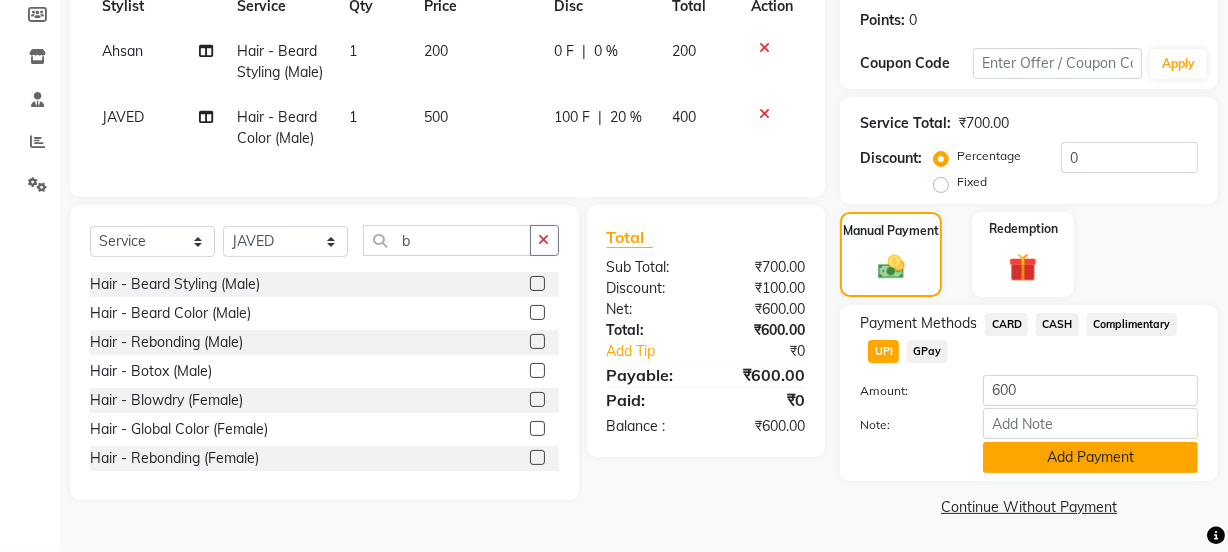 click on "Add Payment" 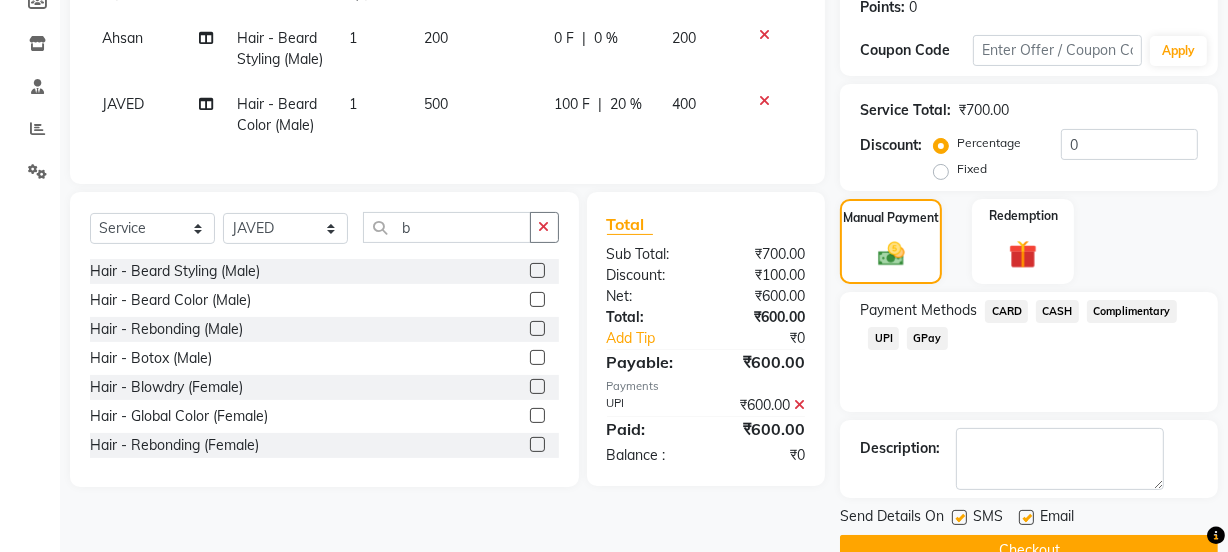 click on "Checkout" 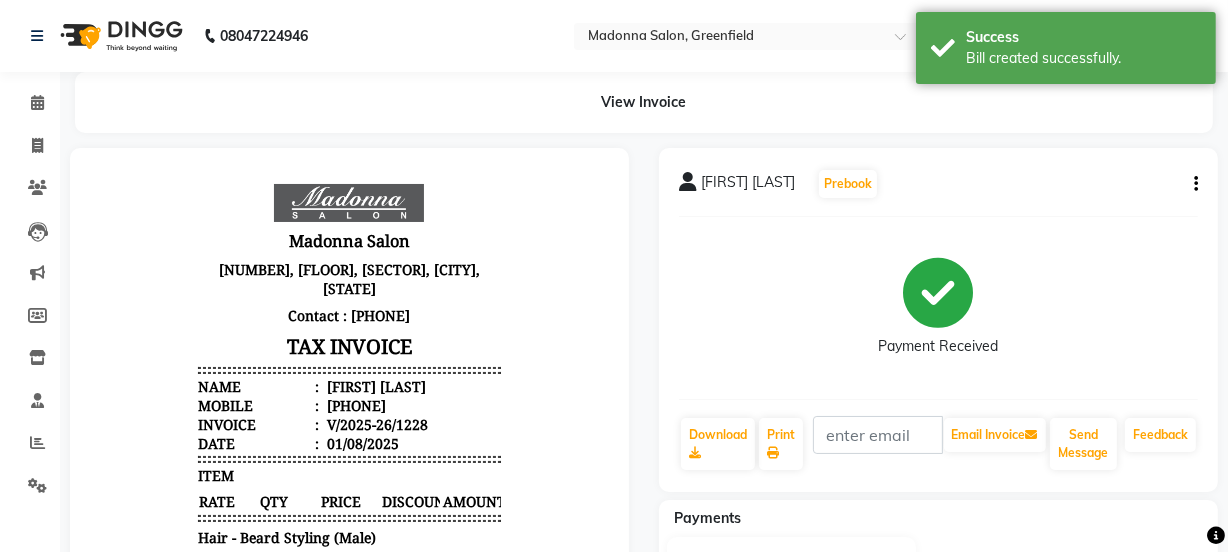 scroll, scrollTop: 0, scrollLeft: 0, axis: both 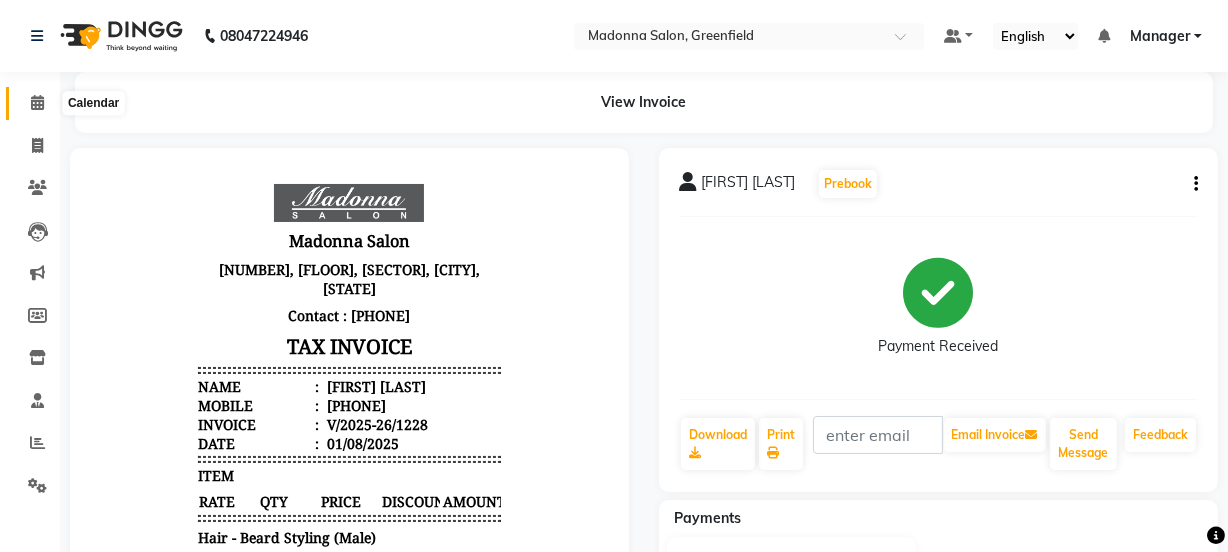 click 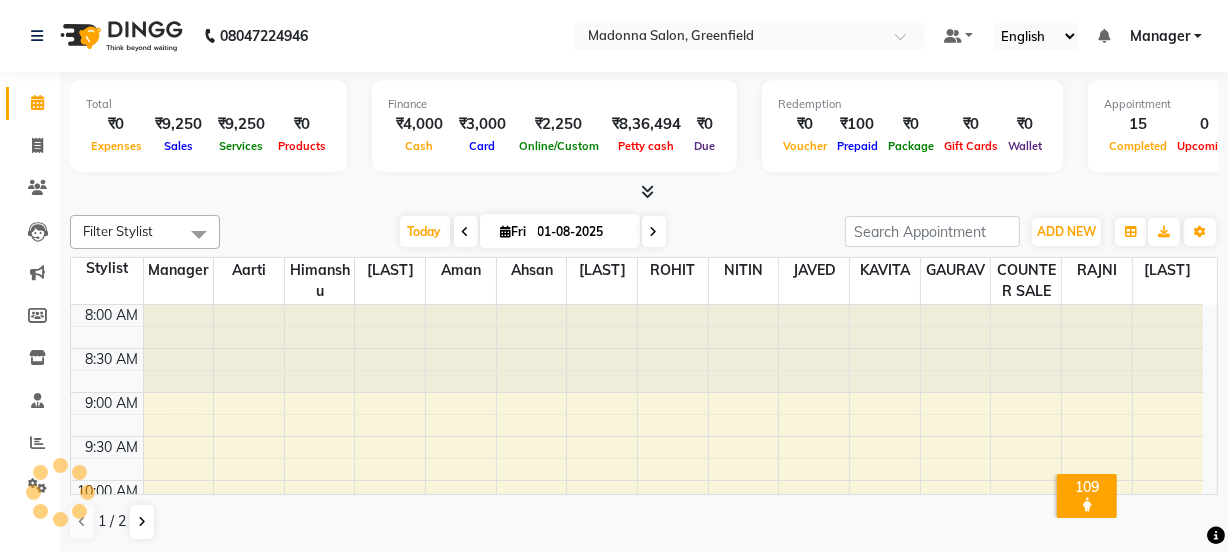 scroll, scrollTop: 950, scrollLeft: 0, axis: vertical 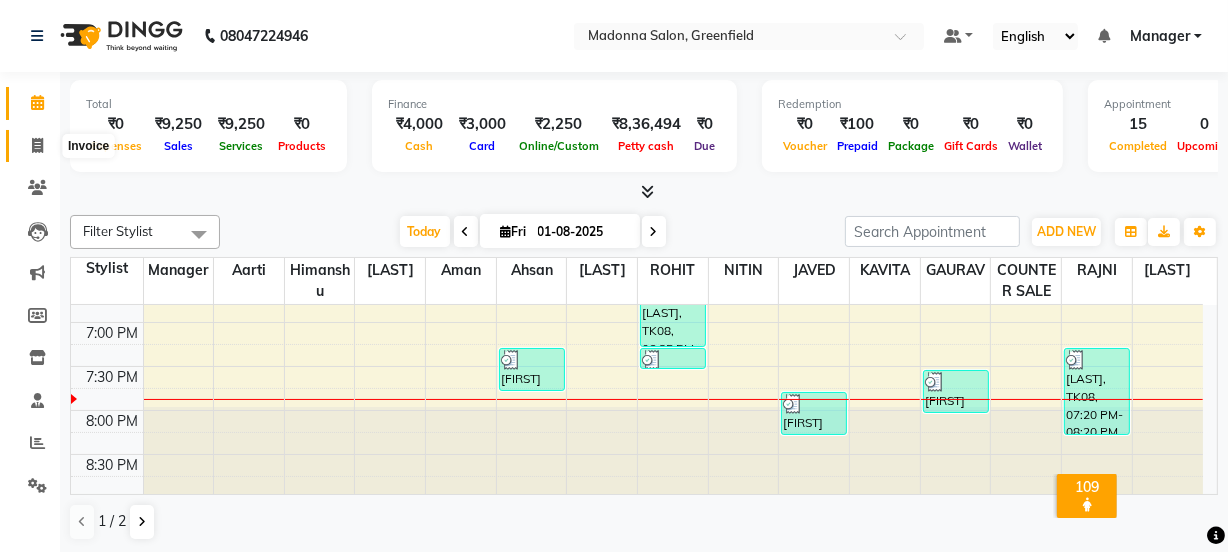 click 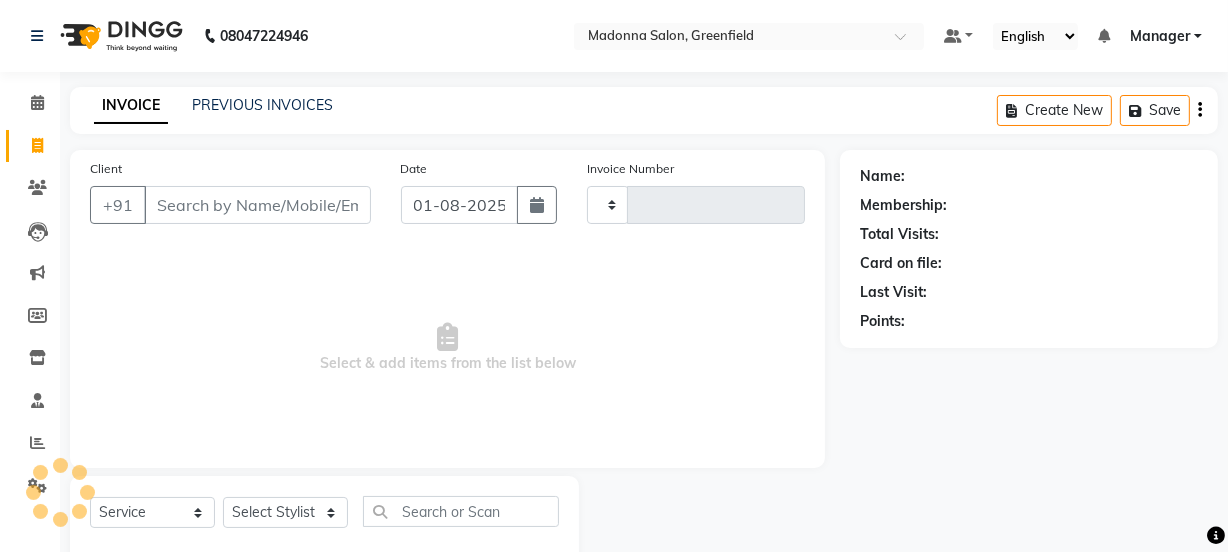 type on "1229" 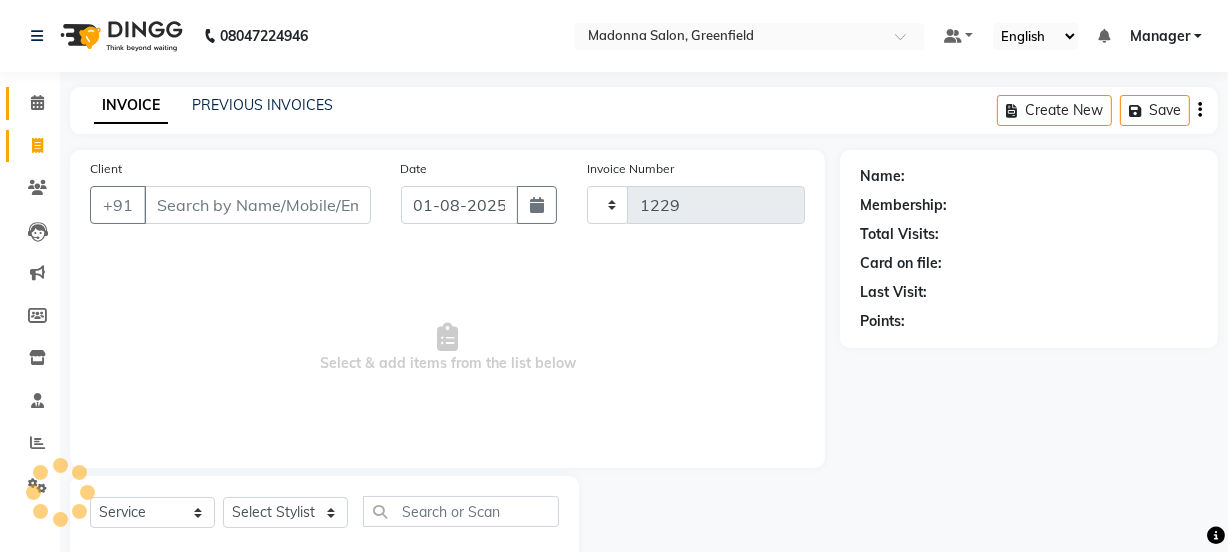 select on "7672" 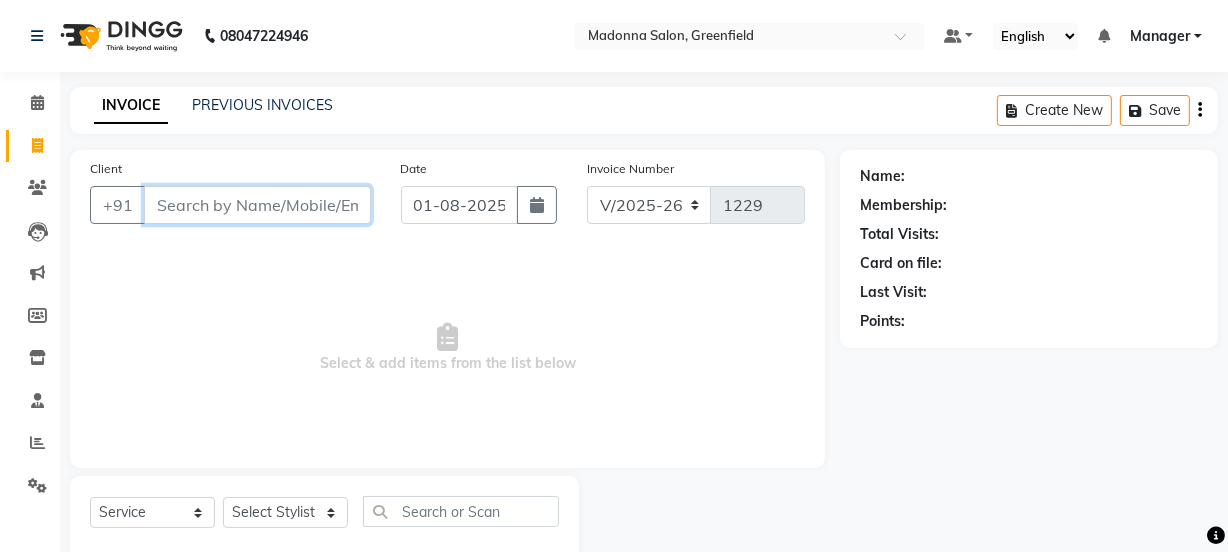 click on "Client" at bounding box center [257, 205] 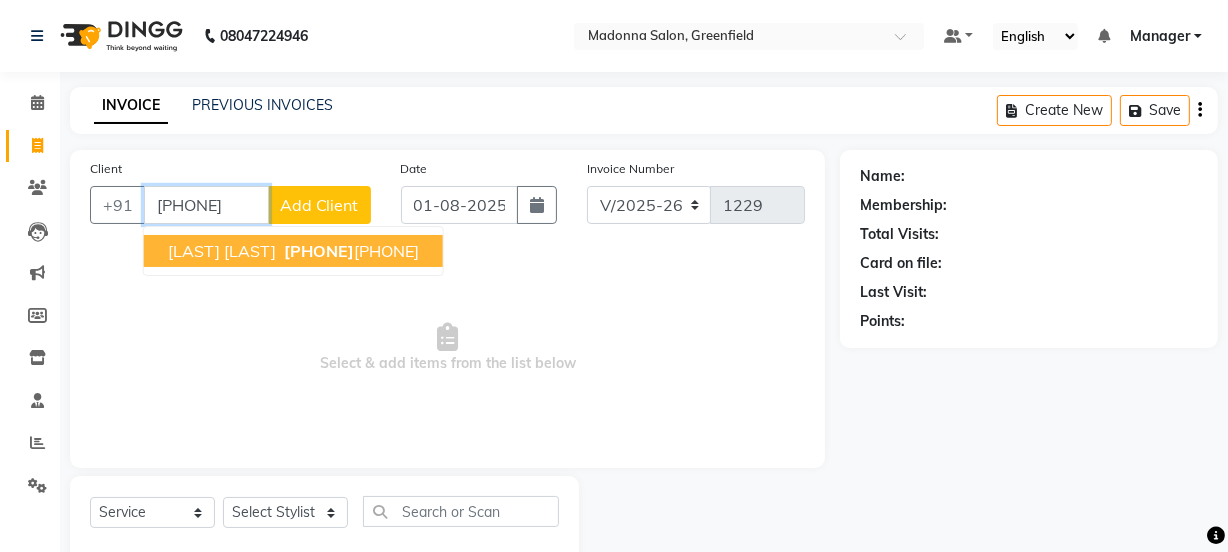 click on "[PHONE]" at bounding box center (319, 251) 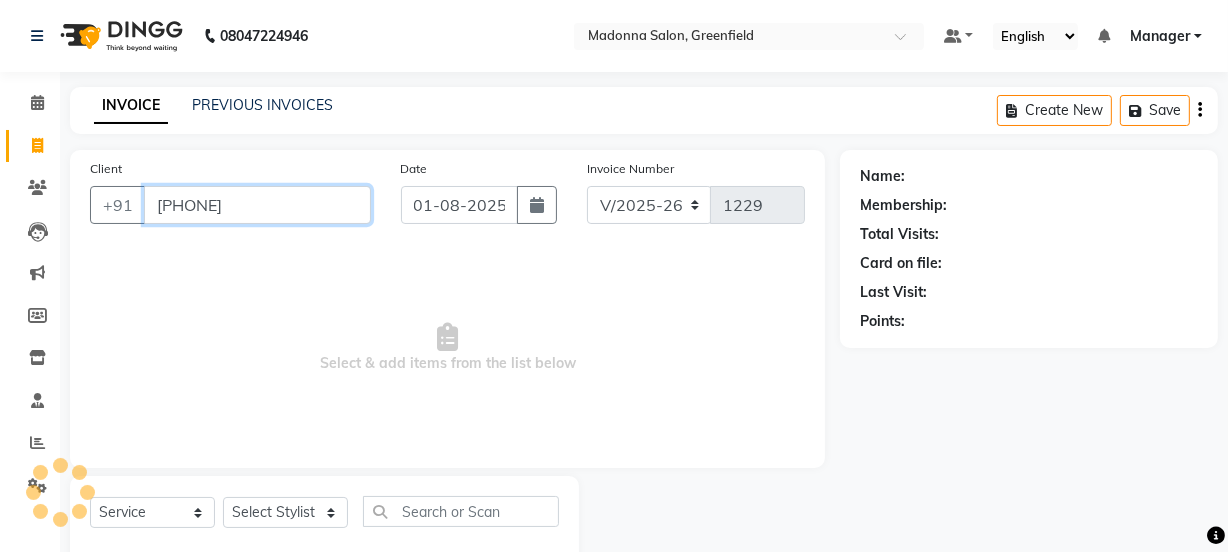 type on "[PHONE]" 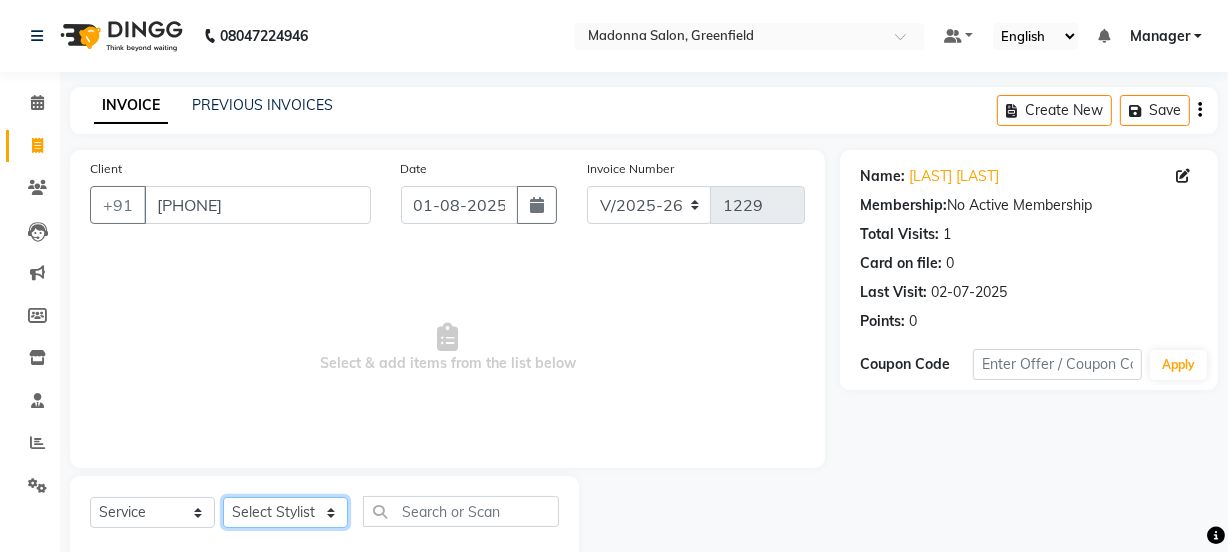 click on "Select Stylist Aarti Ahsan Aman [LAST] COUNTER SALE GAURAV Himanshu JAVED KAVITA Manager [LAST] RAJNI ROHIT [LAST] [LAST] VISHAL" 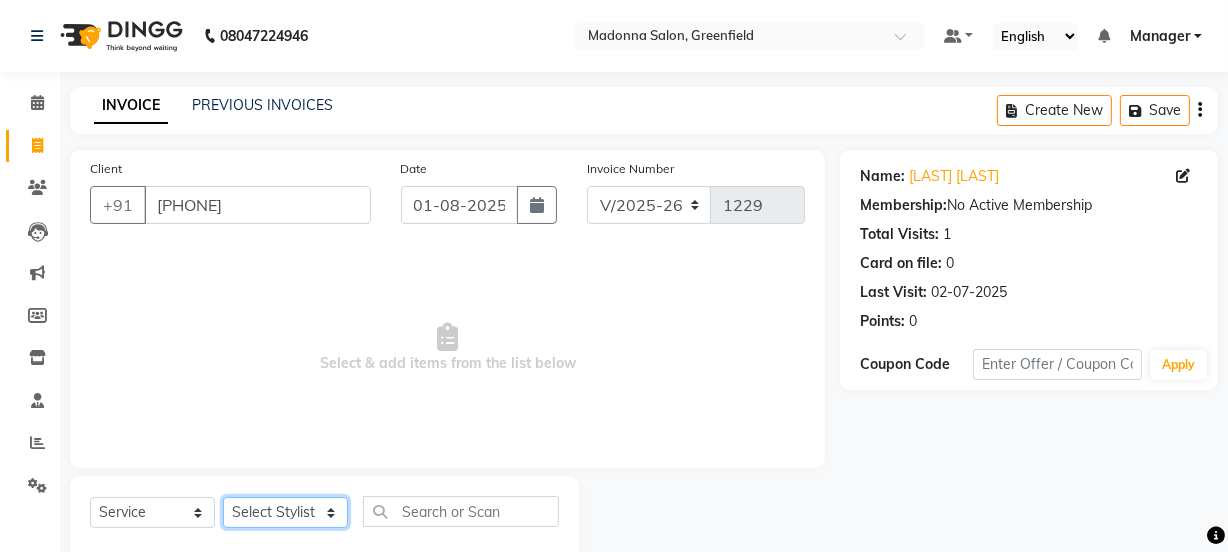 select on "80129" 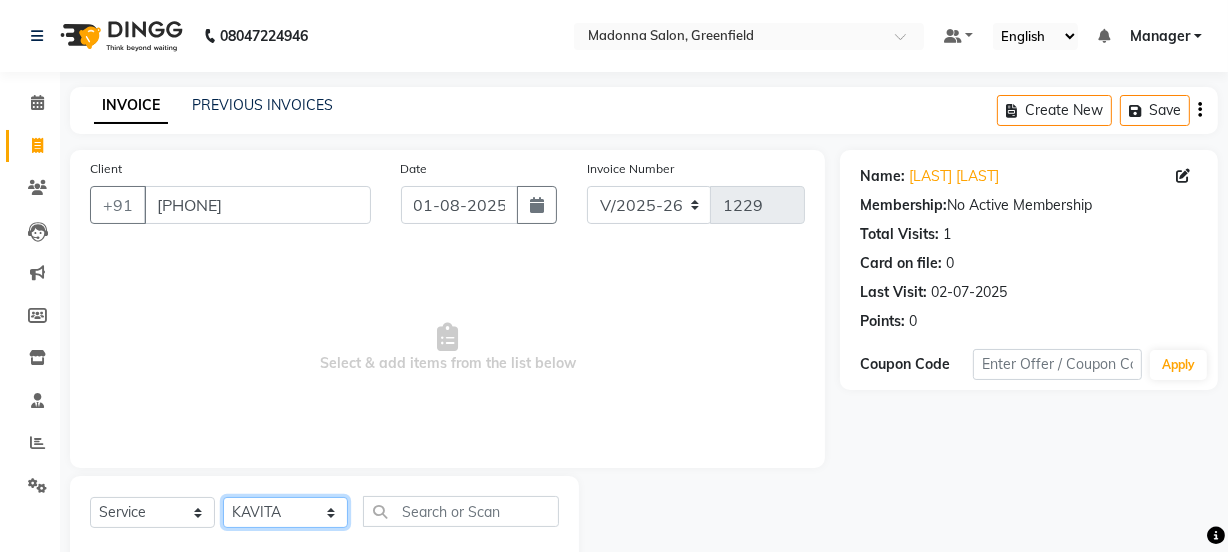 click on "Select Stylist Aarti Ahsan Aman [LAST] COUNTER SALE GAURAV Himanshu JAVED KAVITA Manager [LAST] RAJNI ROHIT [LAST] [LAST] VISHAL" 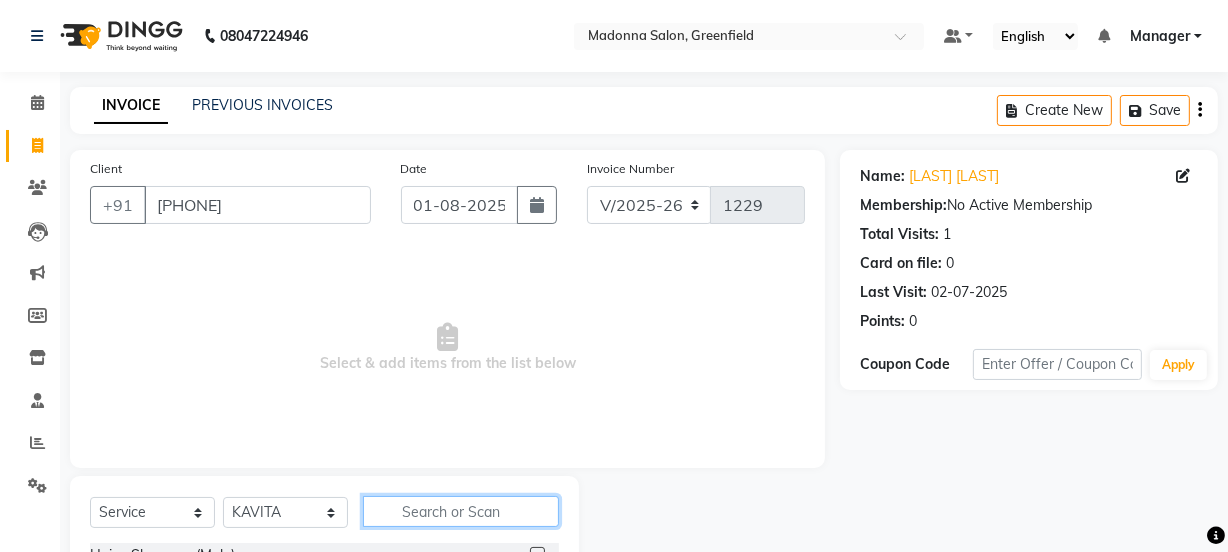 click 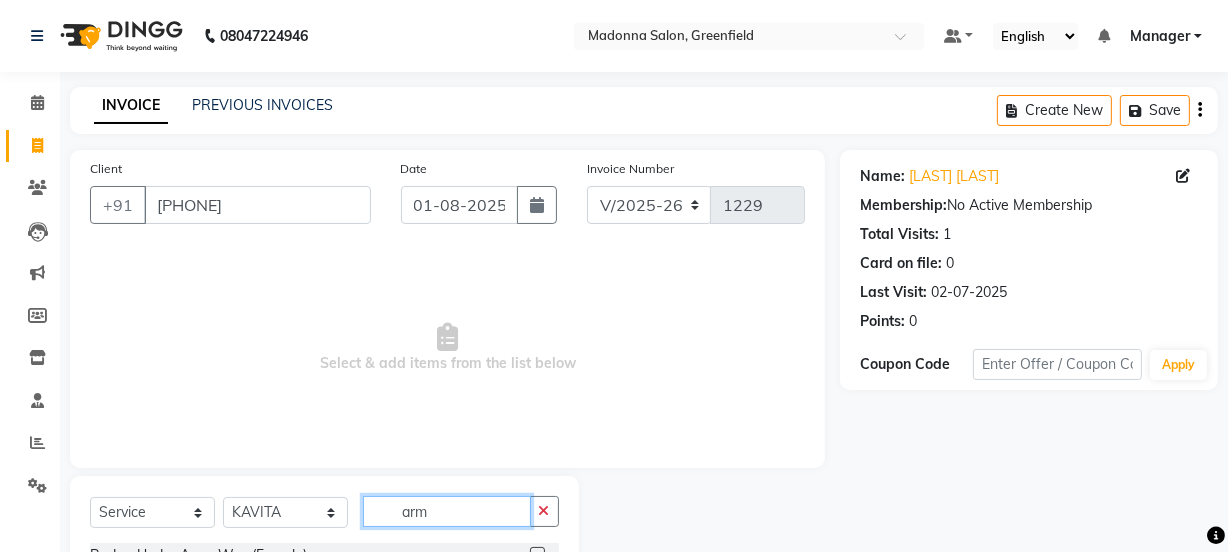 scroll, scrollTop: 223, scrollLeft: 0, axis: vertical 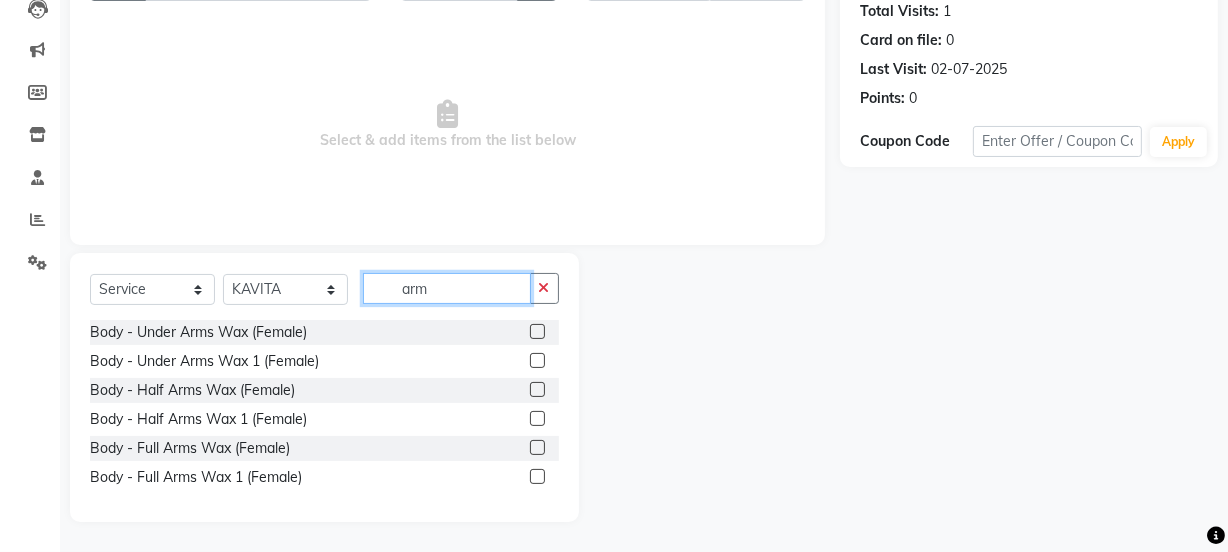 type on "arm" 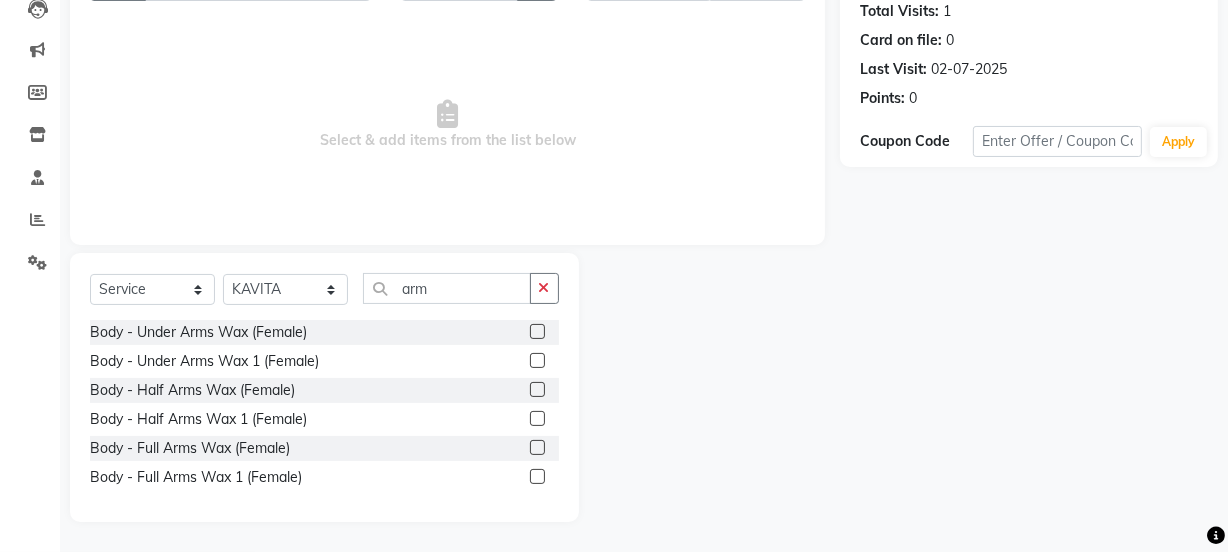click 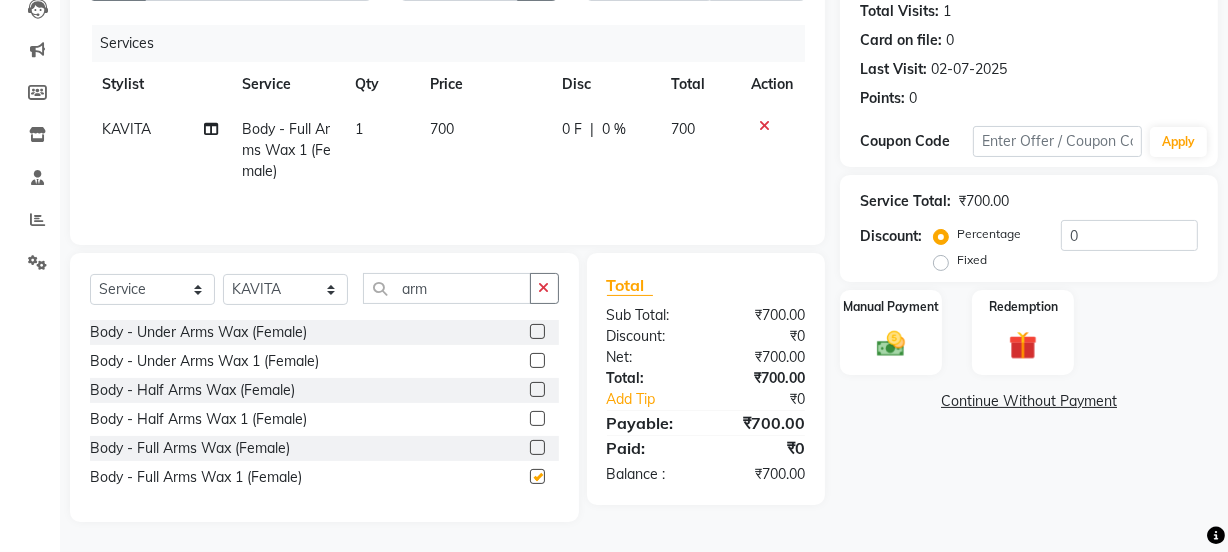 checkbox on "false" 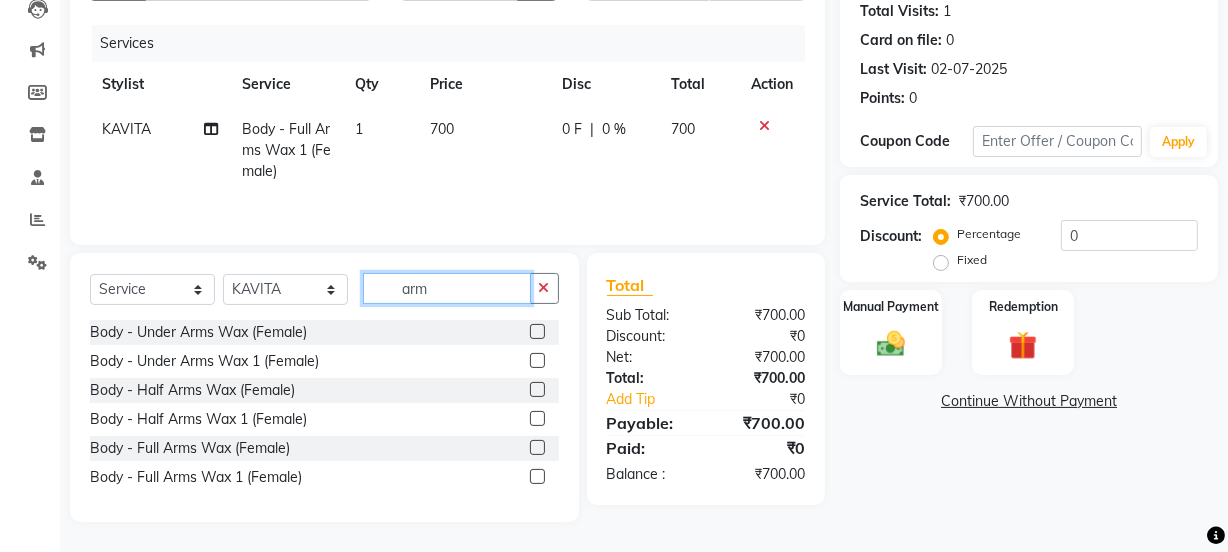 click on "arm" 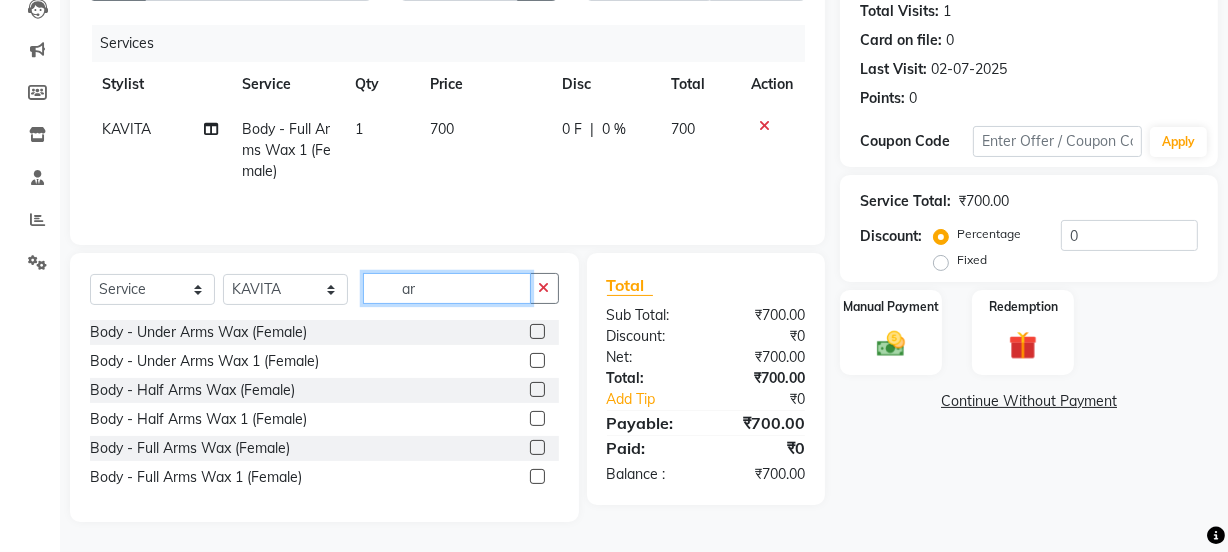 type on "a" 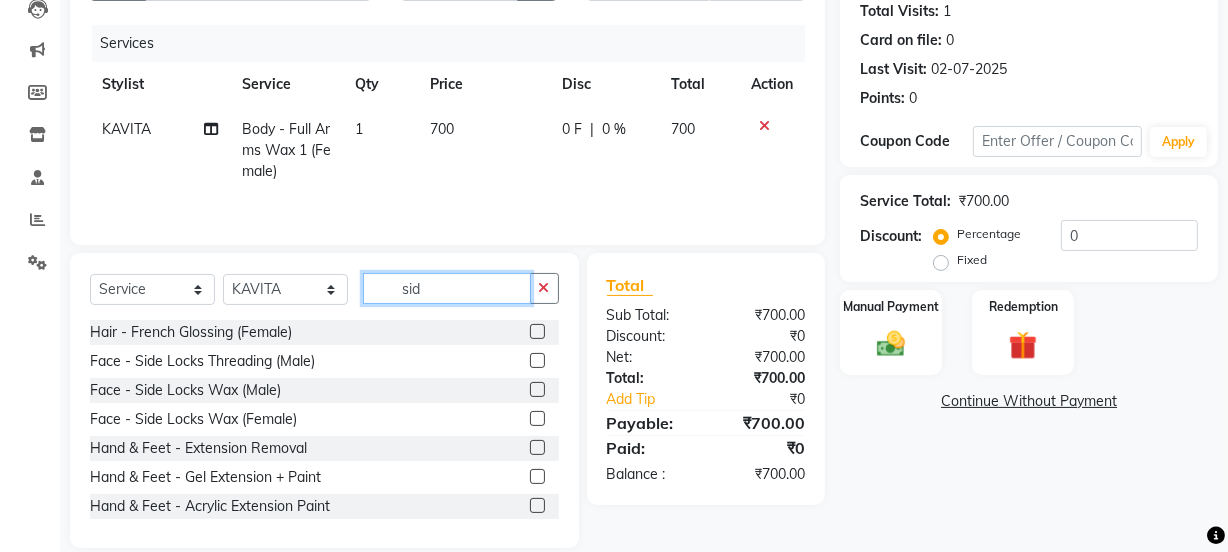 scroll, scrollTop: 206, scrollLeft: 0, axis: vertical 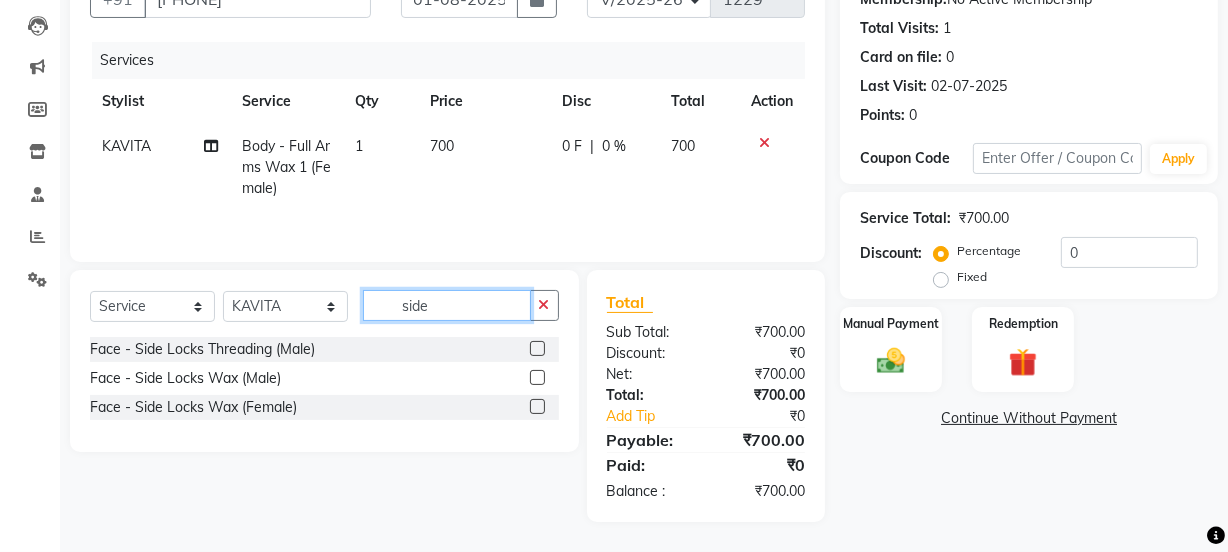 type on "side" 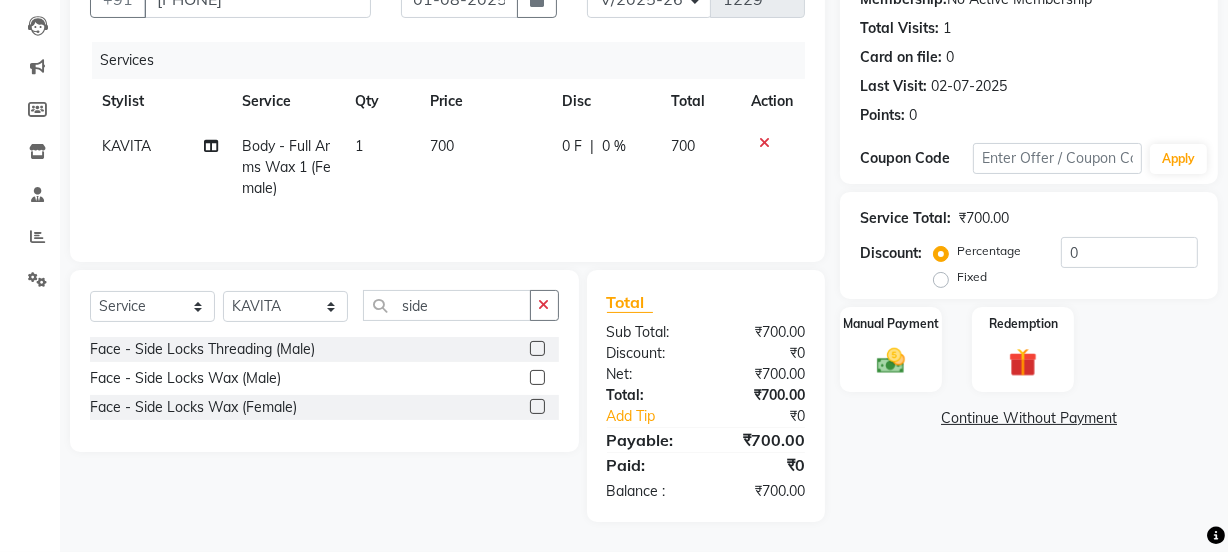 click 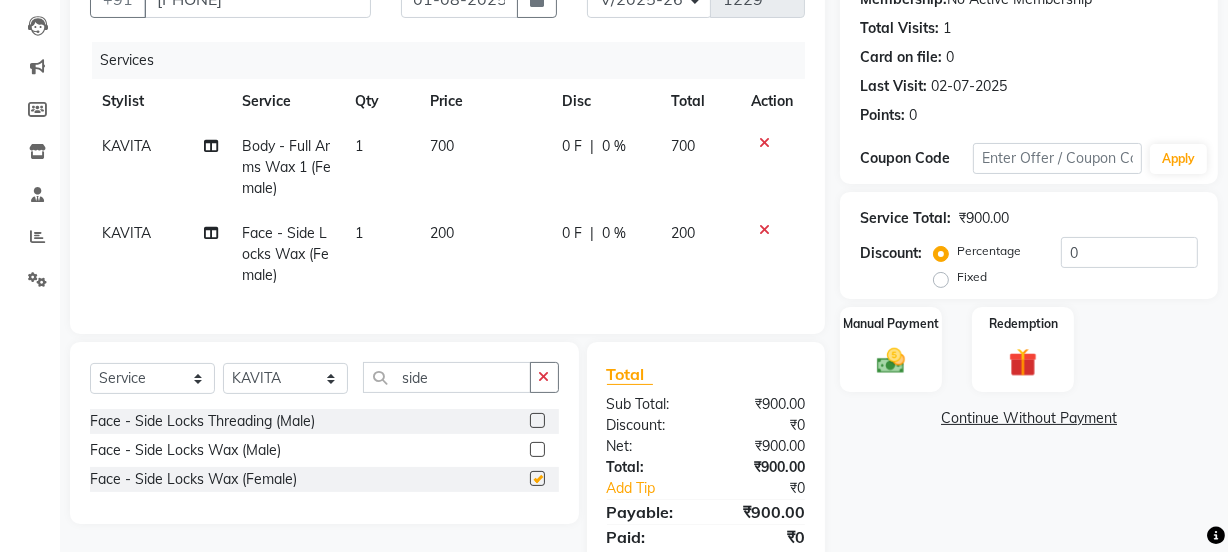 checkbox on "false" 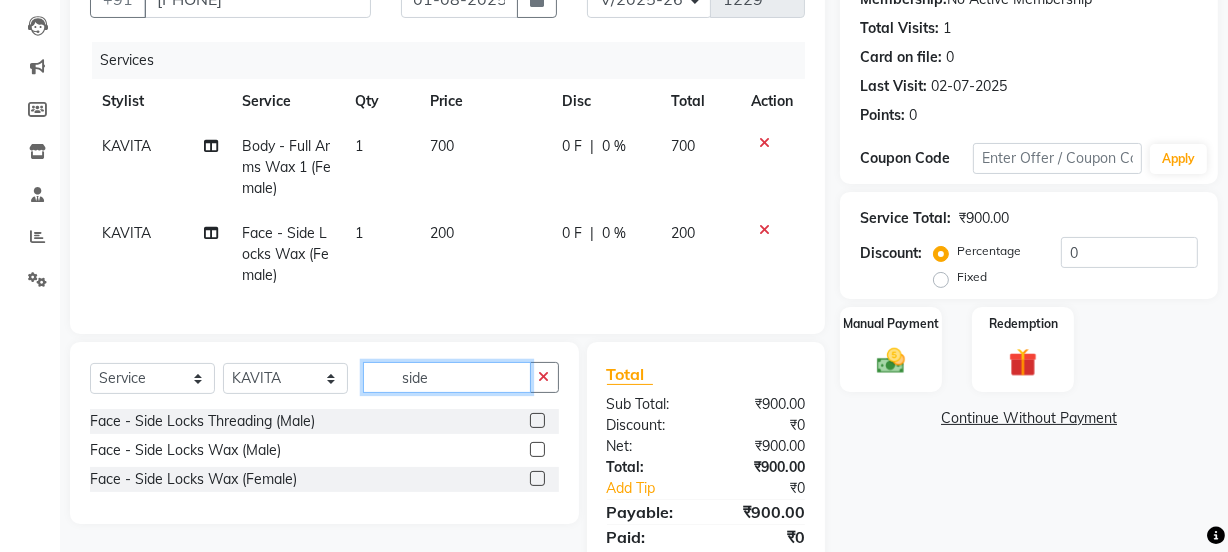 click on "side" 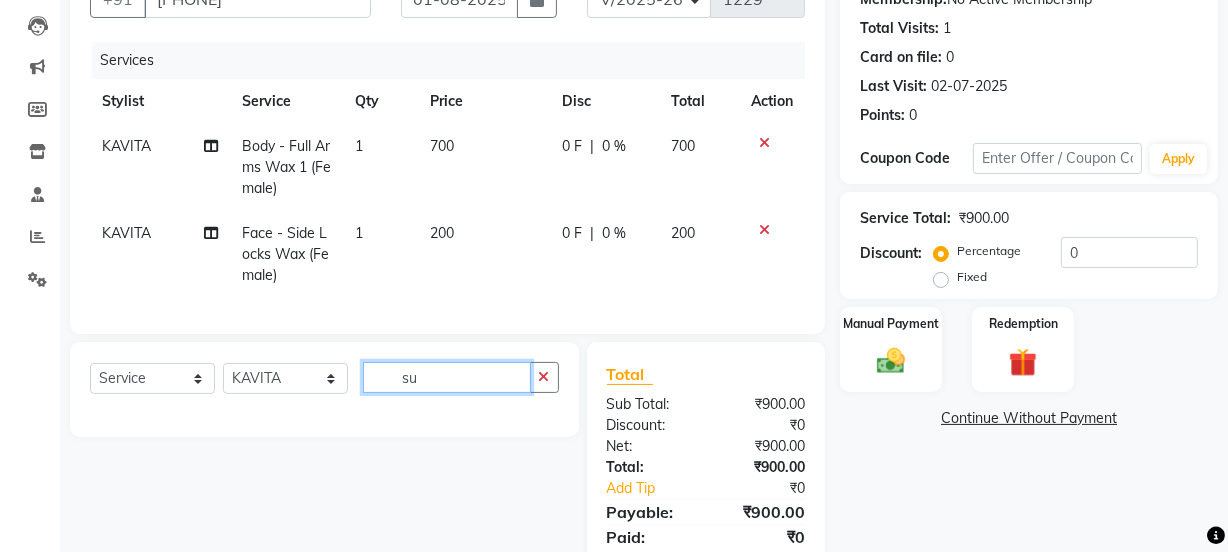 type on "s" 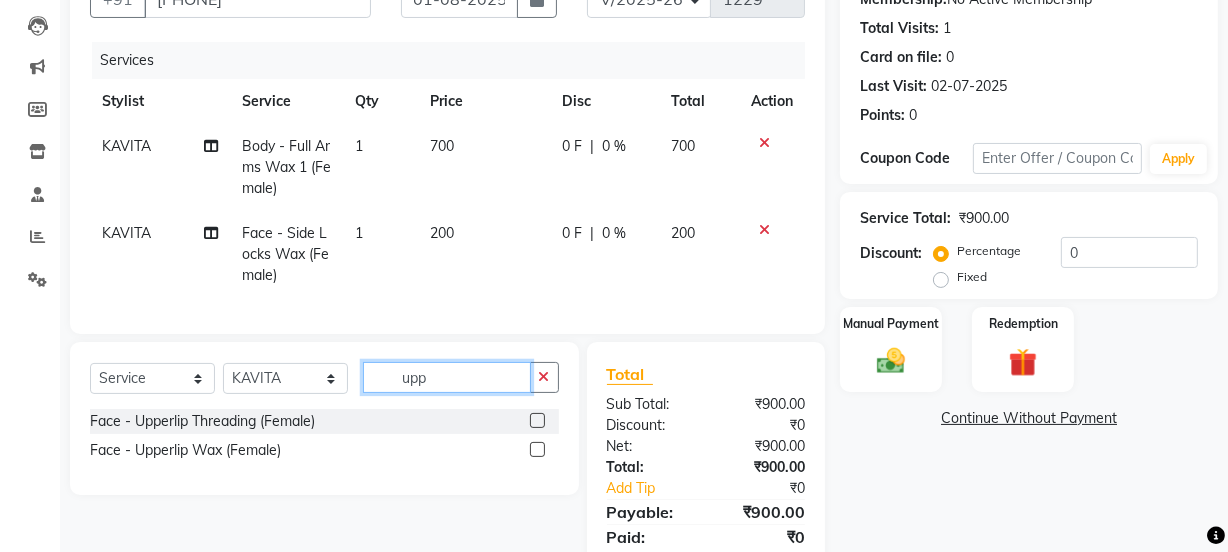 type on "upp" 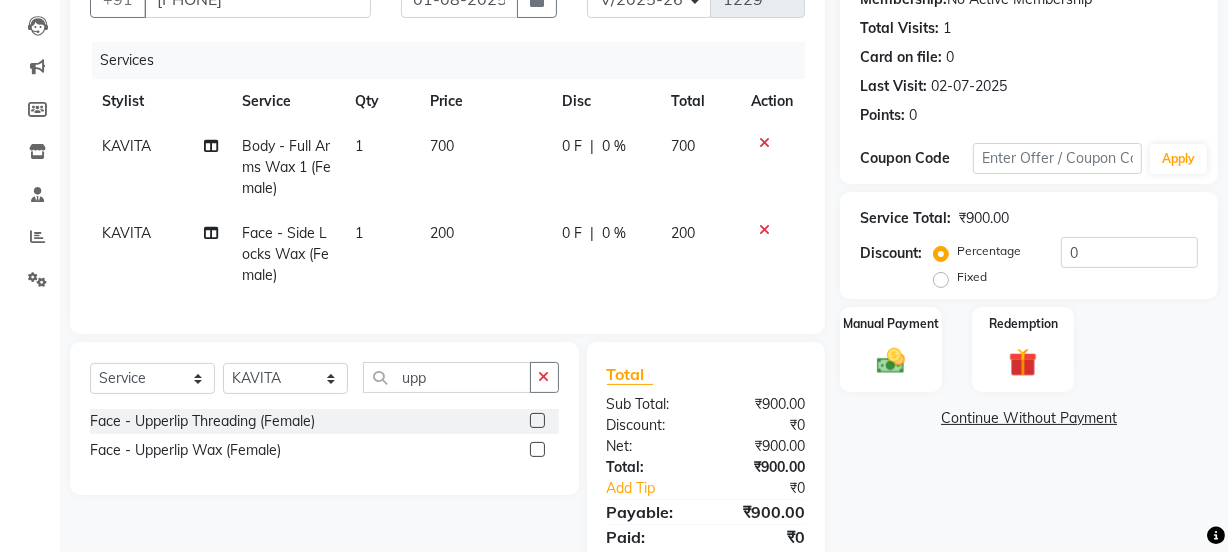 click 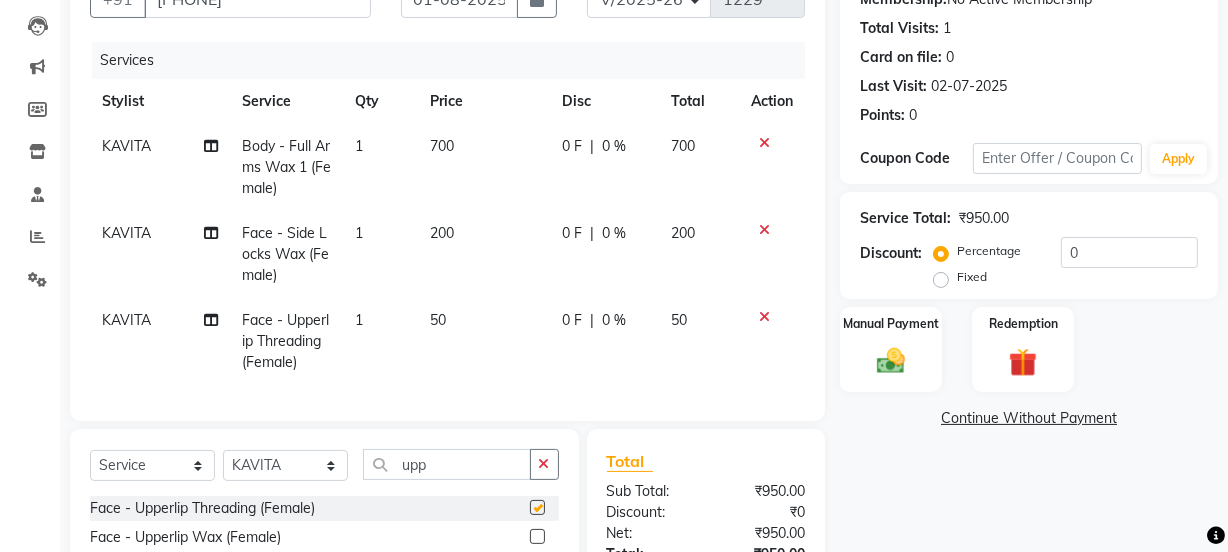 checkbox on "false" 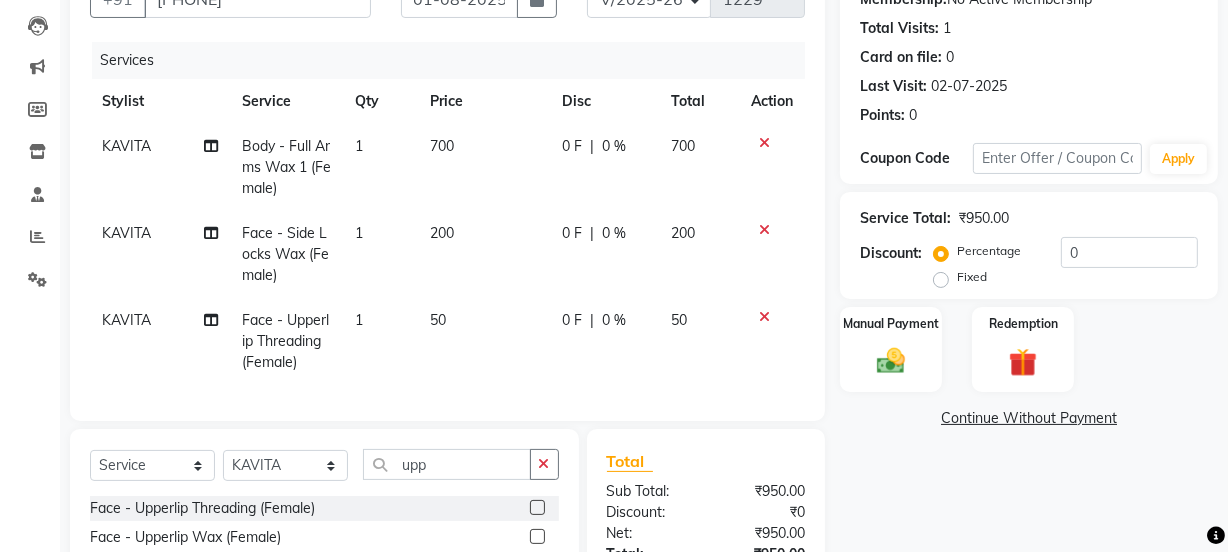 click on "50" 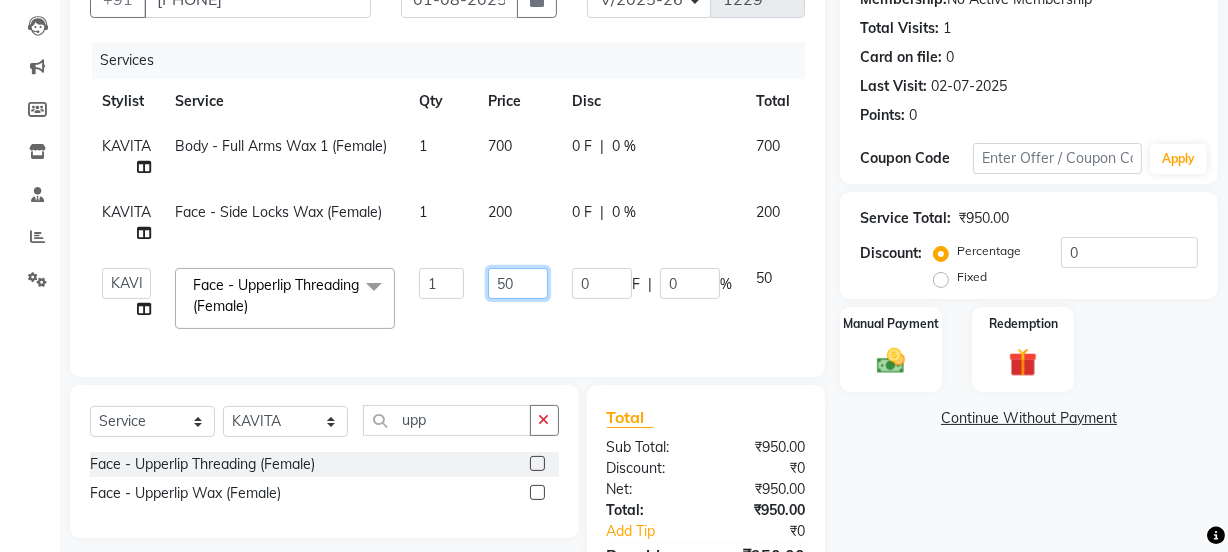click on "50" 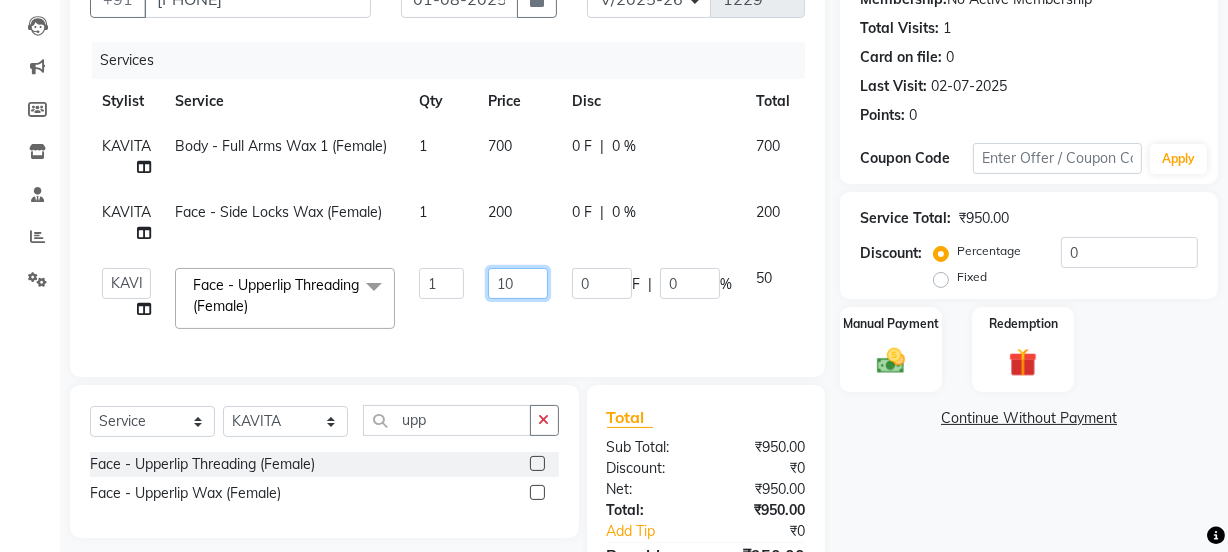 type on "100" 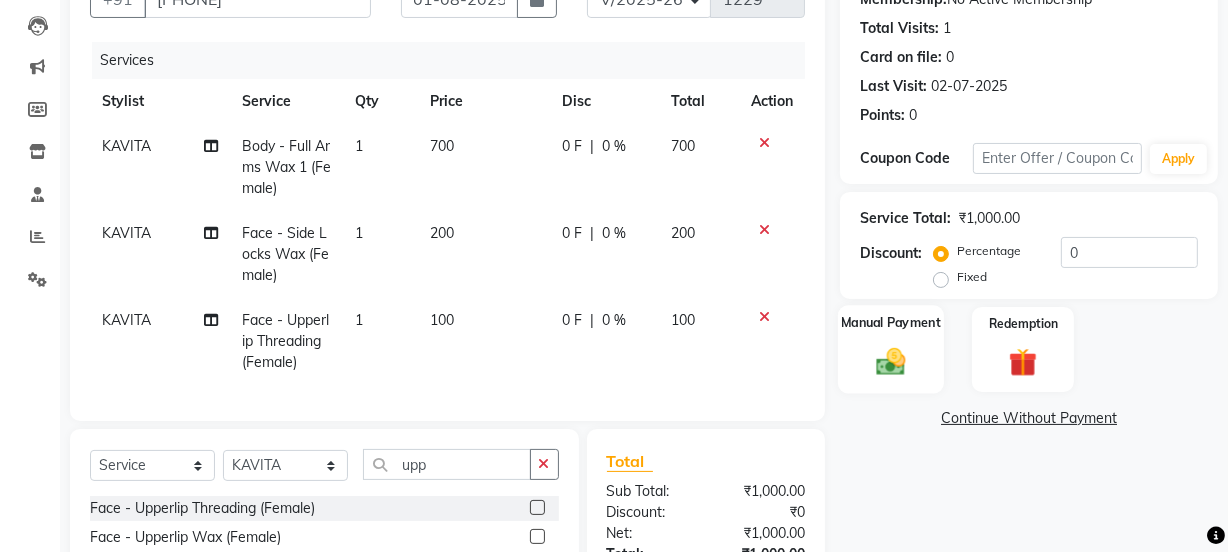click 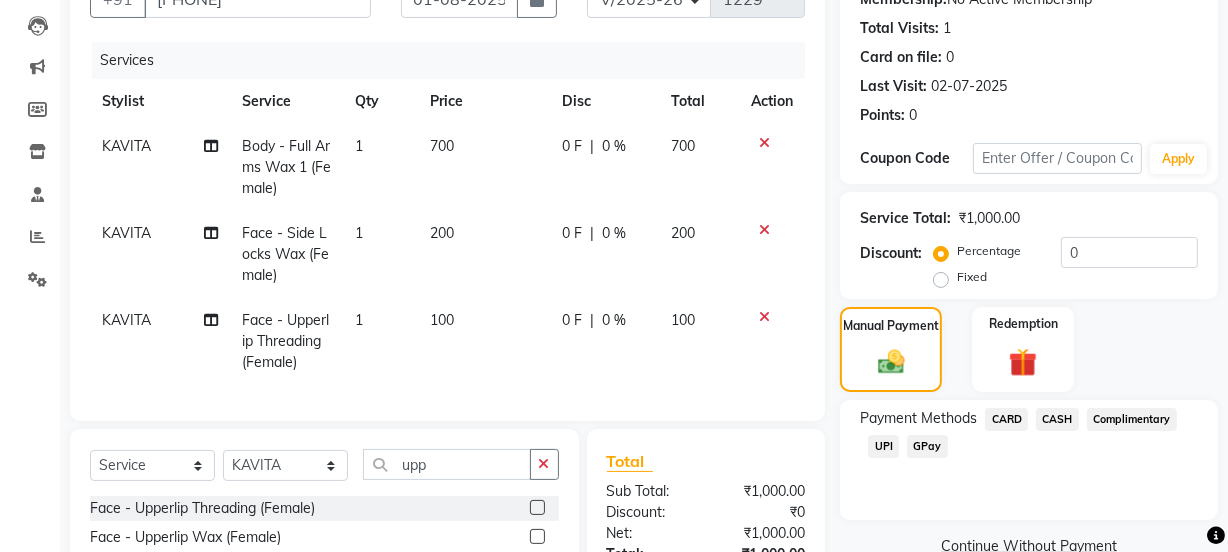 click on "CASH" 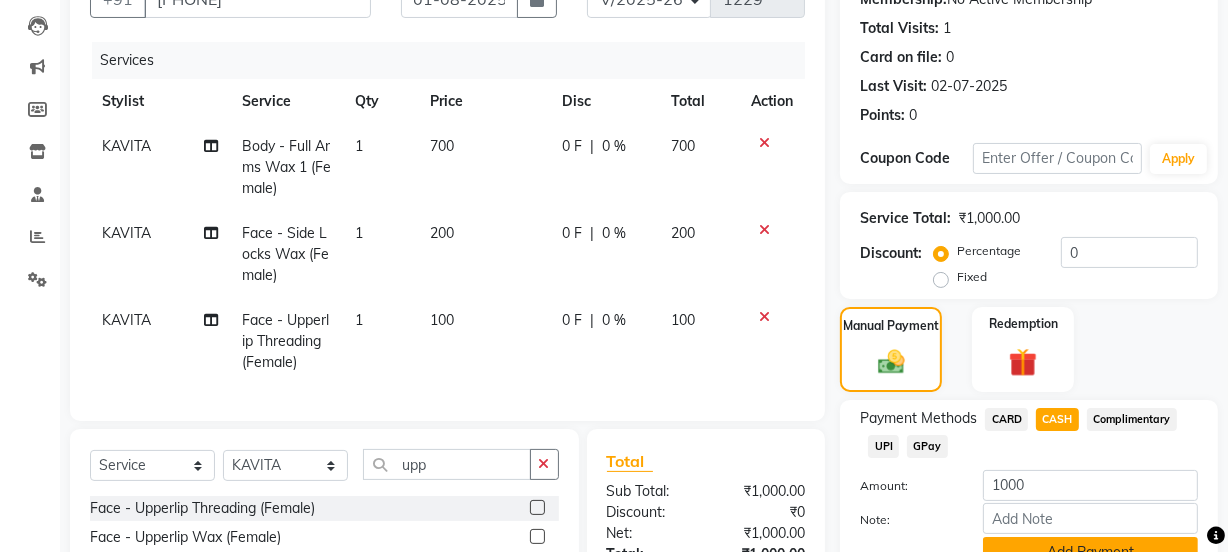 click on "Add Payment" 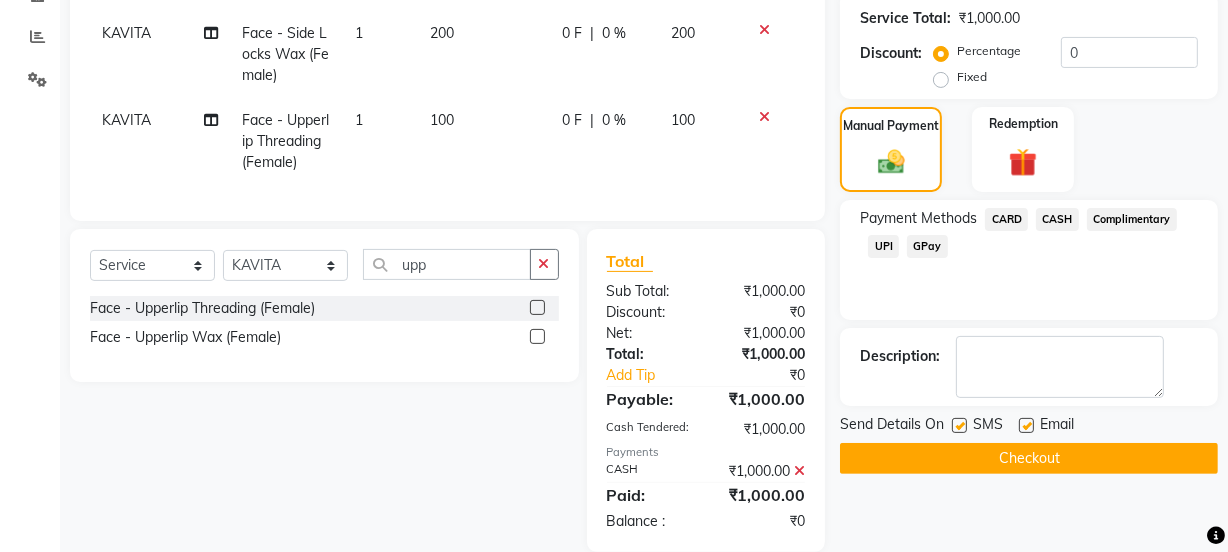 scroll, scrollTop: 450, scrollLeft: 0, axis: vertical 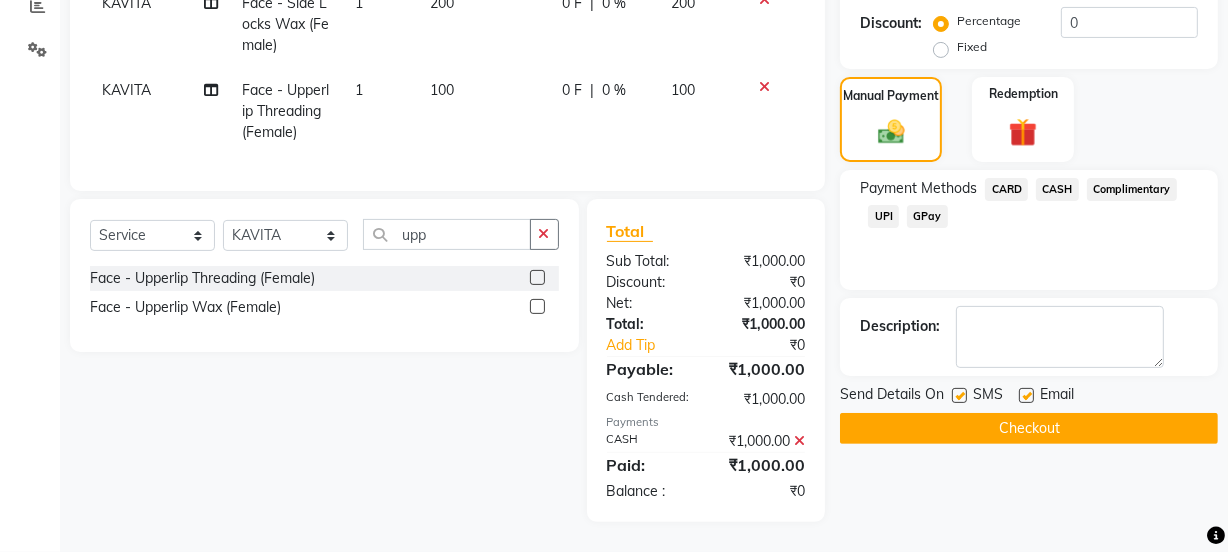 click on "Checkout" 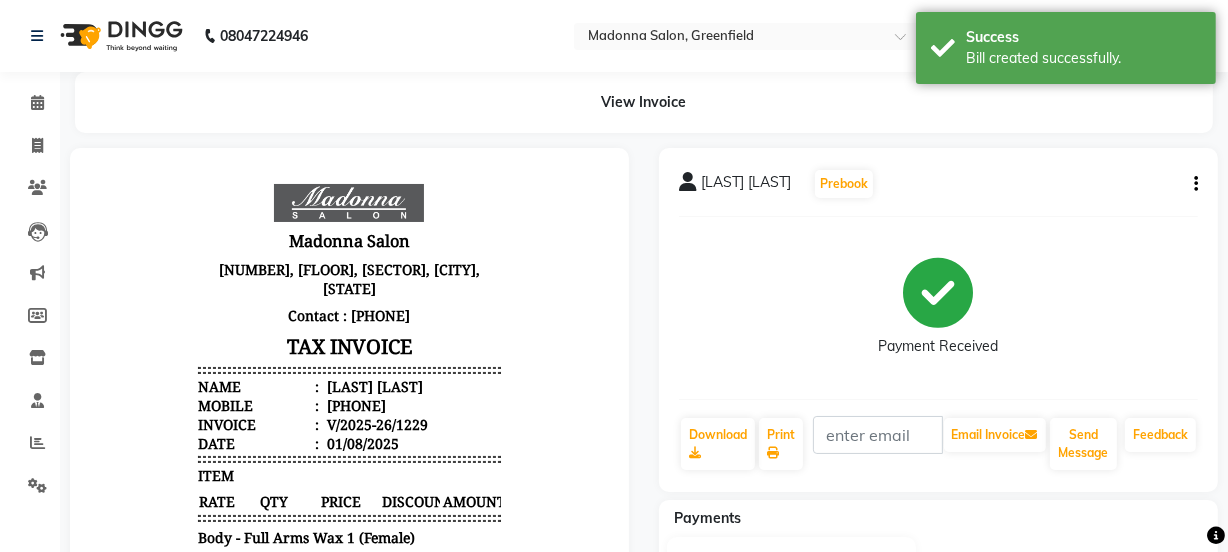 scroll, scrollTop: 0, scrollLeft: 0, axis: both 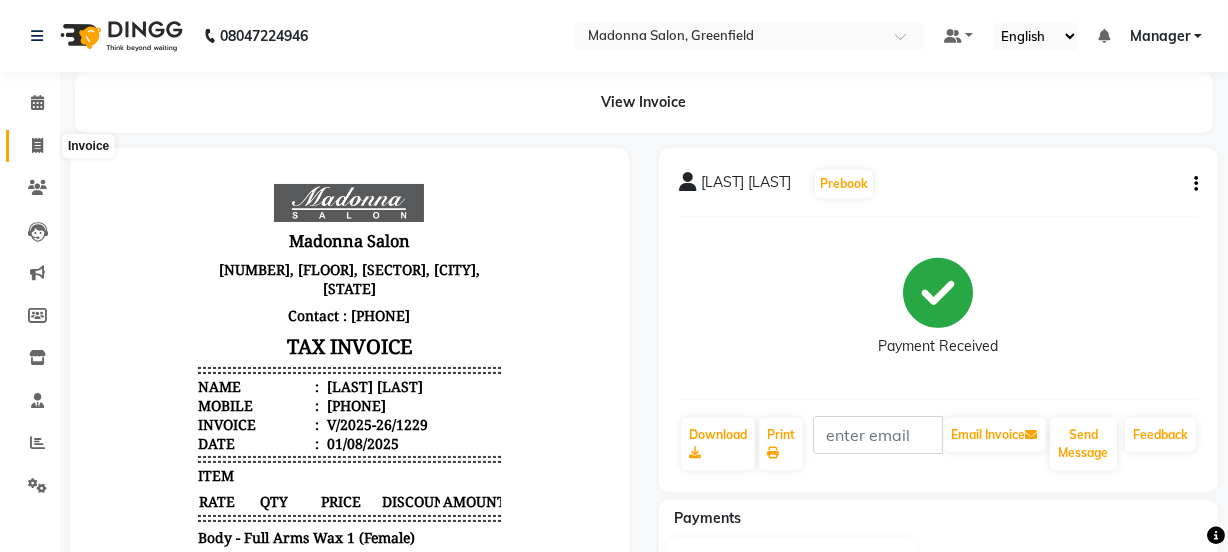 click 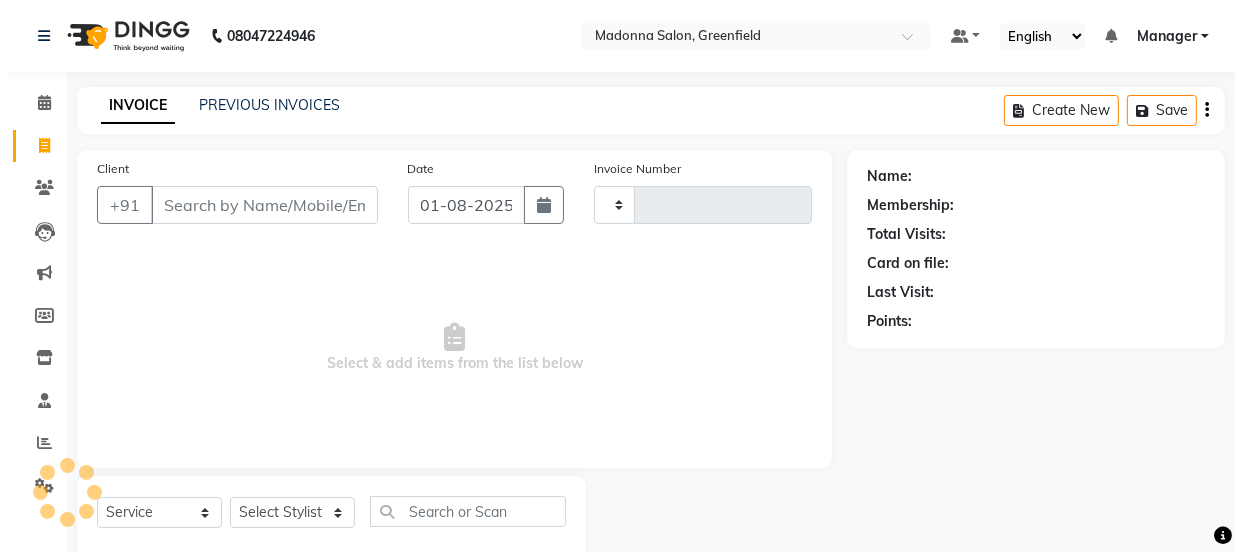 scroll, scrollTop: 50, scrollLeft: 0, axis: vertical 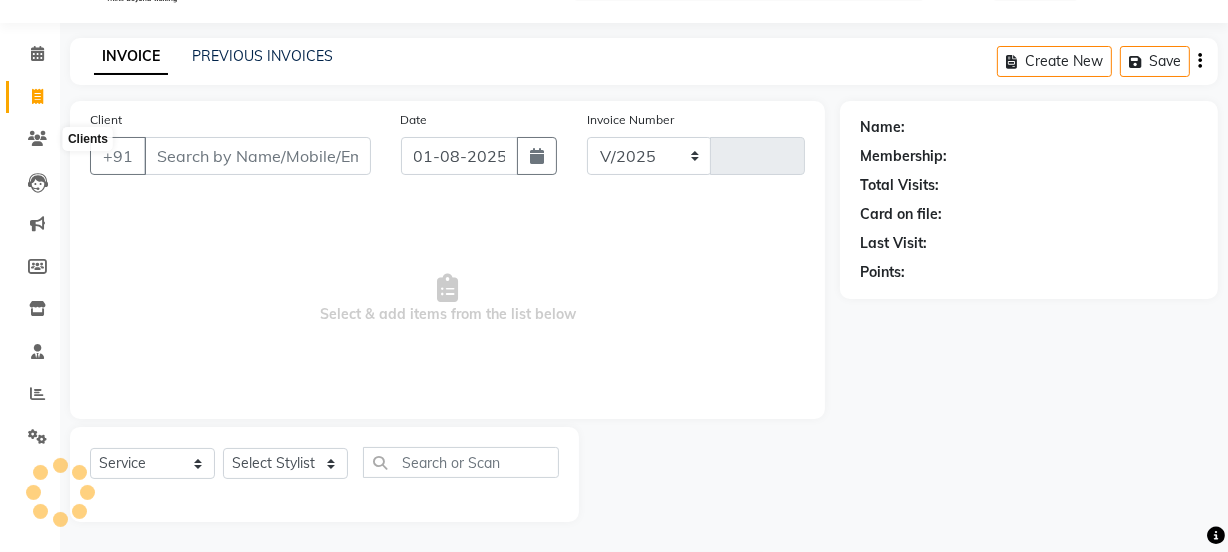 select on "7672" 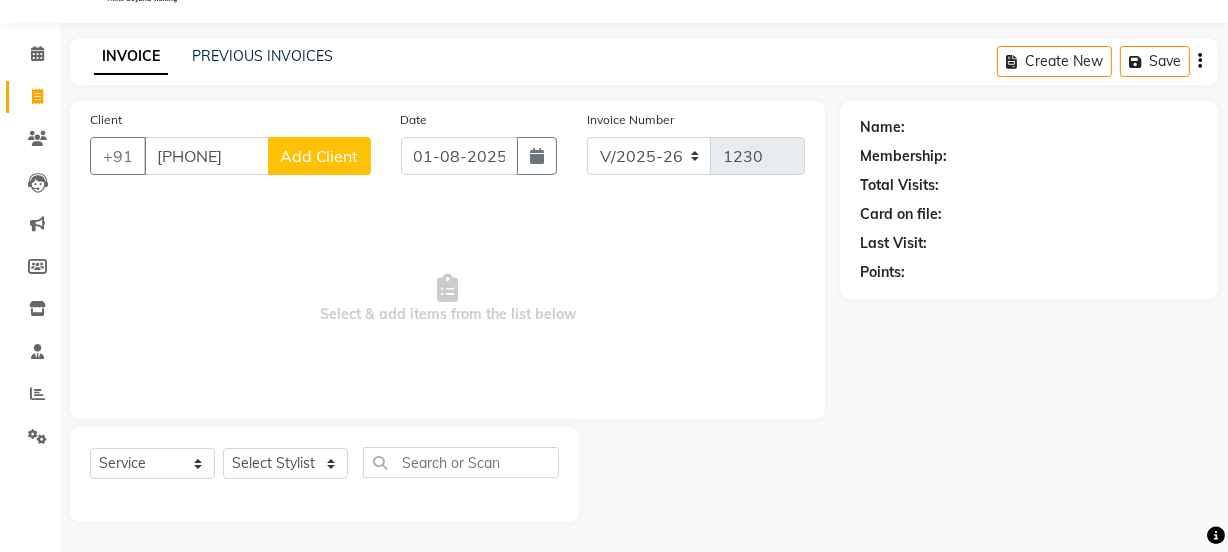 type on "[PHONE]" 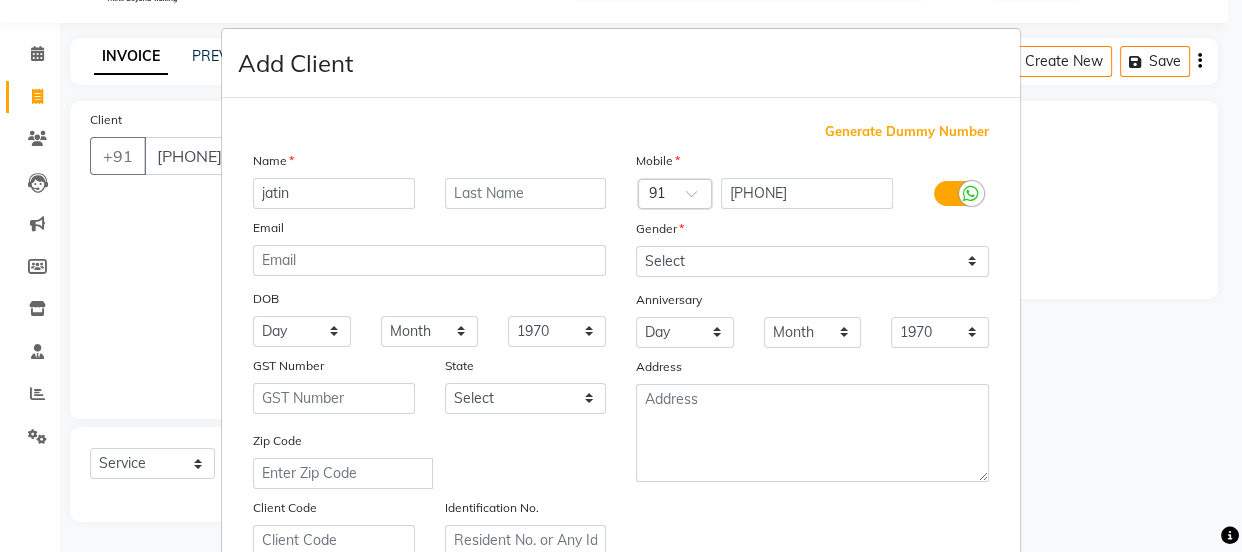 type on "jatin" 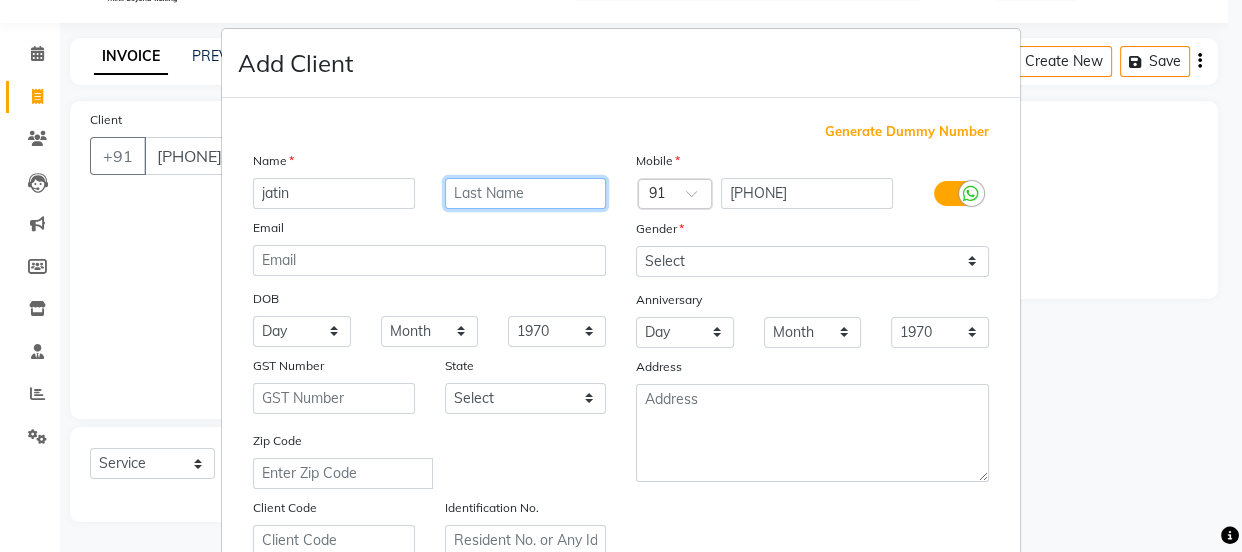 click at bounding box center (526, 193) 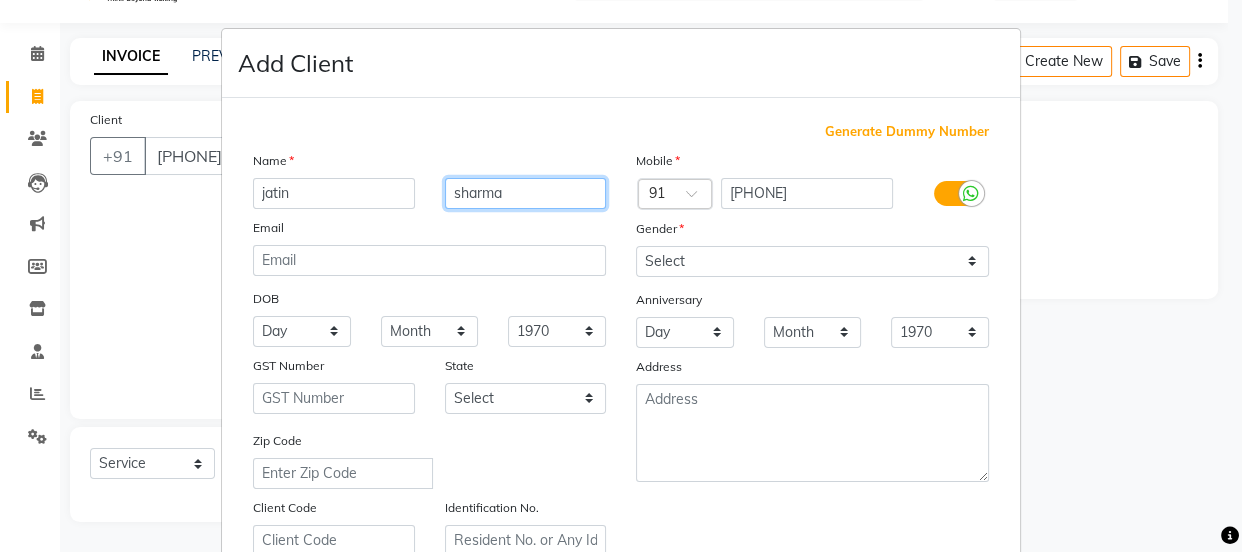 type on "sharma" 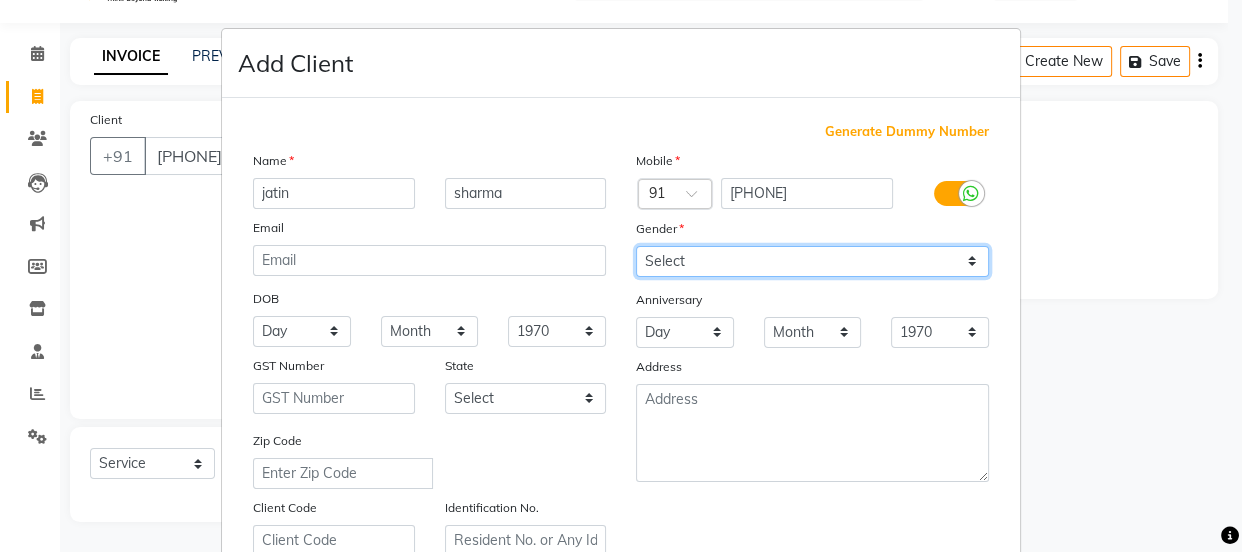 click on "Select Male Female Other Prefer Not To Say" at bounding box center (812, 261) 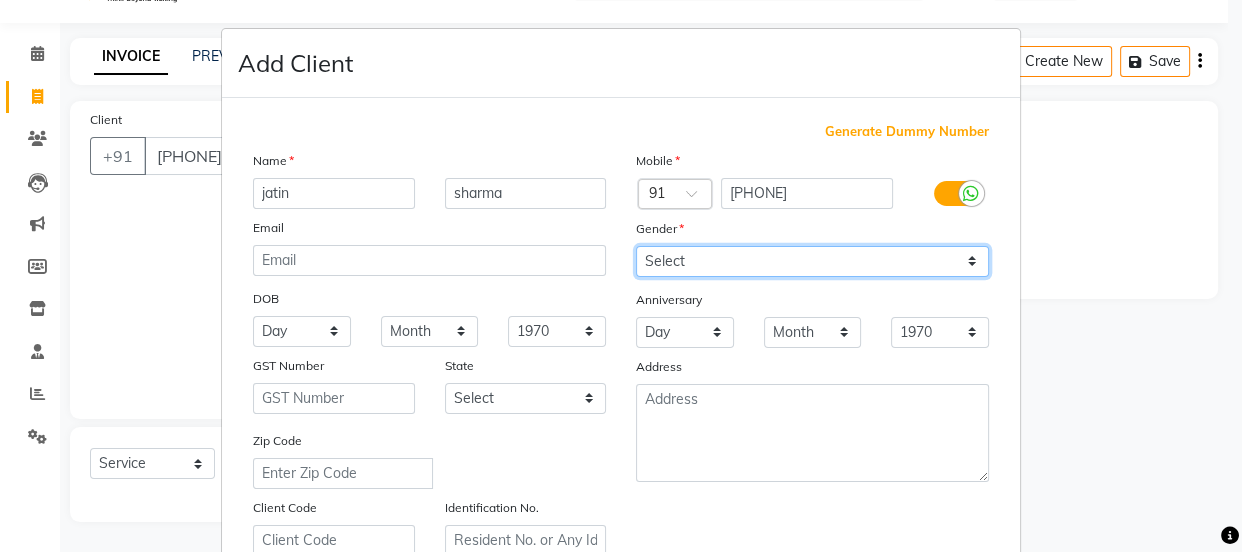 select on "male" 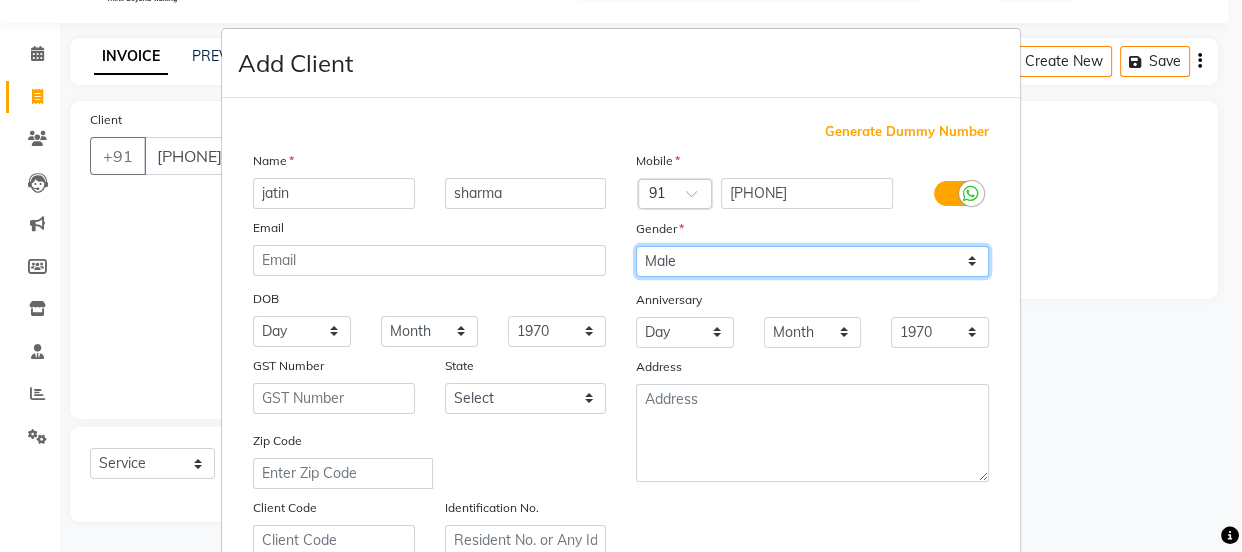 click on "Select Male Female Other Prefer Not To Say" at bounding box center (812, 261) 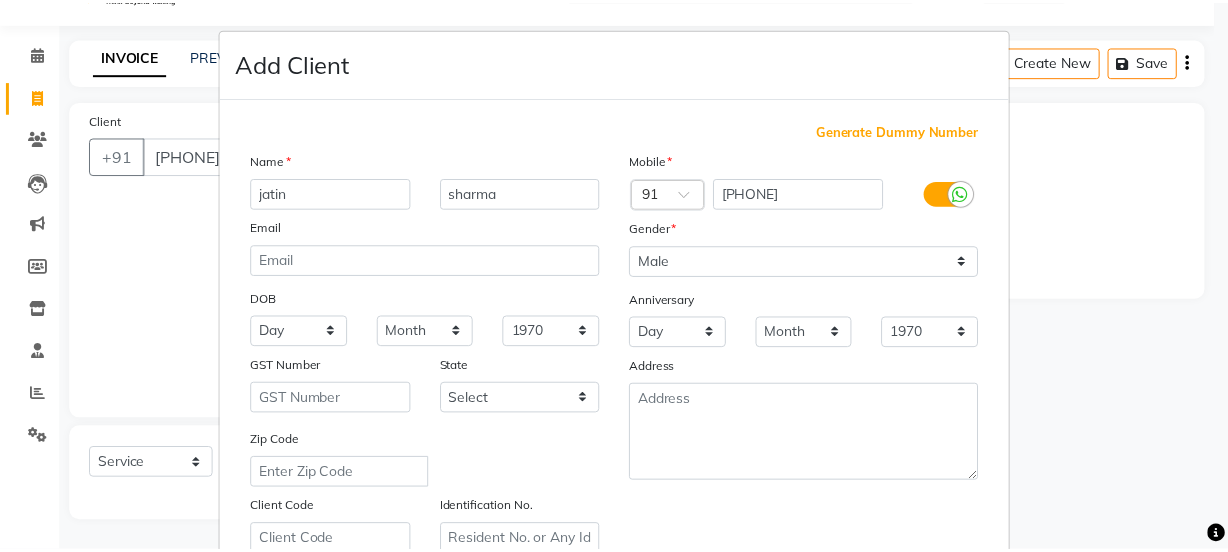 scroll, scrollTop: 377, scrollLeft: 0, axis: vertical 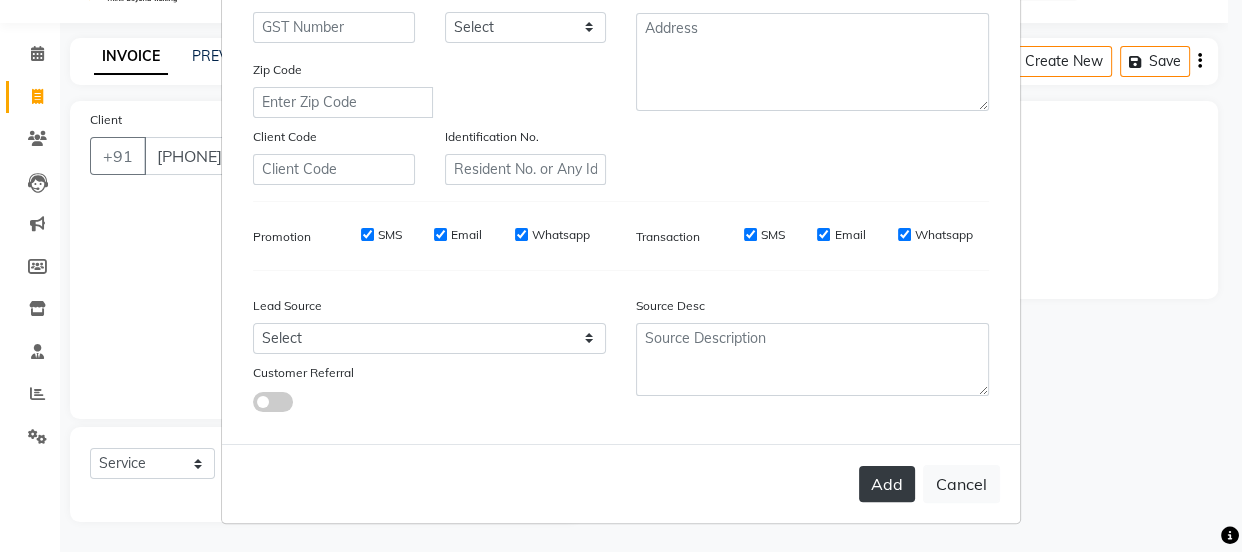 click on "Add" at bounding box center (887, 484) 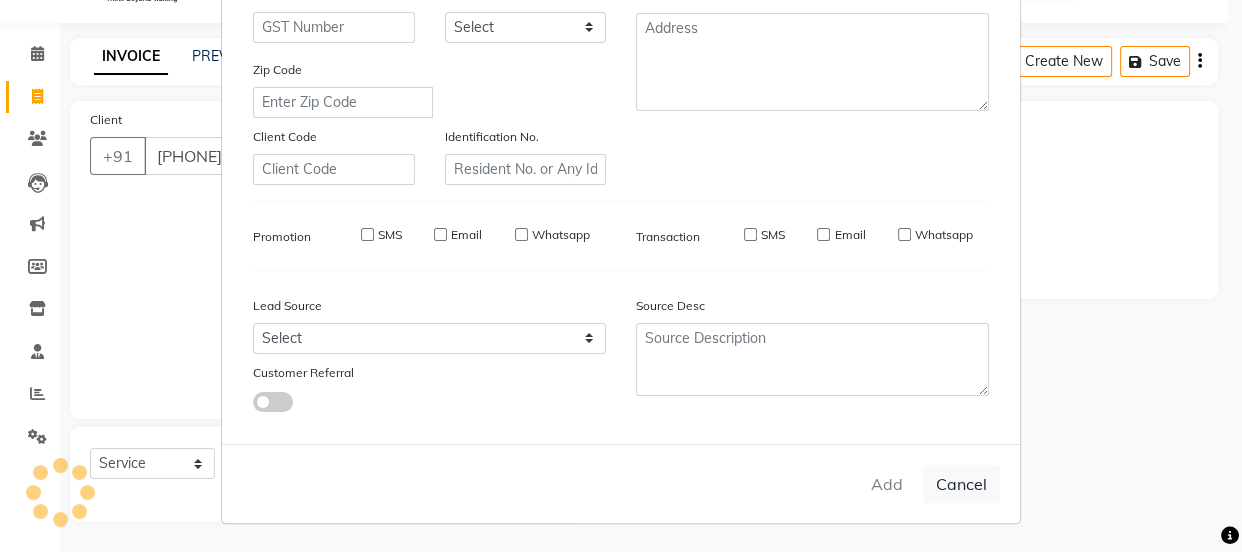 type 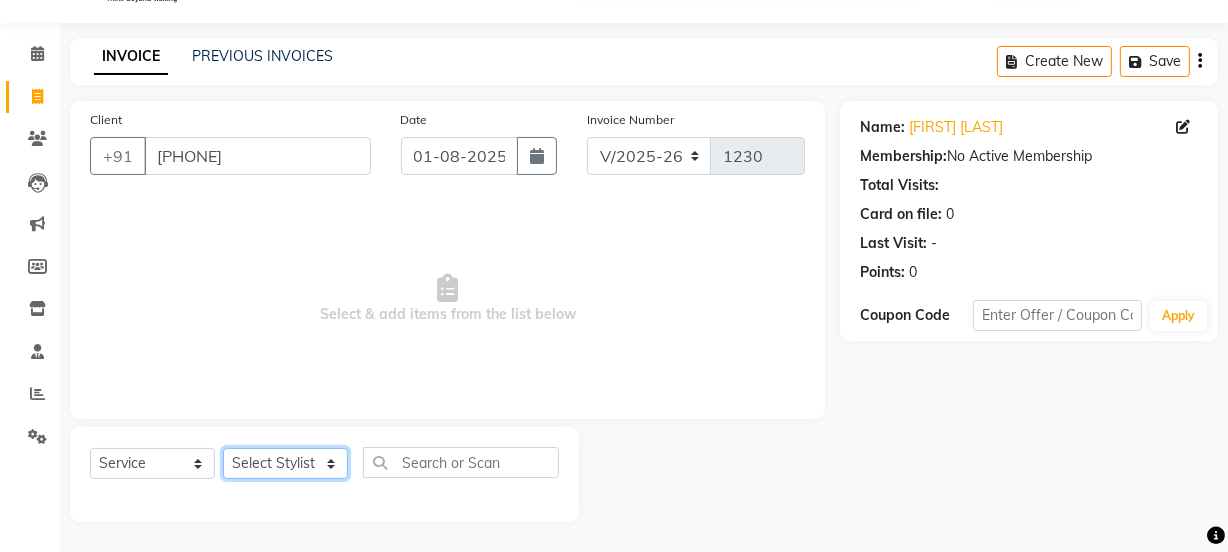 click on "Select Stylist Aarti Ahsan Aman [LAST] COUNTER SALE GAURAV Himanshu JAVED KAVITA Manager [LAST] RAJNI ROHIT [LAST] [LAST] VISHAL" 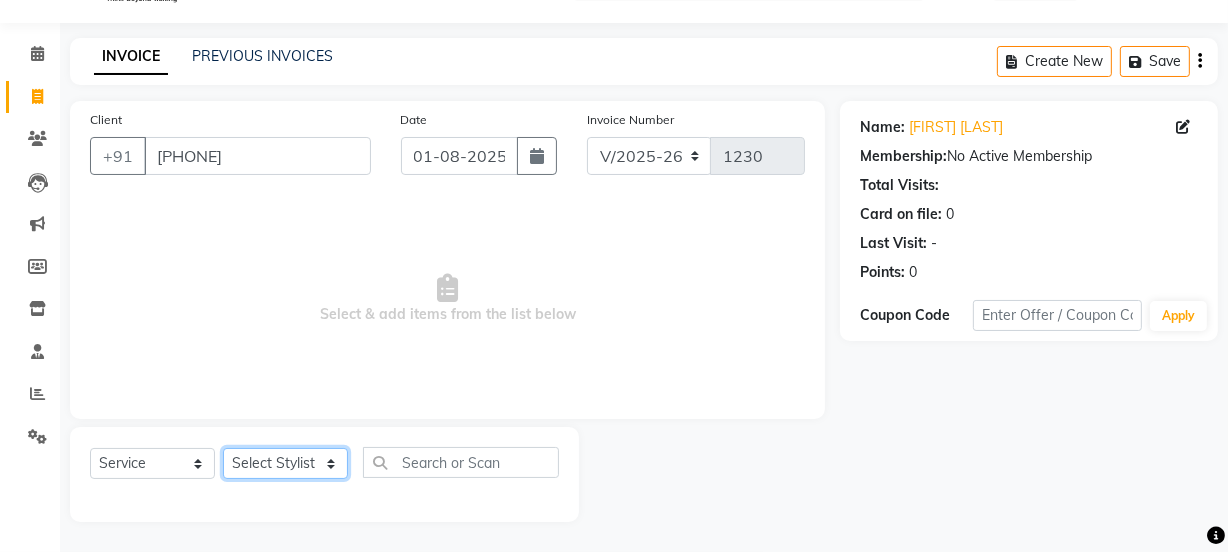 select on "68888" 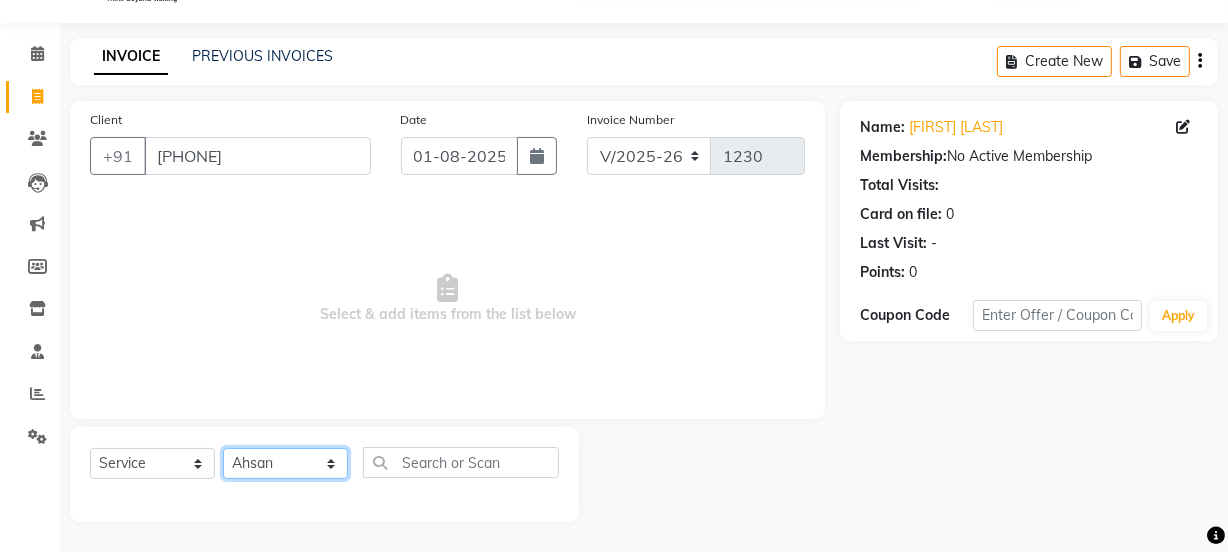 click on "Select Stylist Aarti Ahsan Aman [LAST] COUNTER SALE GAURAV Himanshu JAVED KAVITA Manager [LAST] RAJNI ROHIT [LAST] [LAST] VISHAL" 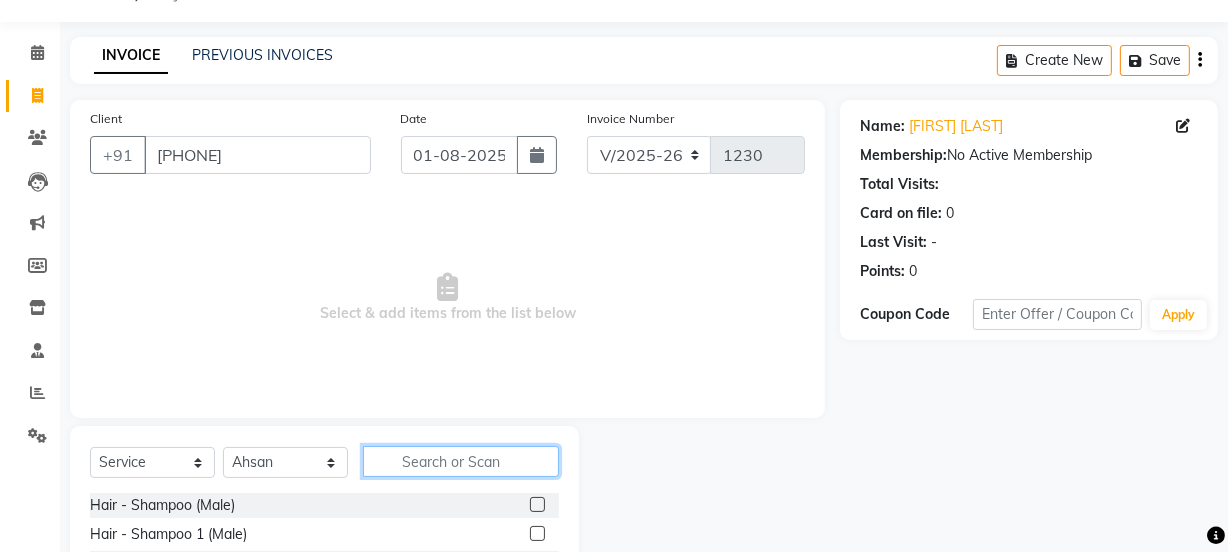 click 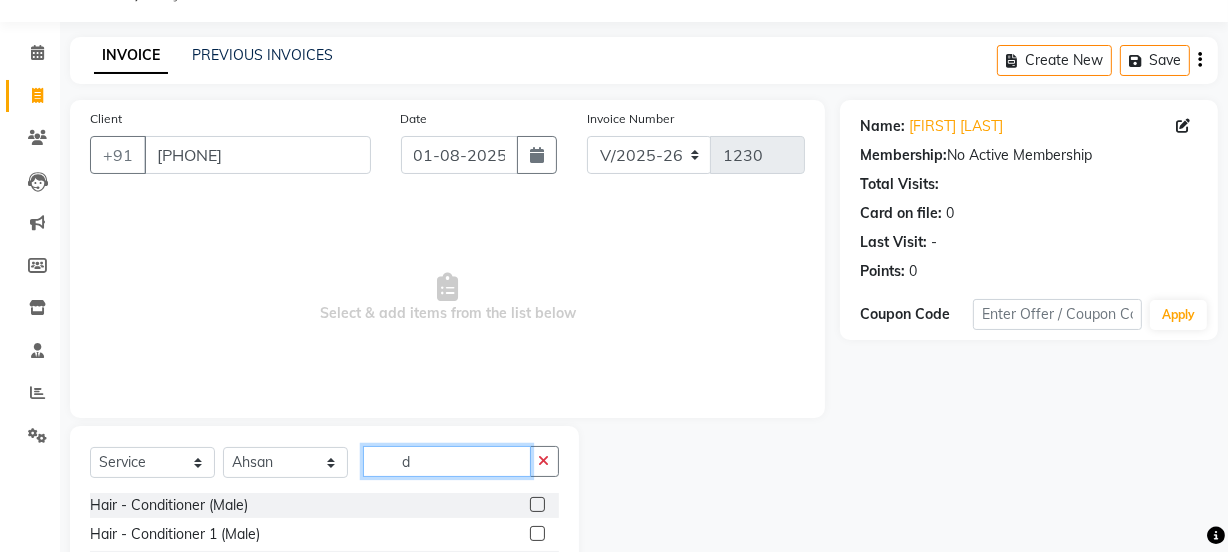 scroll, scrollTop: 220, scrollLeft: 0, axis: vertical 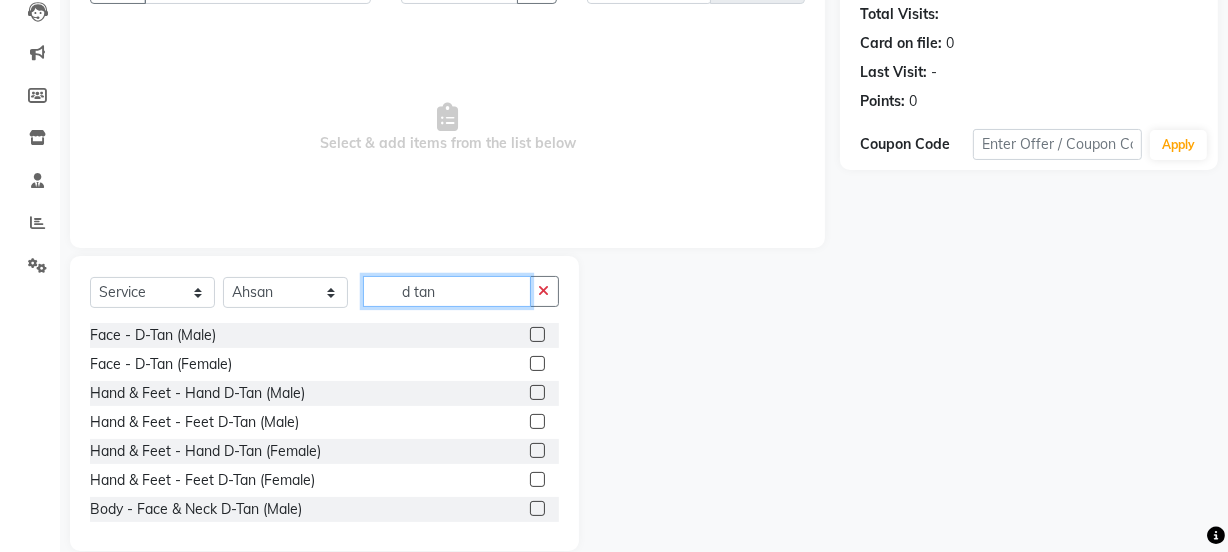 type on "d tan" 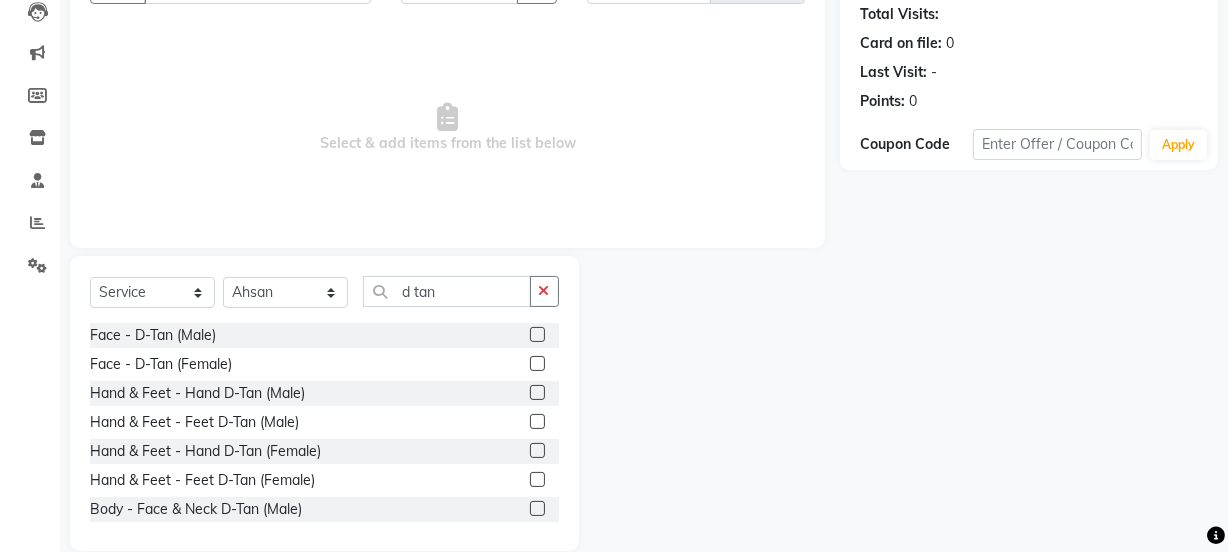 click 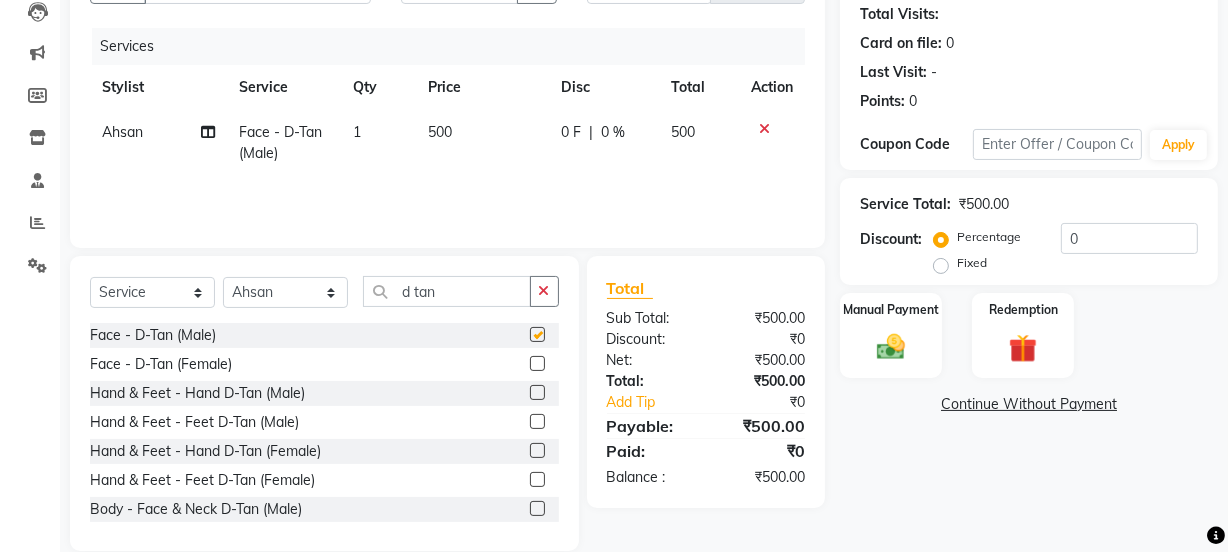 checkbox on "false" 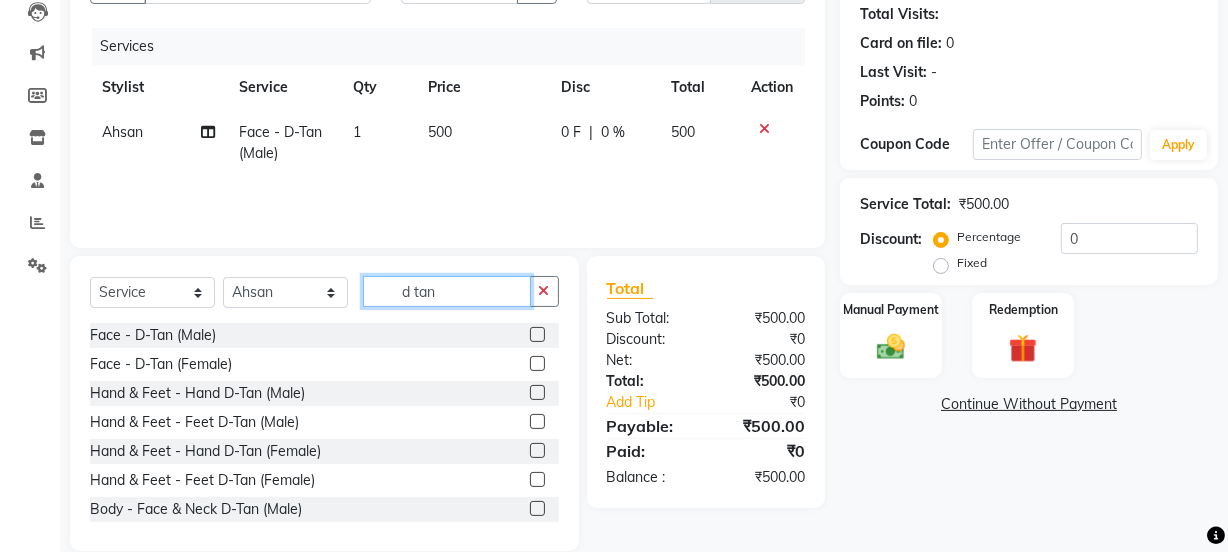 click on "d tan" 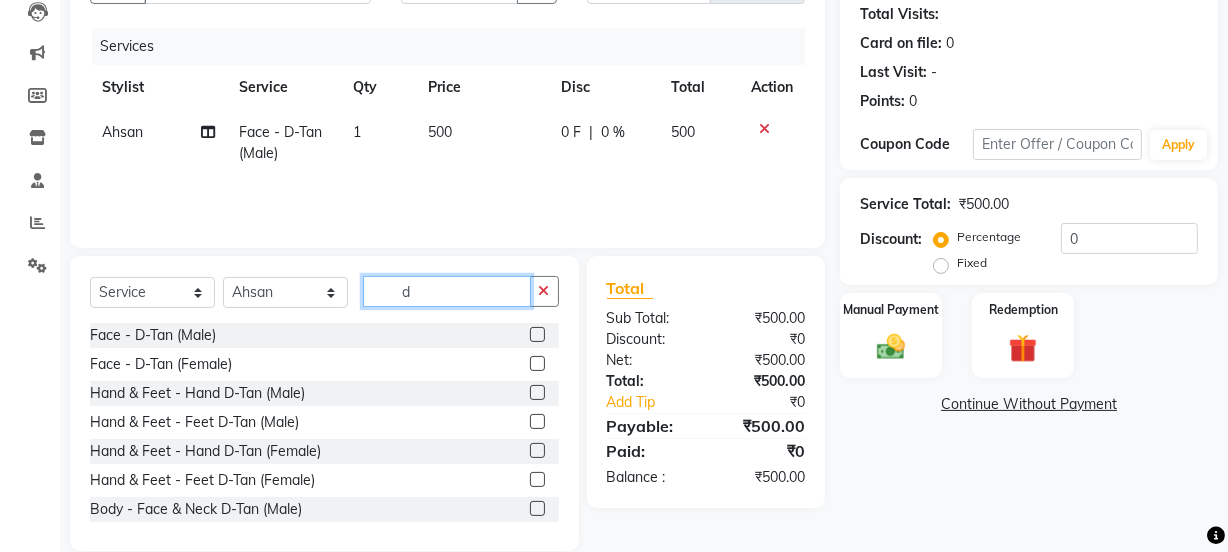 type on "d" 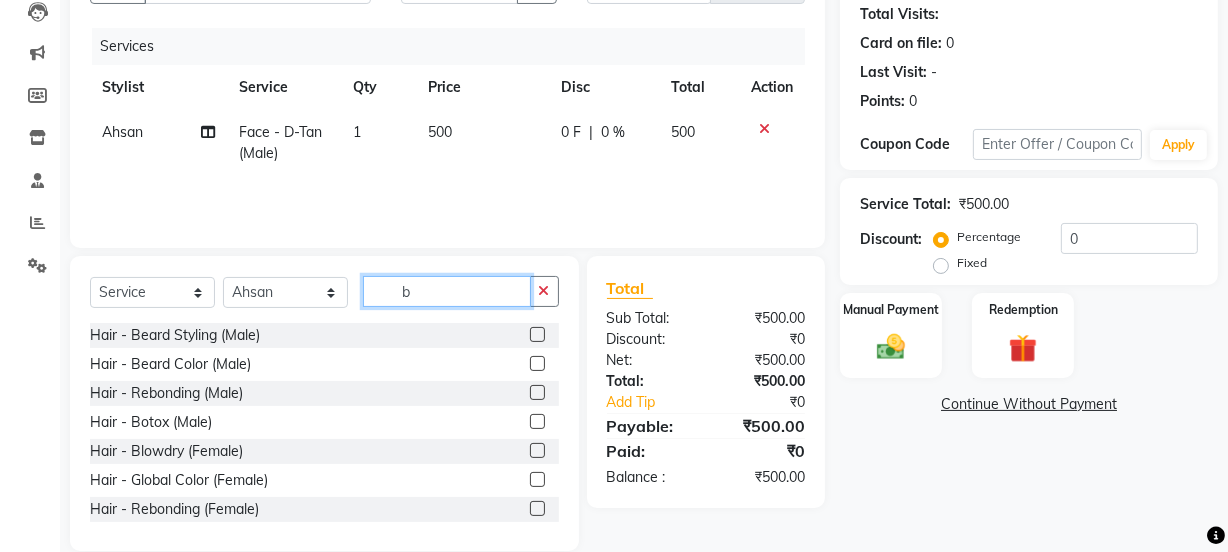 type on "b" 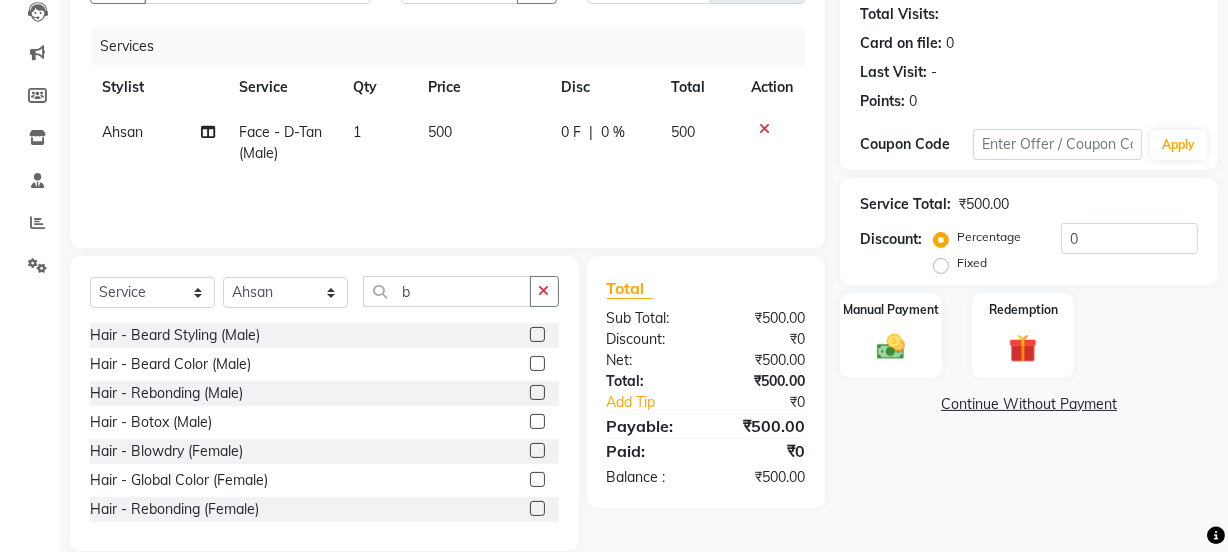 click 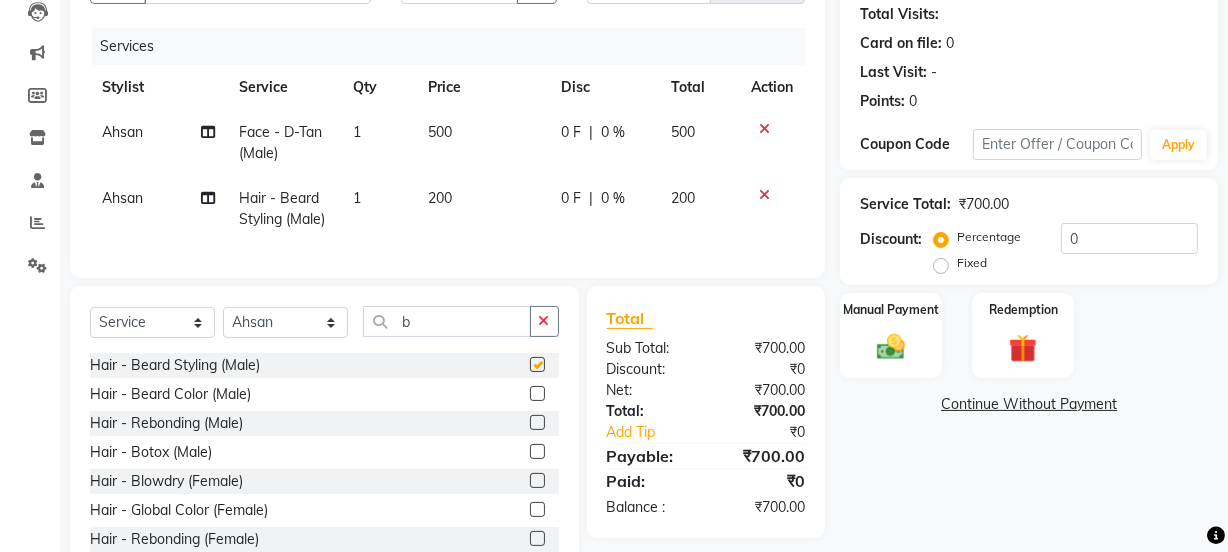 checkbox on "false" 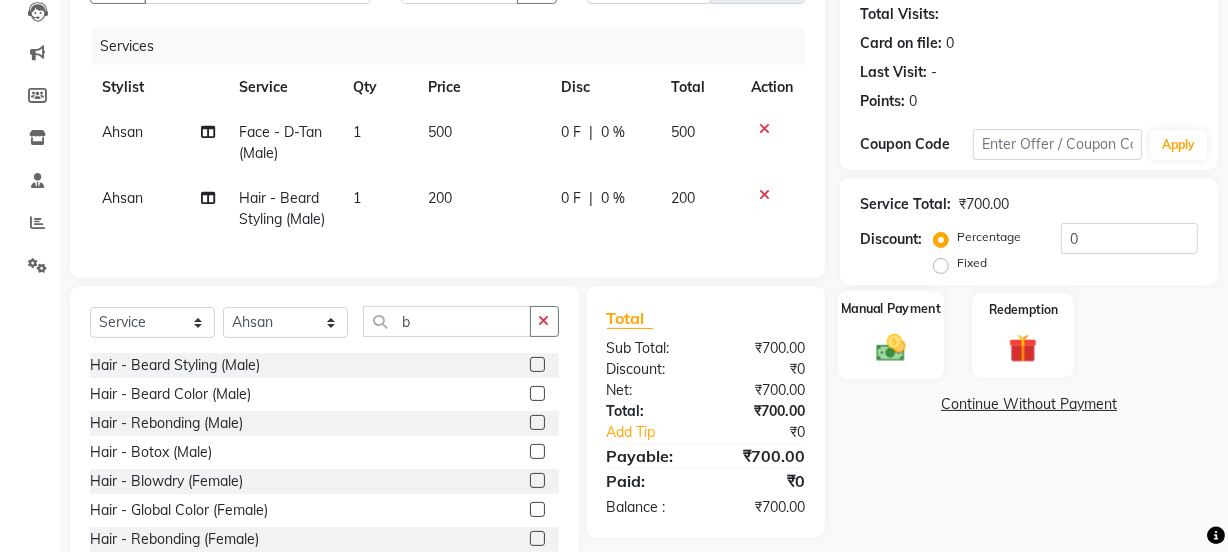 click on "Manual Payment" 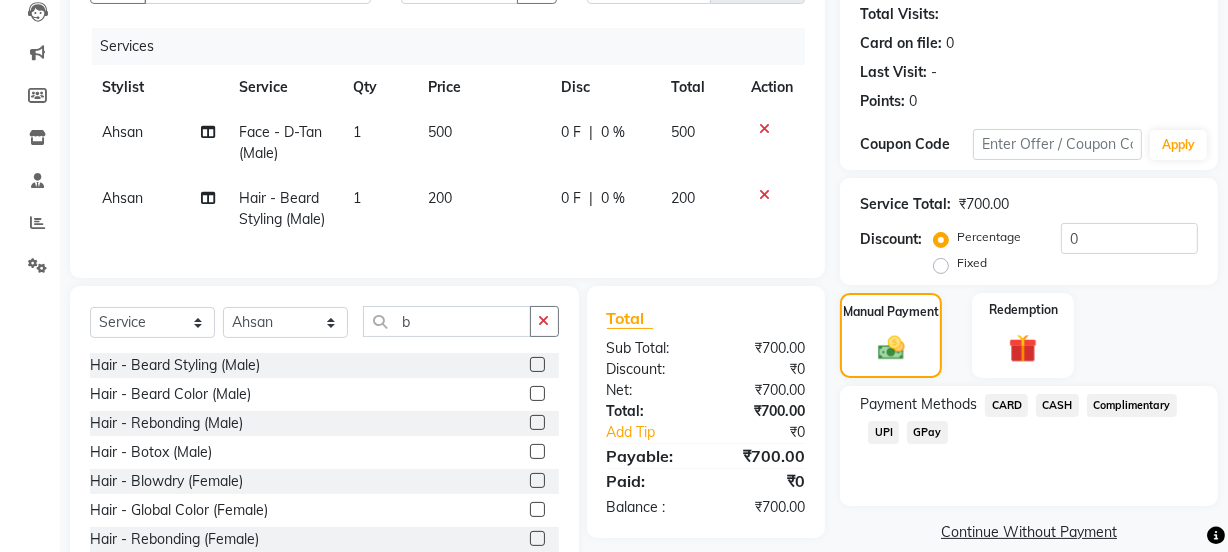 click on "CASH" 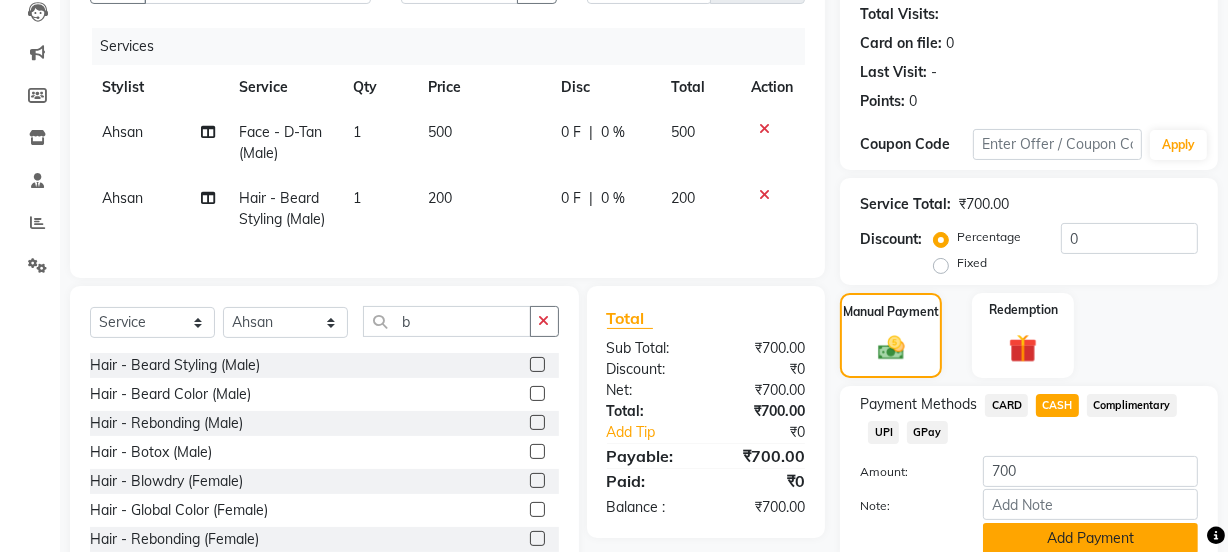 click on "Add Payment" 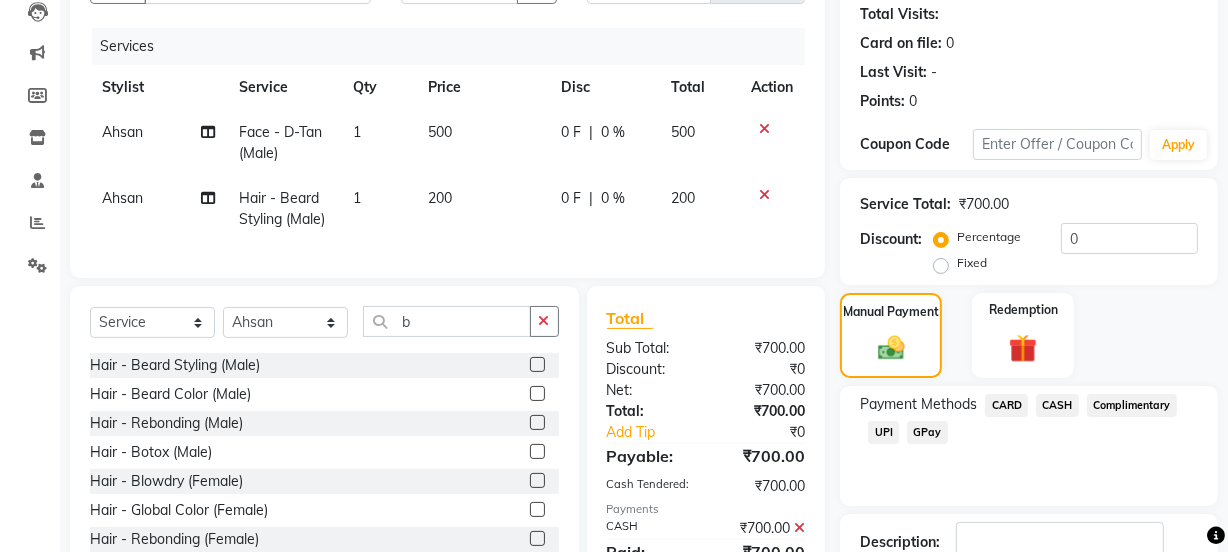 click on "CASH" 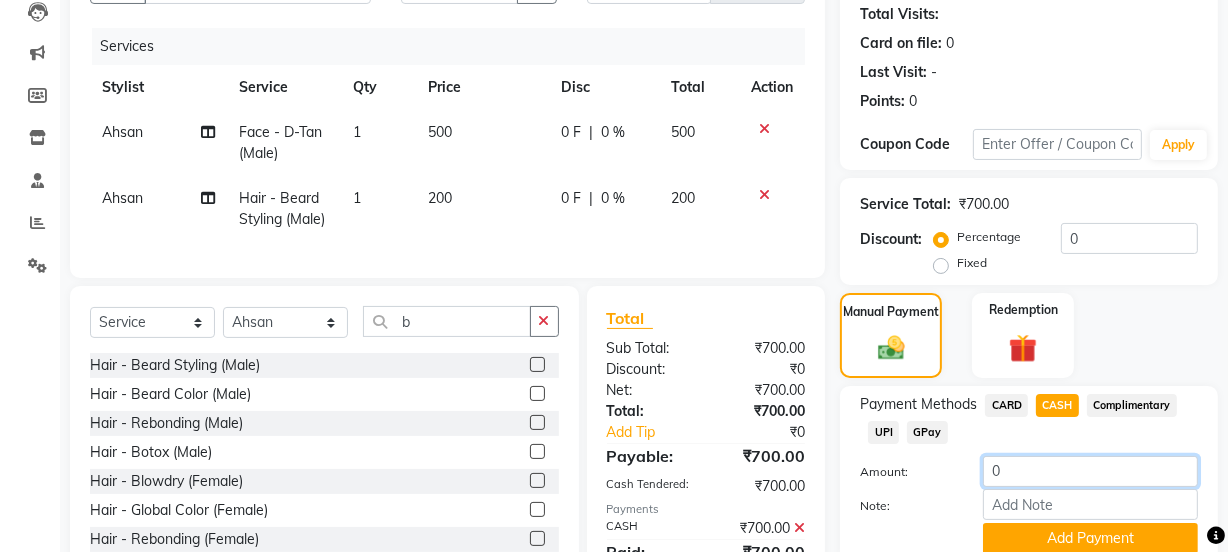 click on "0" 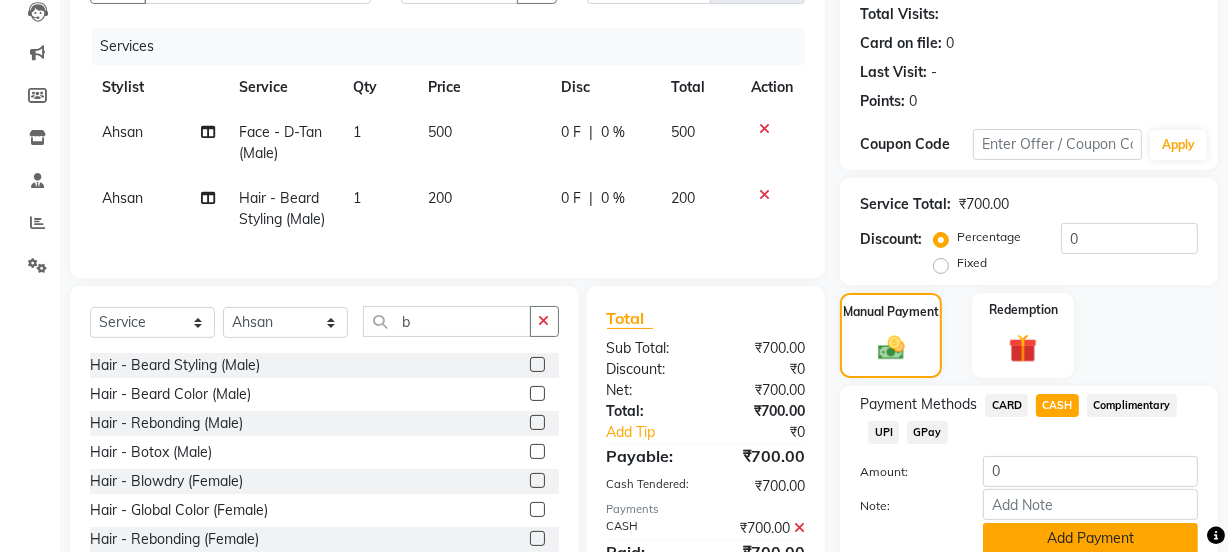 click on "Add Payment" 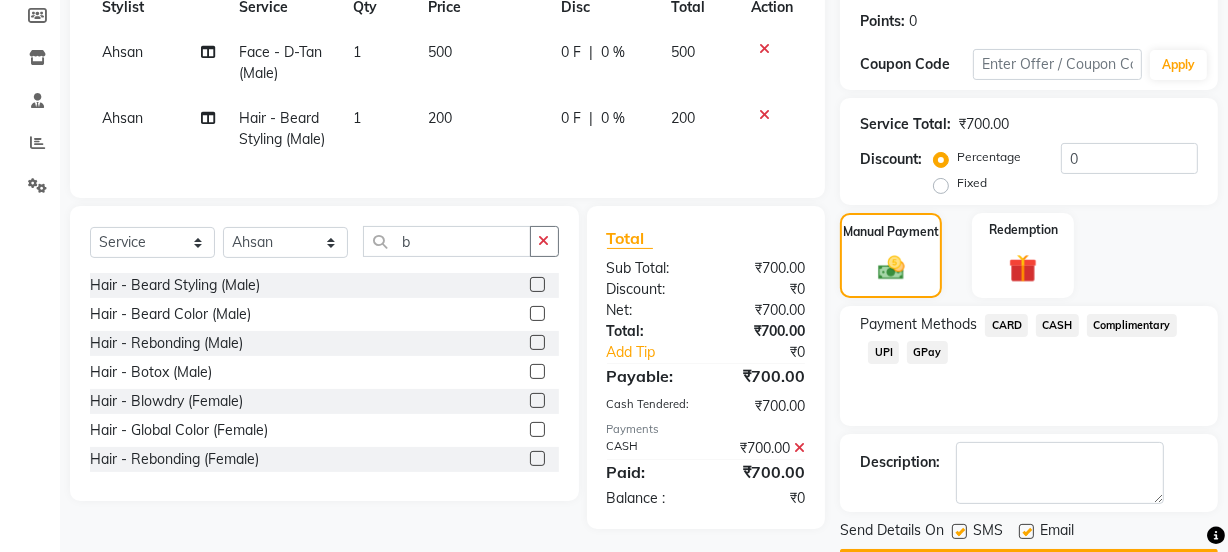scroll, scrollTop: 357, scrollLeft: 0, axis: vertical 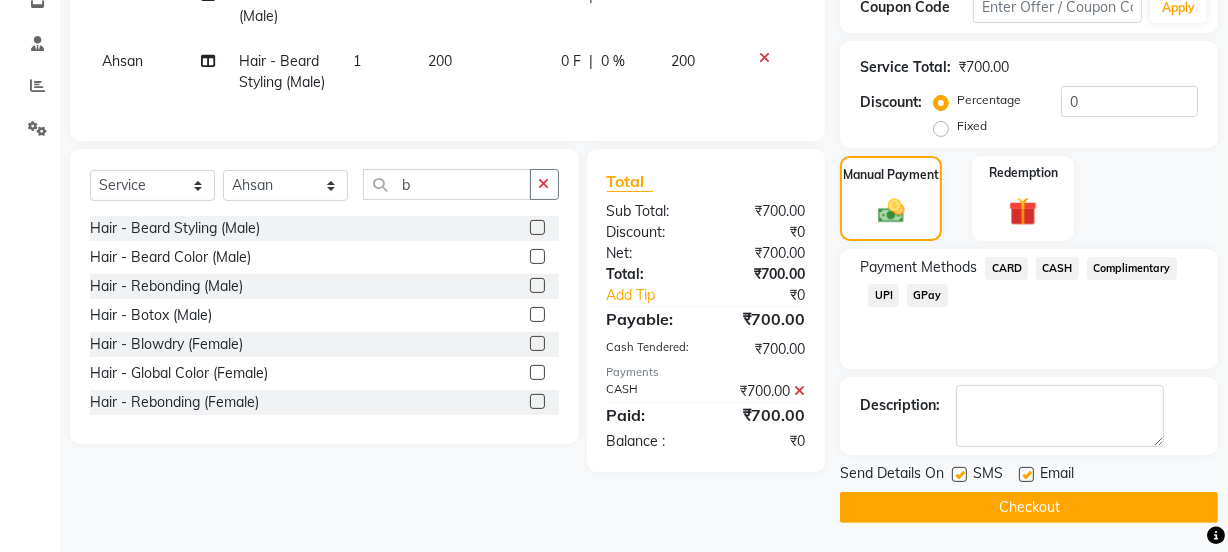 click on "Checkout" 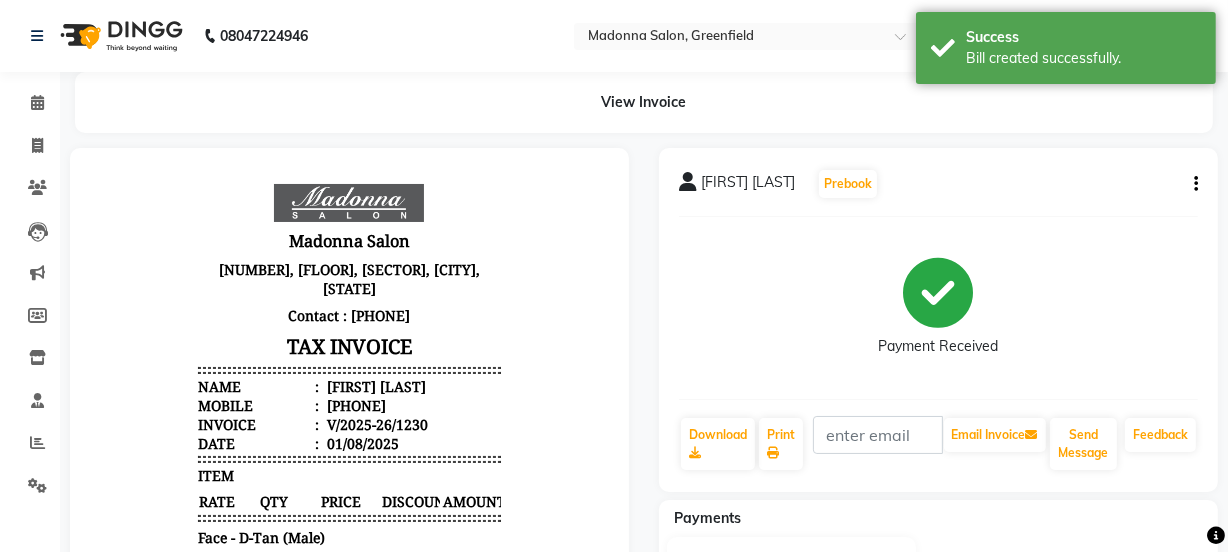 scroll, scrollTop: 0, scrollLeft: 0, axis: both 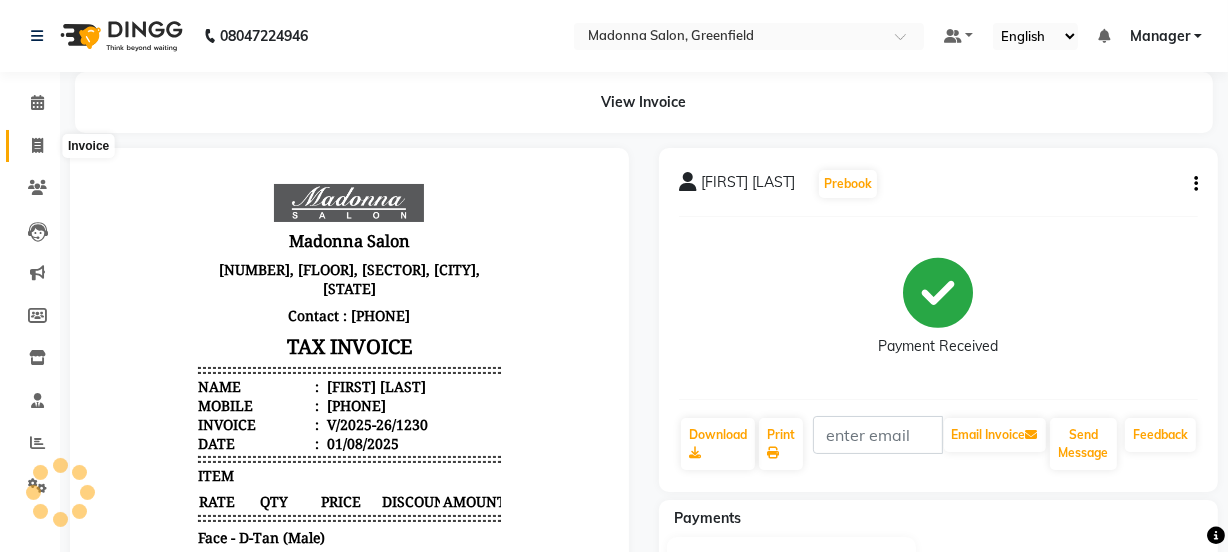 click 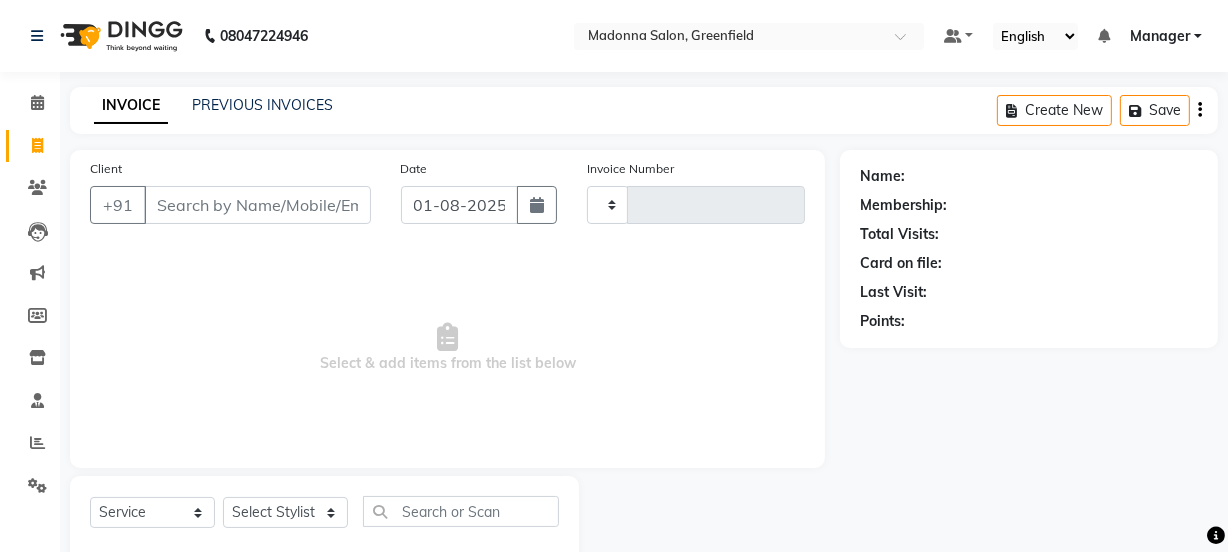 type on "1231" 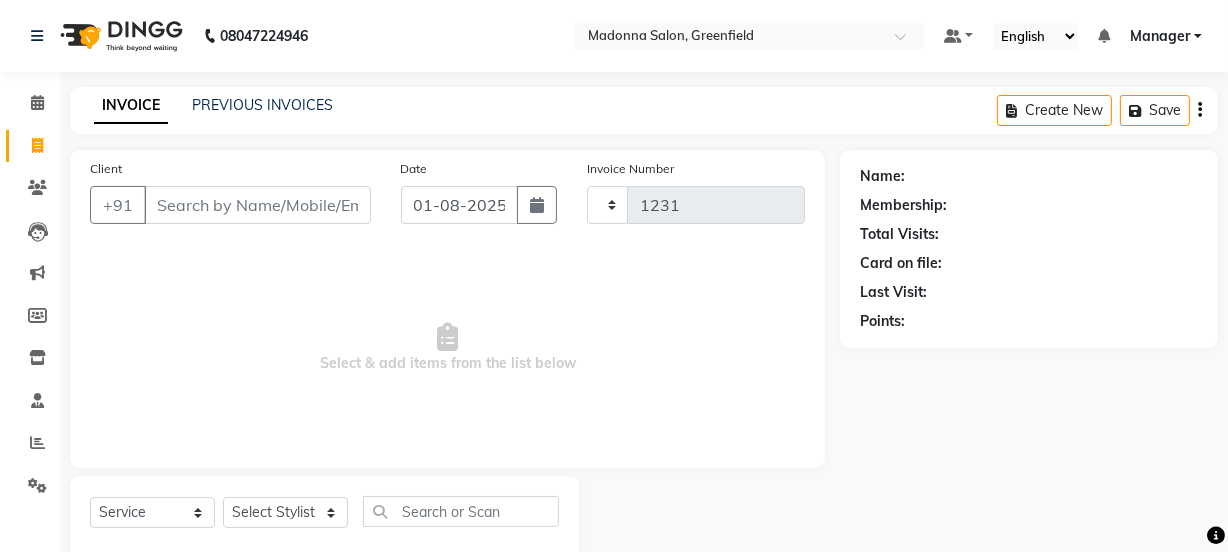 scroll, scrollTop: 50, scrollLeft: 0, axis: vertical 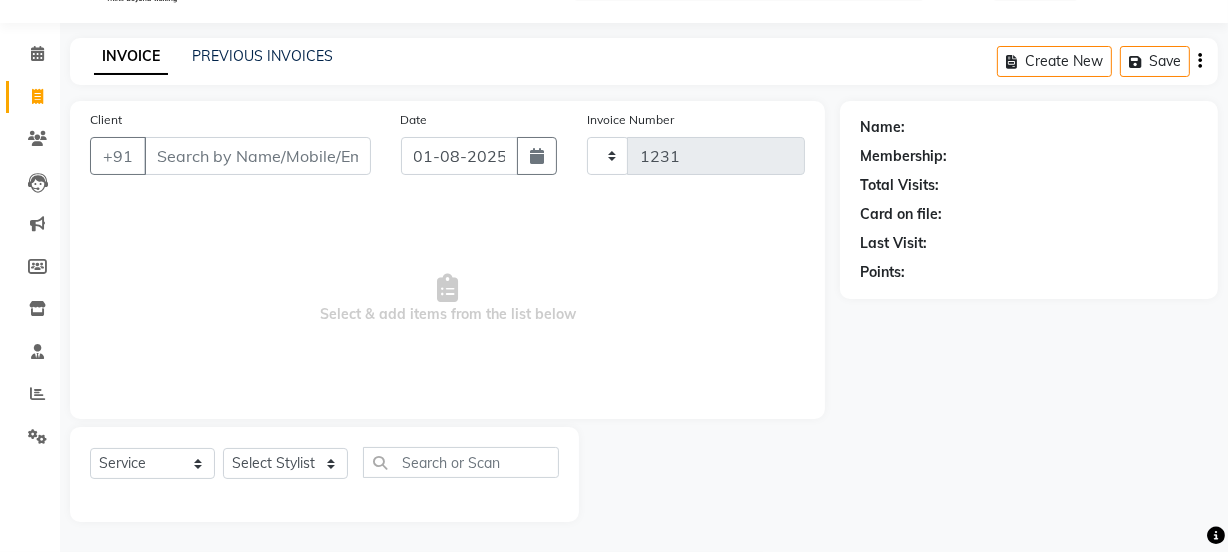 select on "7672" 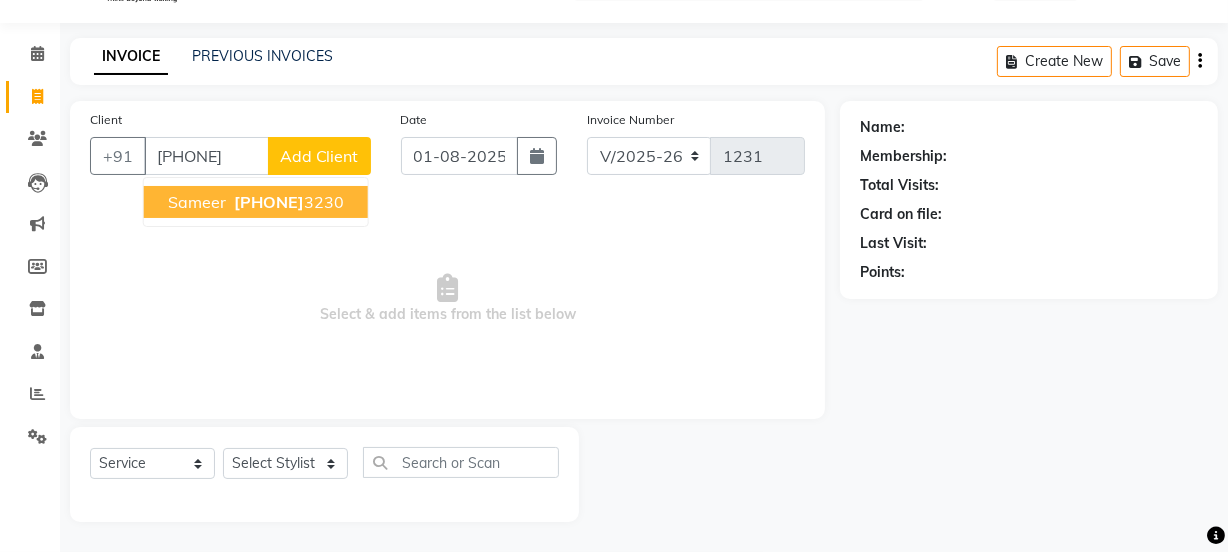 click on "[PHONE]" at bounding box center [269, 202] 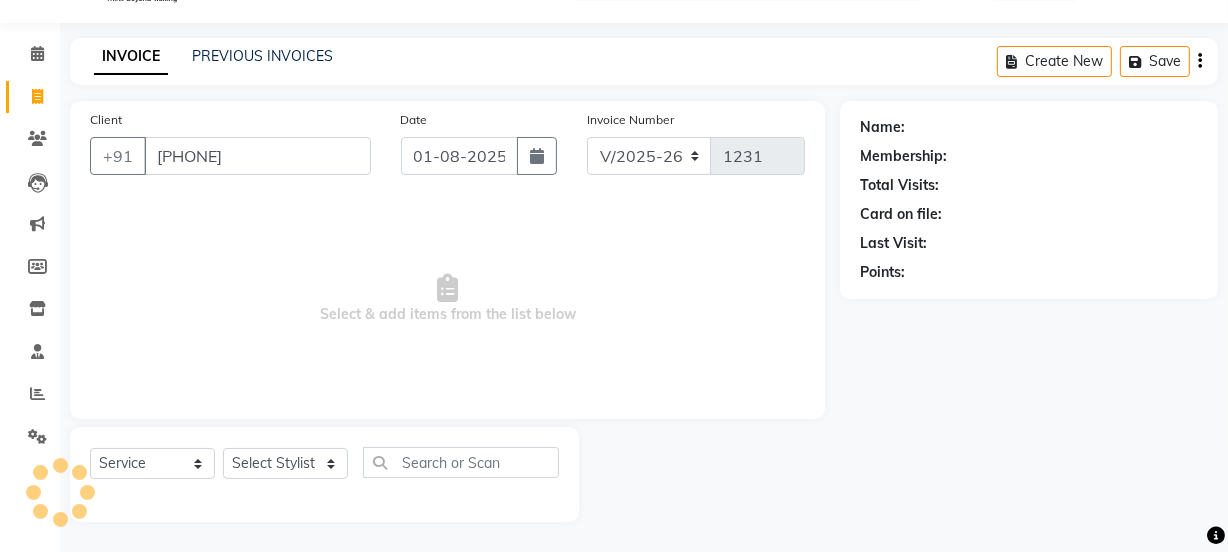 type on "[PHONE]" 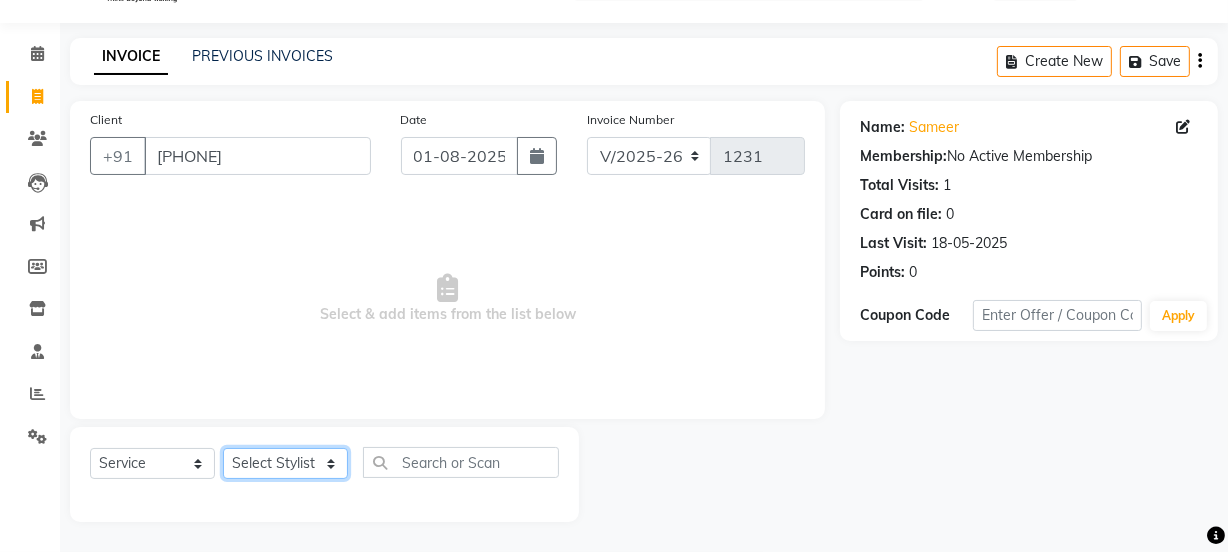 click on "Select Stylist Aarti Ahsan Aman [LAST] COUNTER SALE GAURAV Himanshu JAVED KAVITA Manager [LAST] RAJNI ROHIT [LAST] [LAST] VISHAL" 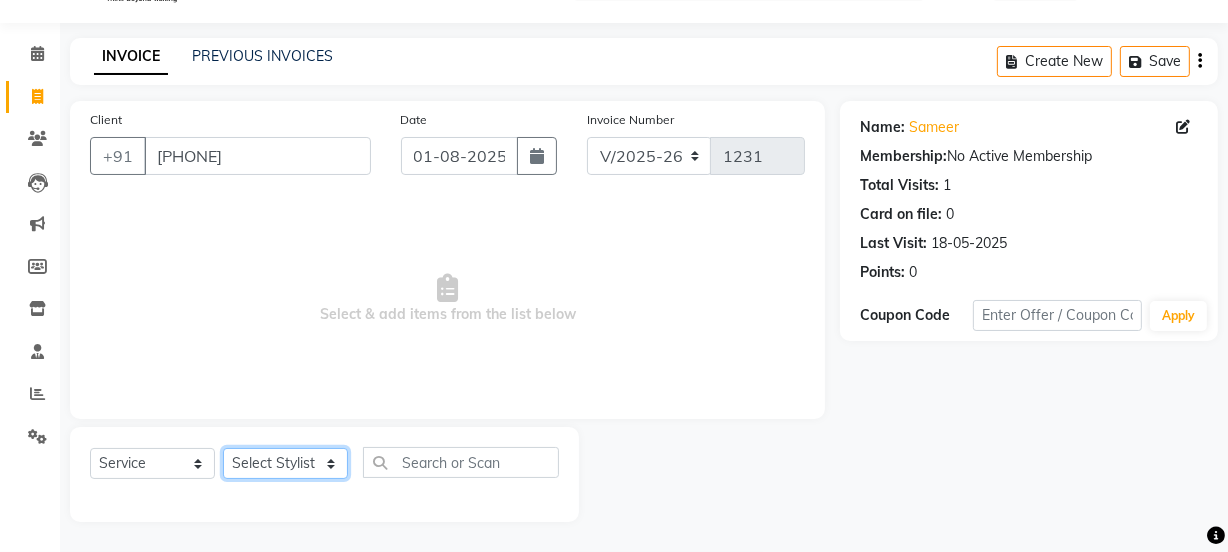 select on "72505" 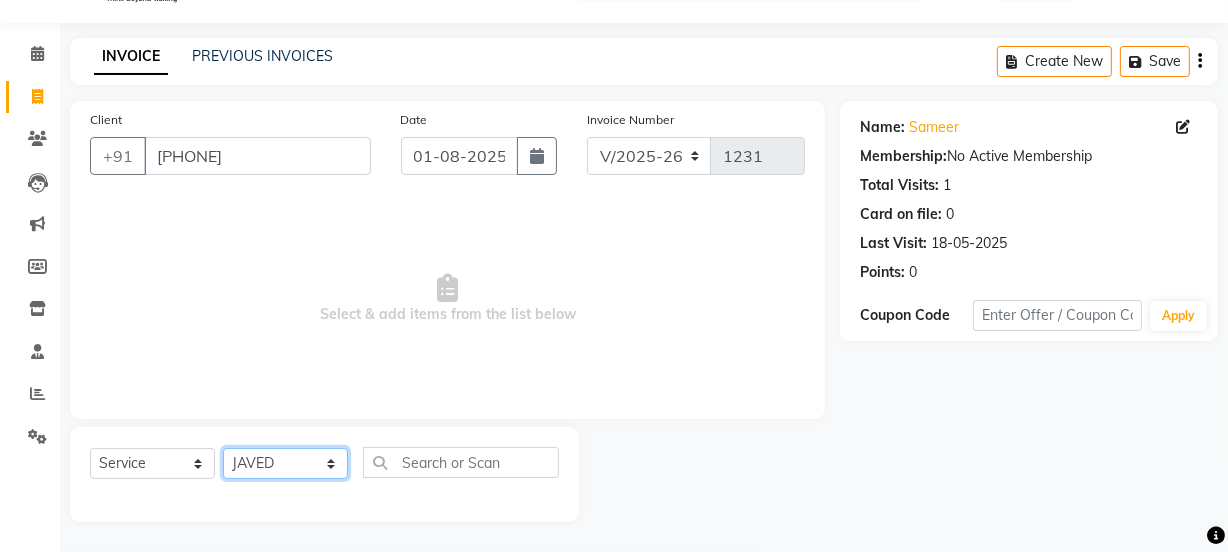 click on "Select Stylist Aarti Ahsan Aman [LAST] COUNTER SALE GAURAV Himanshu JAVED KAVITA Manager [LAST] RAJNI ROHIT [LAST] [LAST] VISHAL" 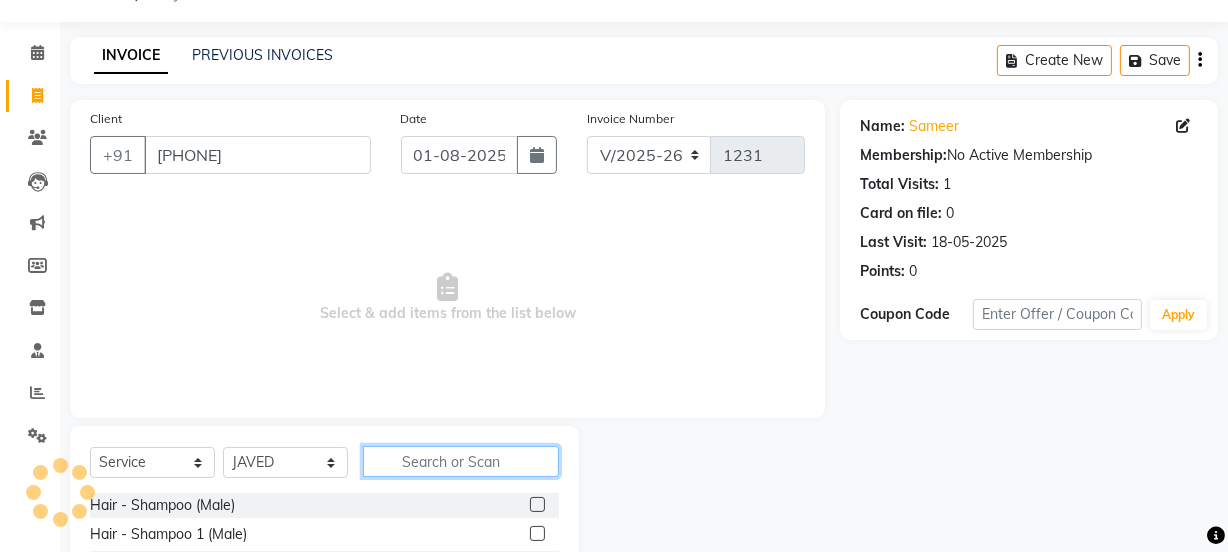 click 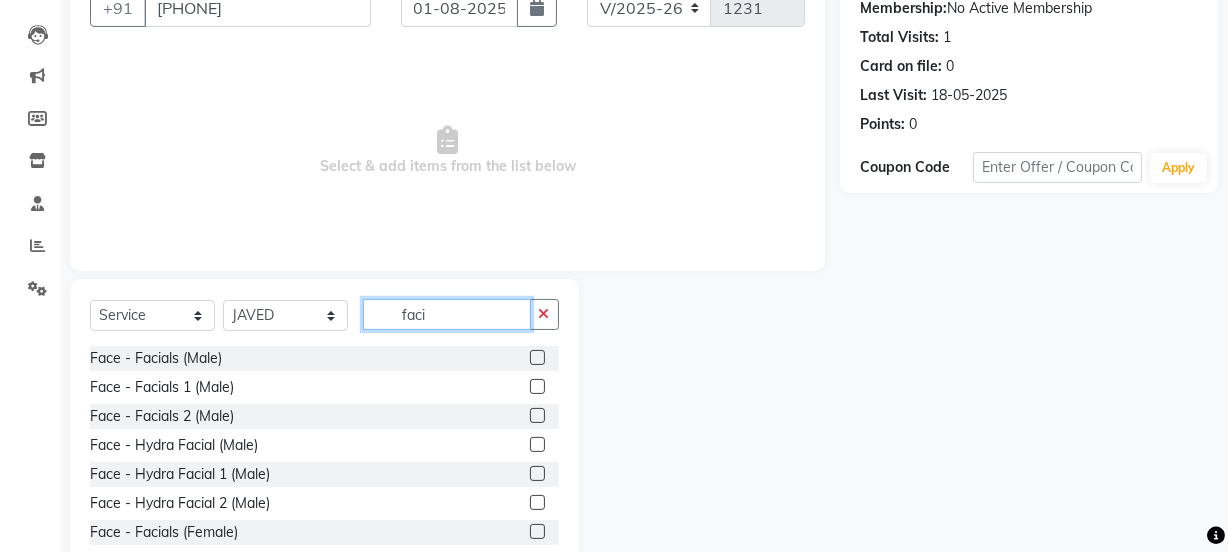 scroll, scrollTop: 250, scrollLeft: 0, axis: vertical 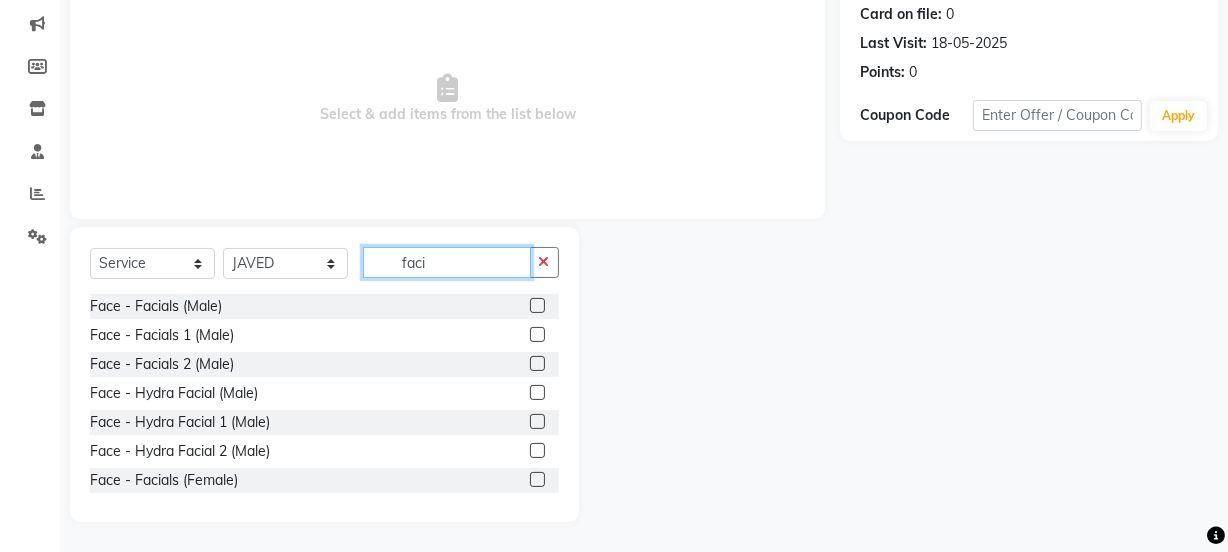 type on "faci" 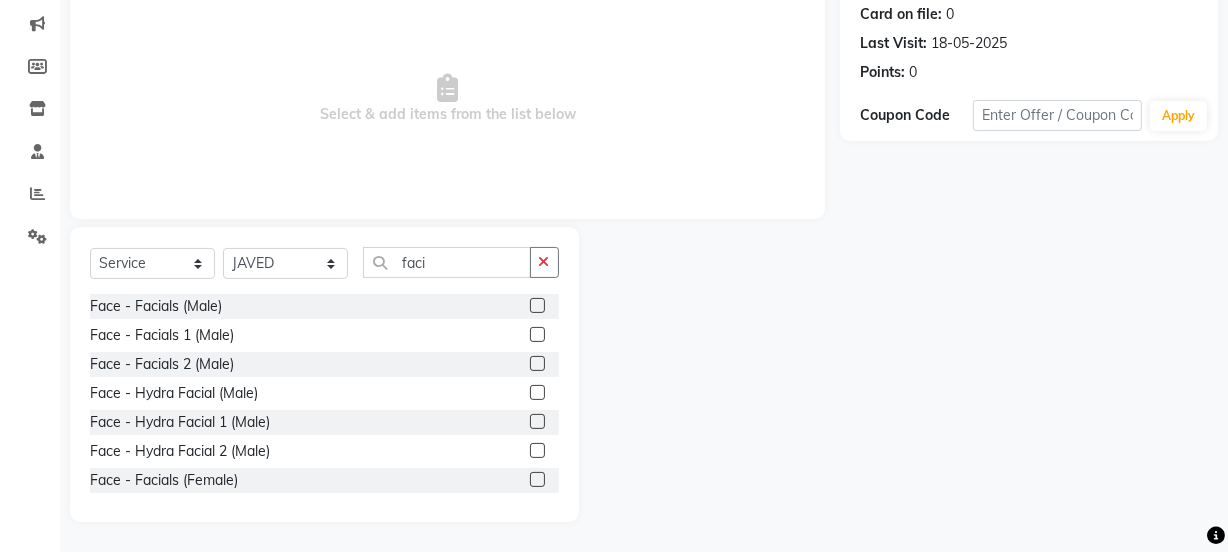 click 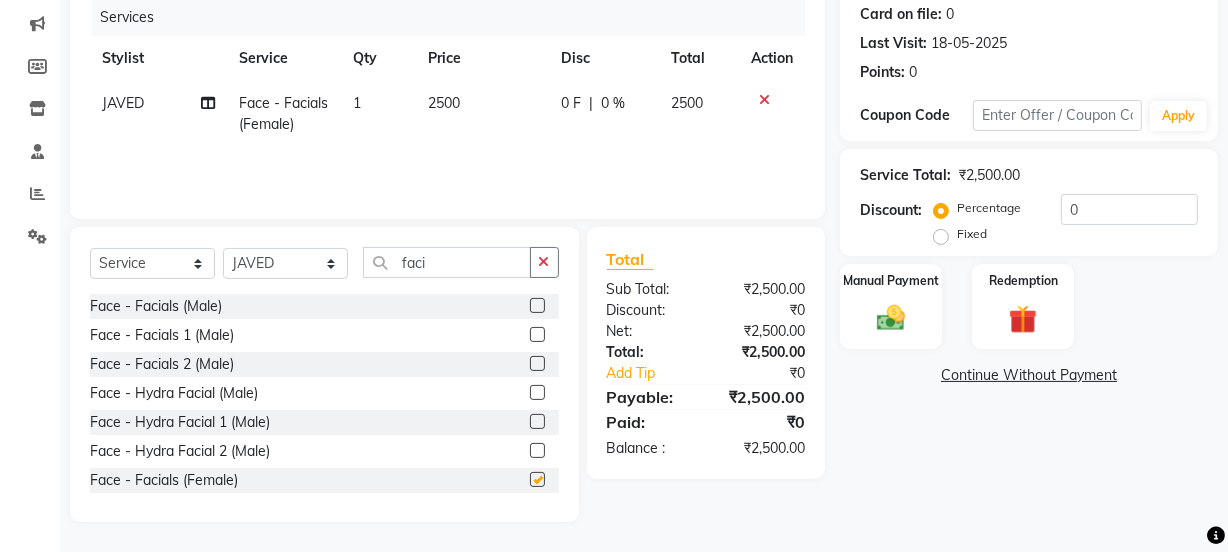 checkbox on "false" 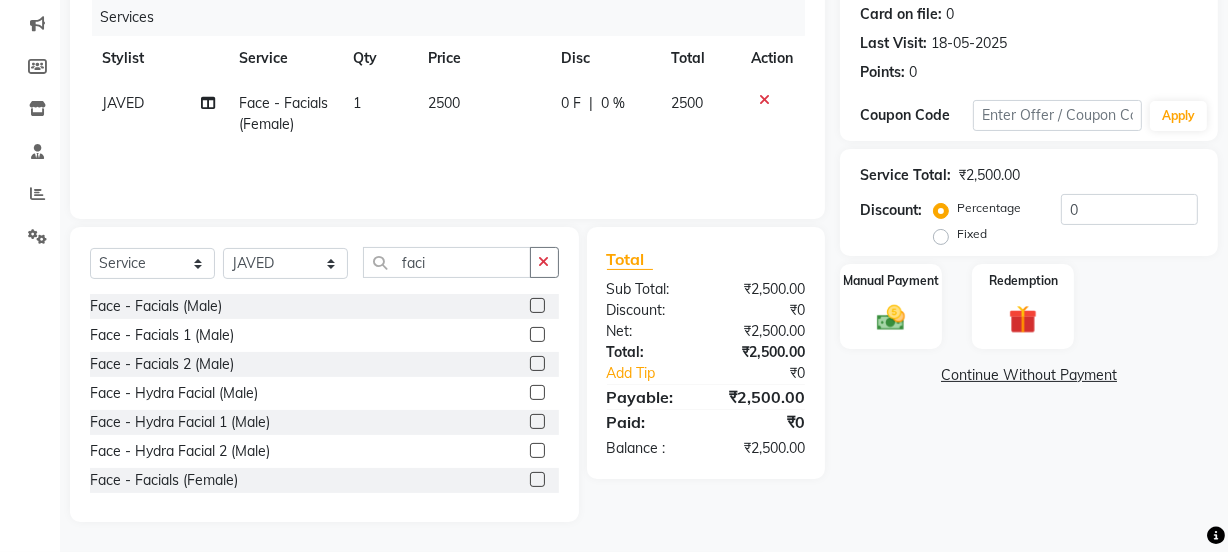 click on "Fixed" 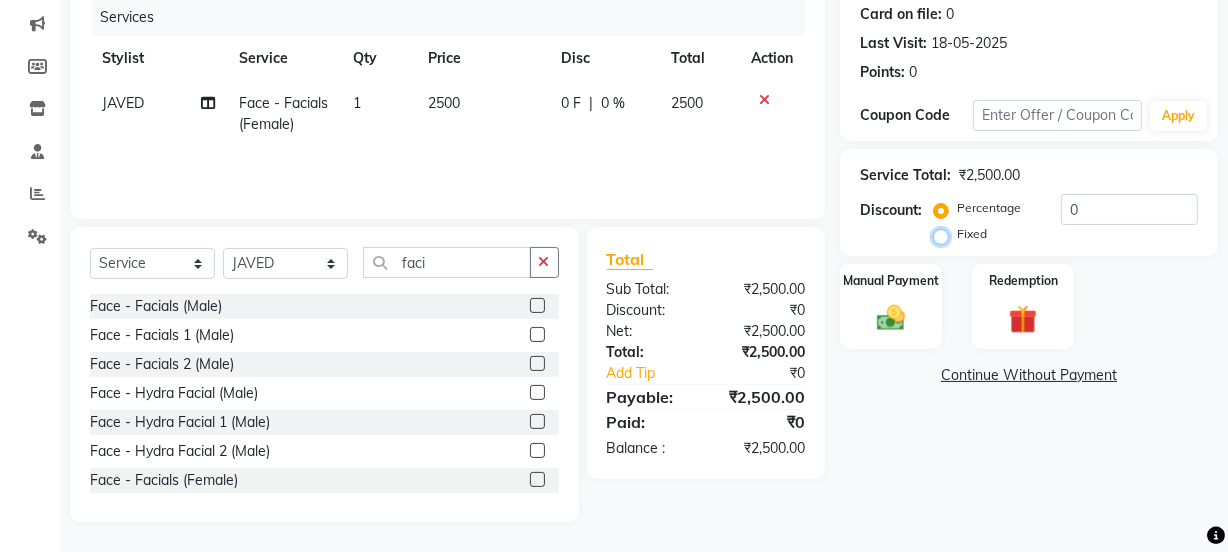 click on "Fixed" at bounding box center [945, 234] 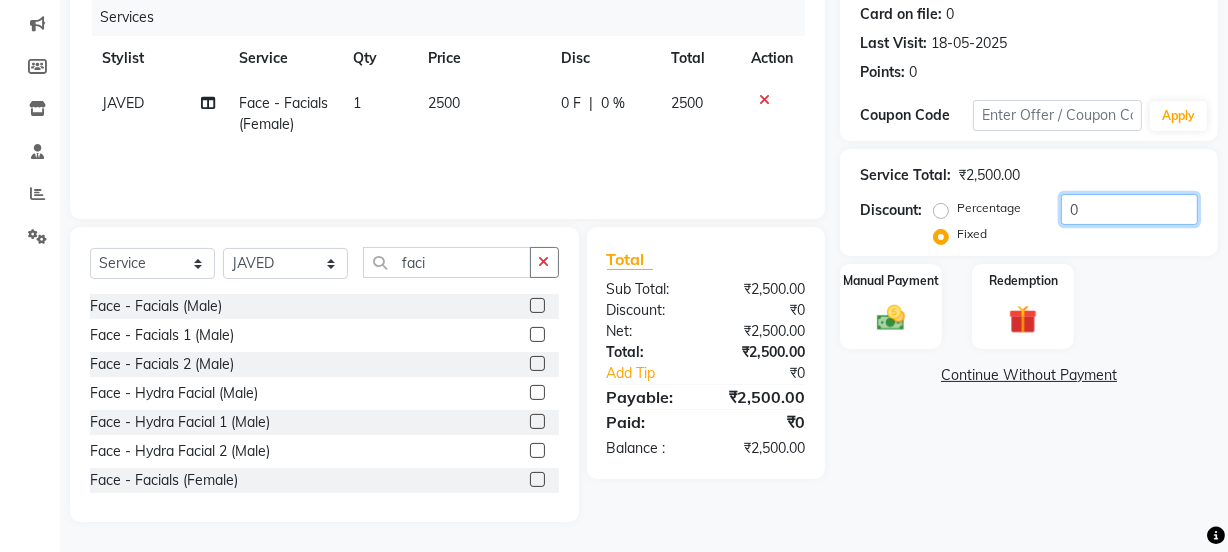 click on "0" 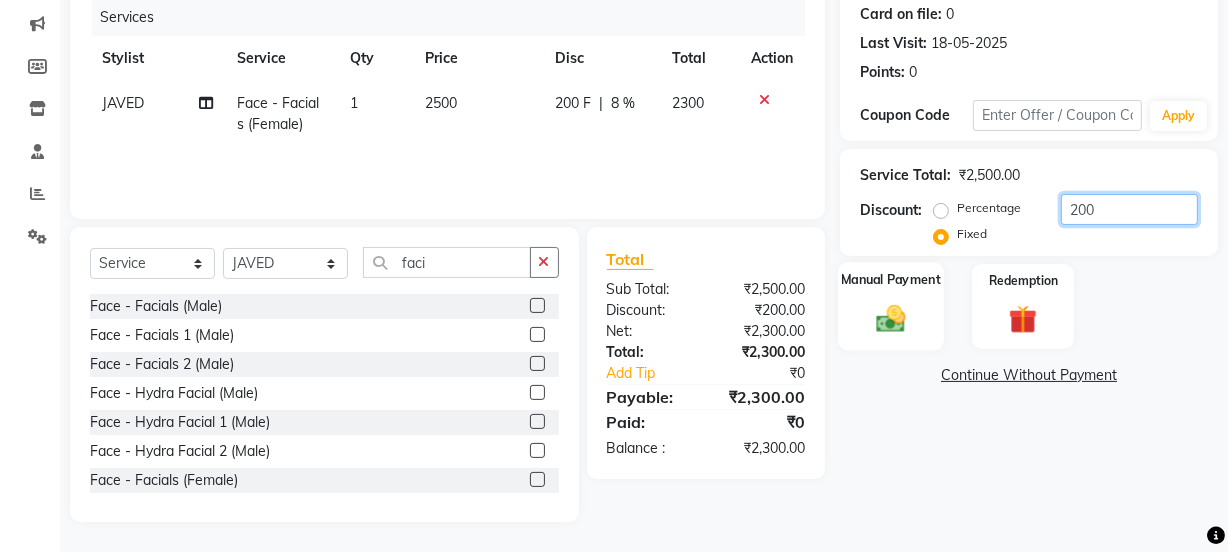 type on "200" 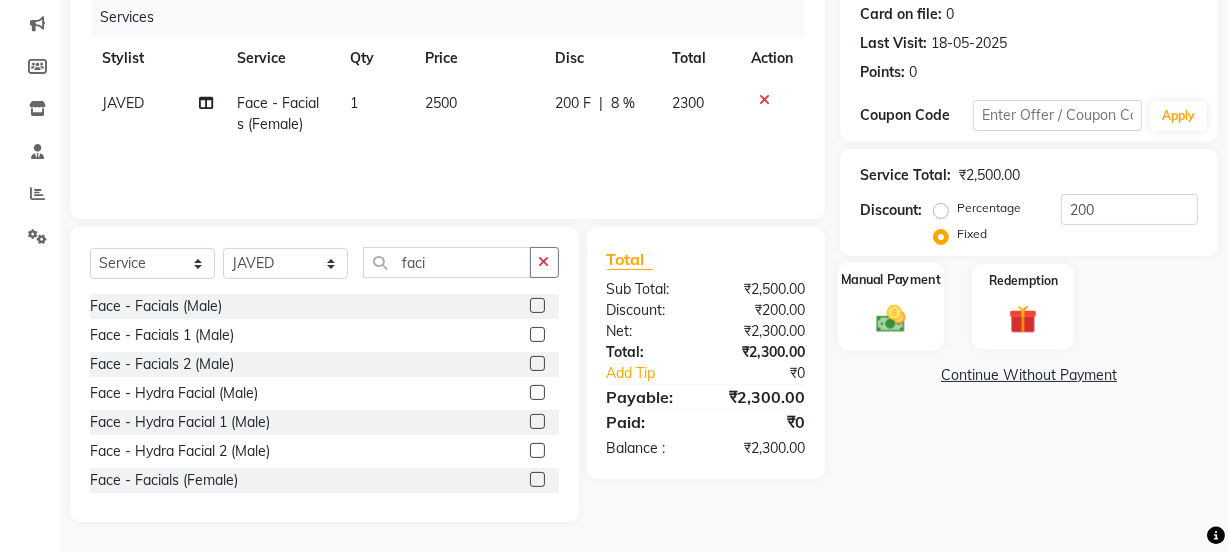 click 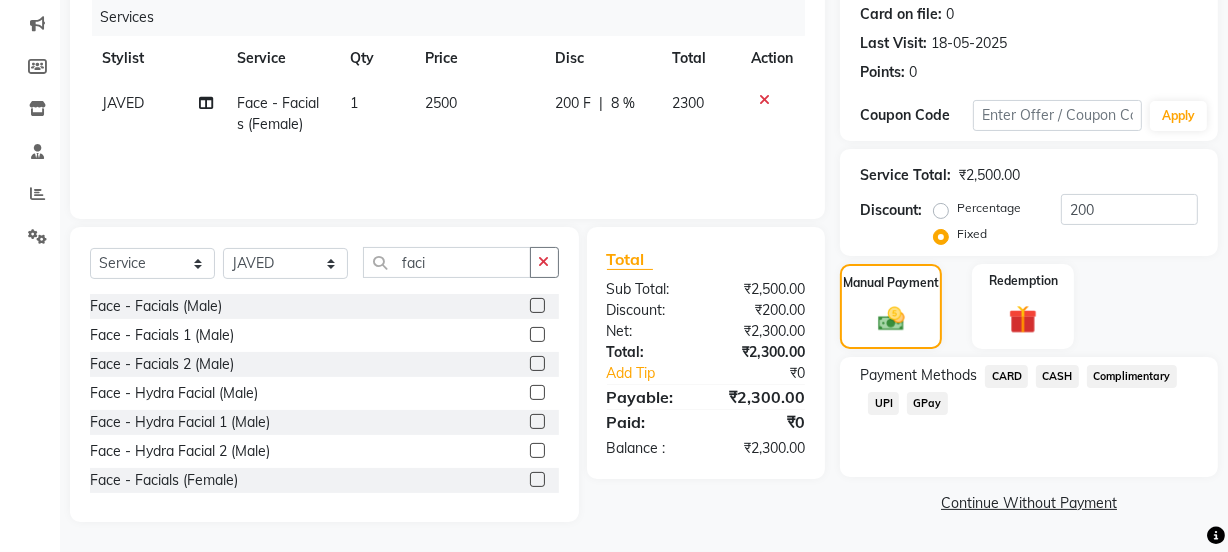 click on "CASH" 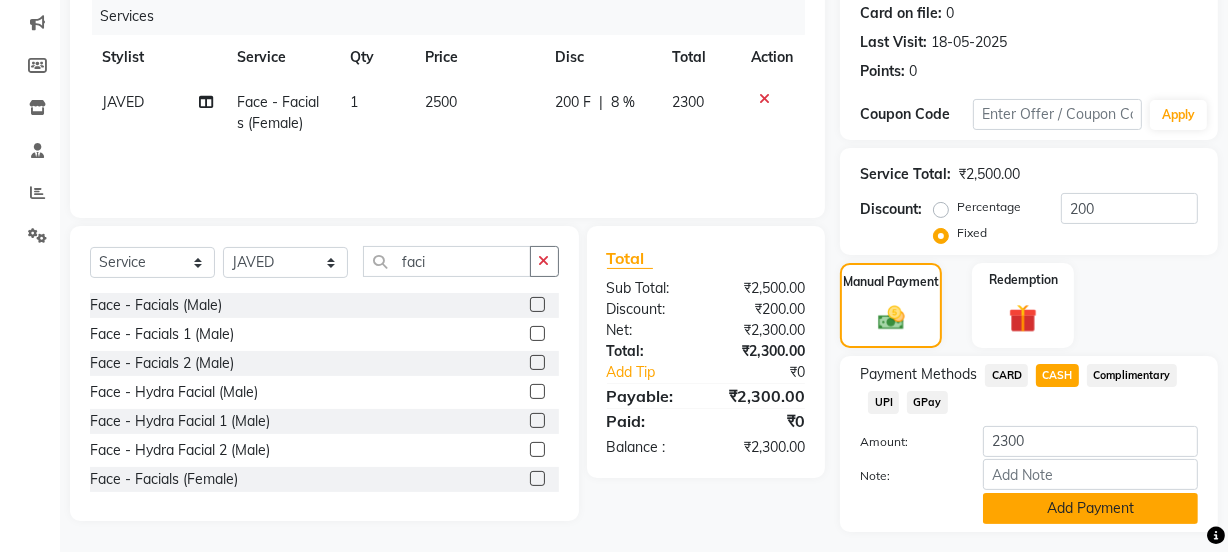 click on "Add Payment" 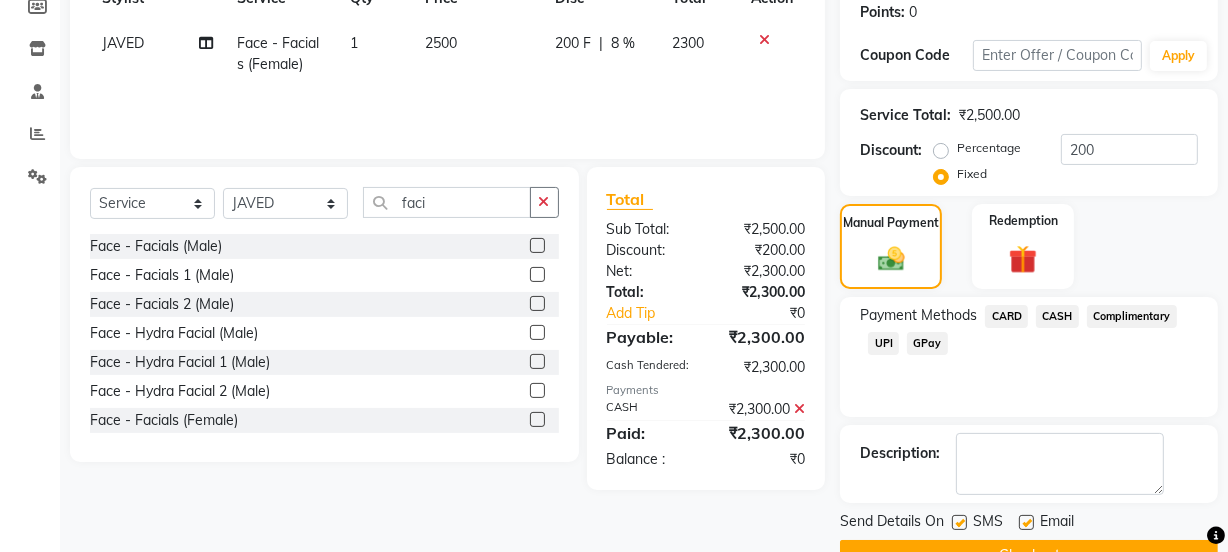 scroll, scrollTop: 357, scrollLeft: 0, axis: vertical 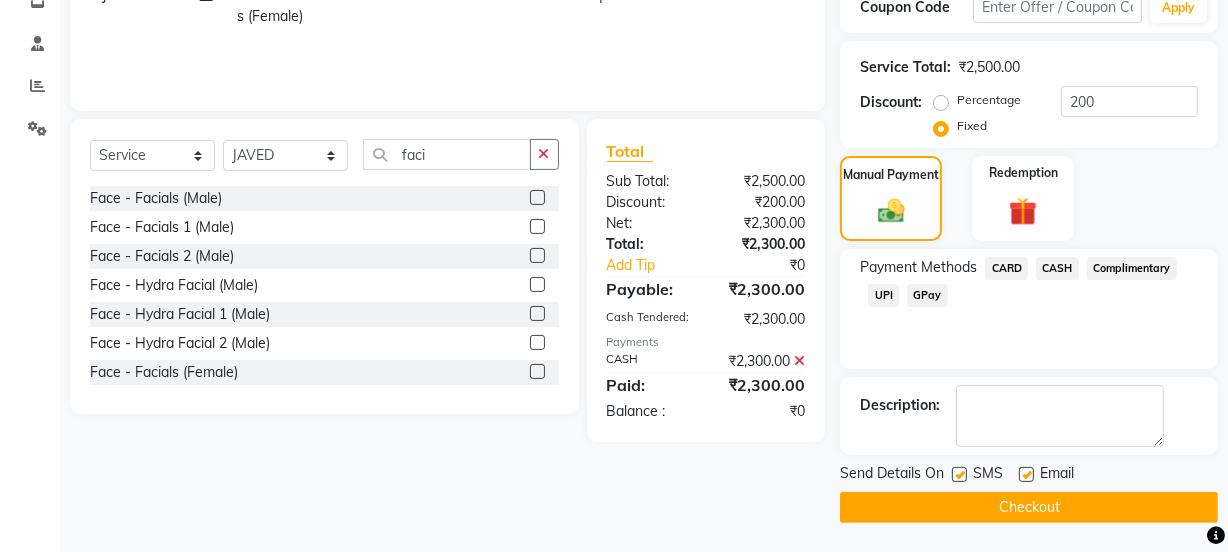click on "Checkout" 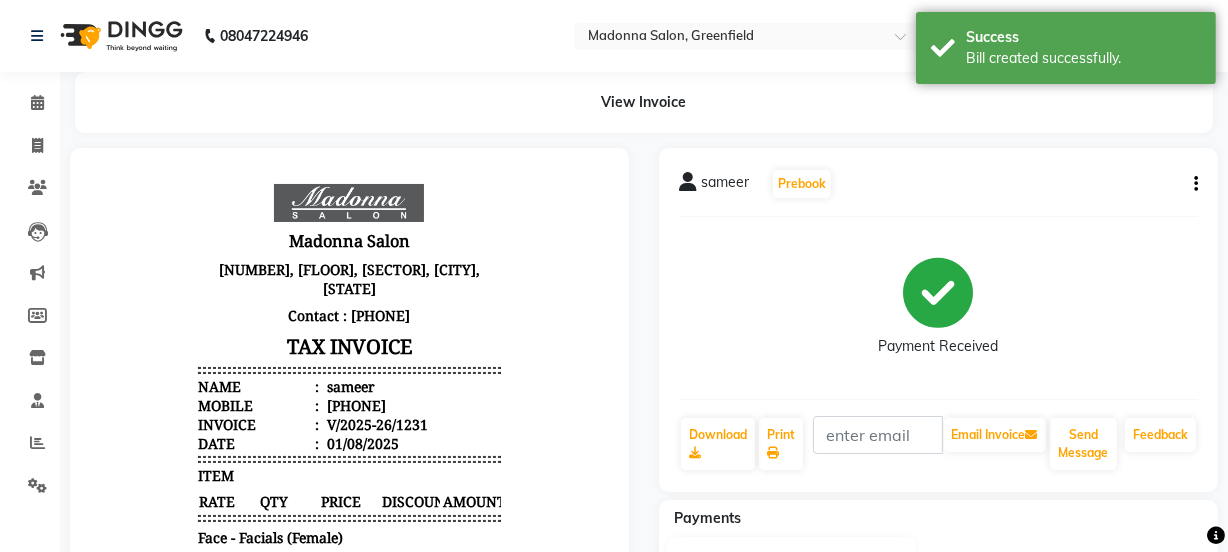 scroll, scrollTop: 0, scrollLeft: 0, axis: both 